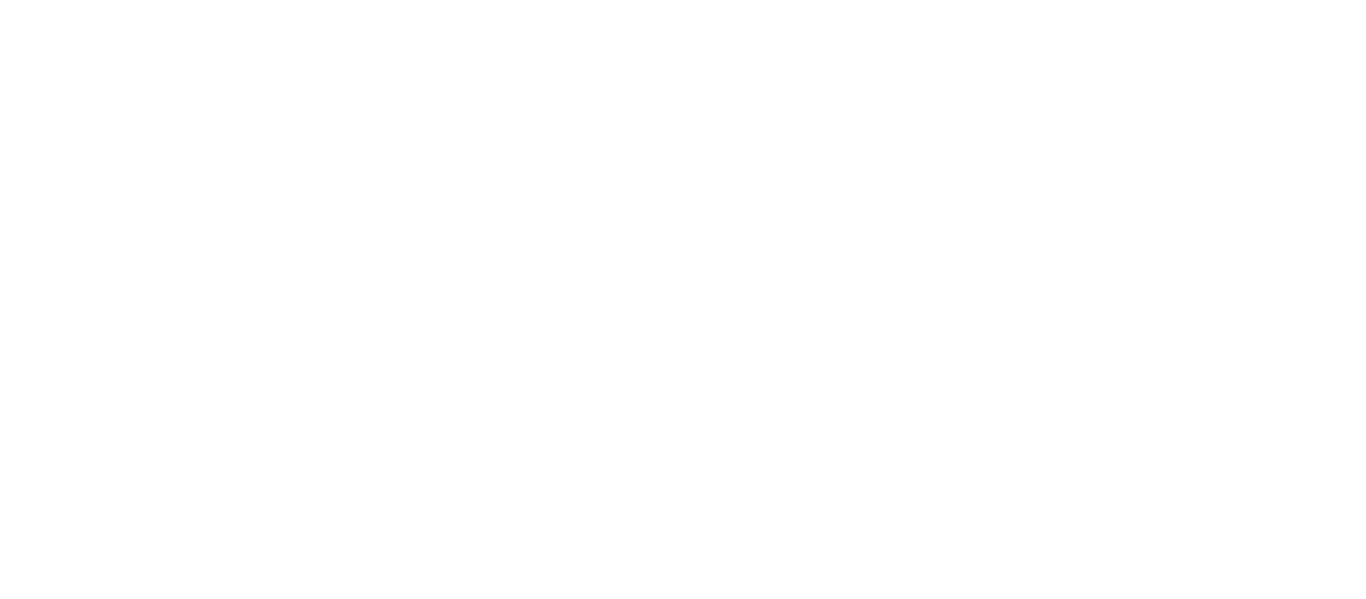 scroll, scrollTop: 0, scrollLeft: 0, axis: both 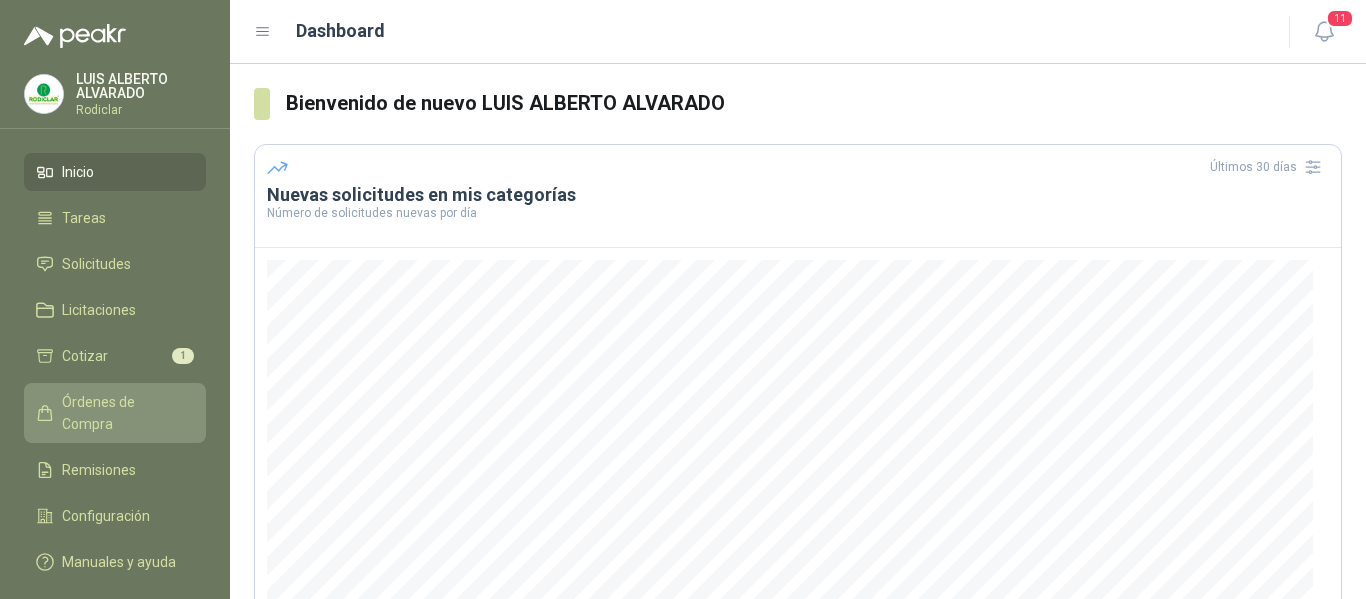 click on "Órdenes de Compra" at bounding box center (124, 413) 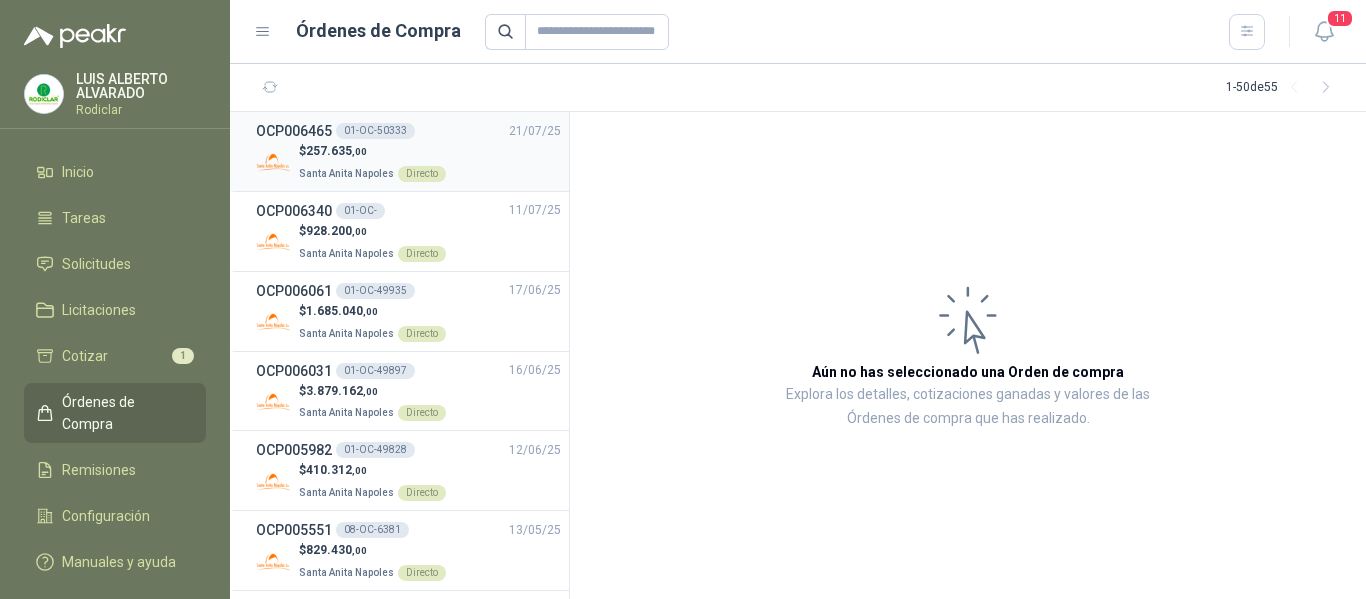click on "257.635 ,00" at bounding box center [336, 151] 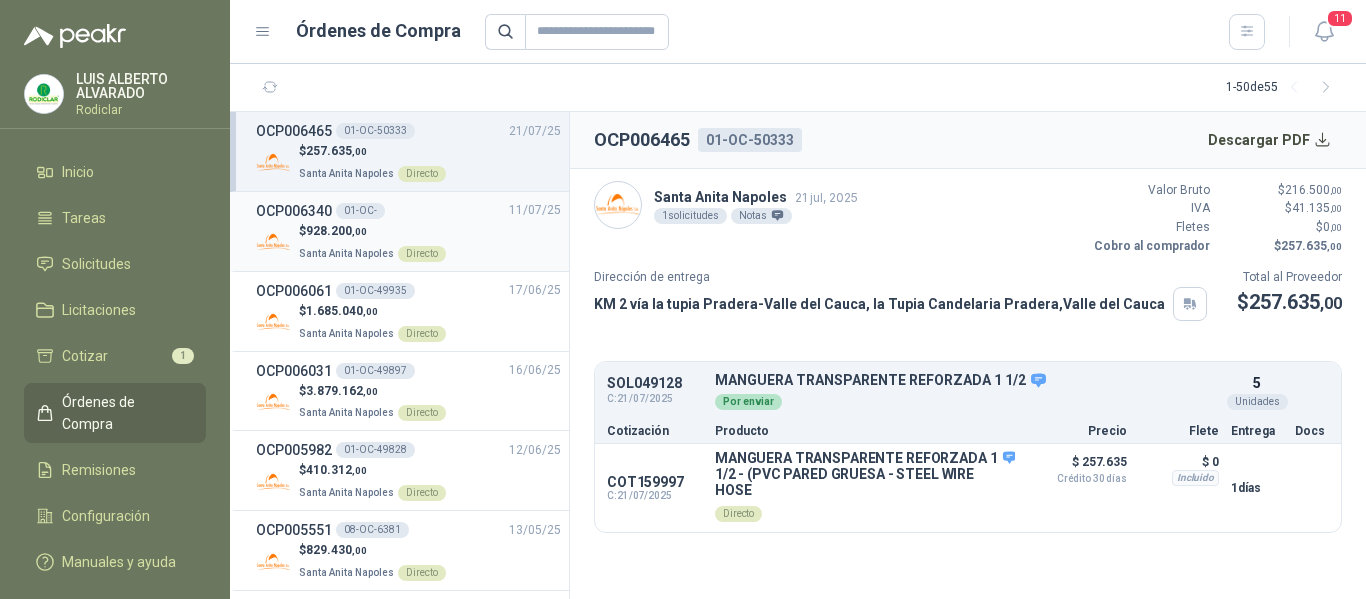 click on "928.200 ,00" at bounding box center [336, 231] 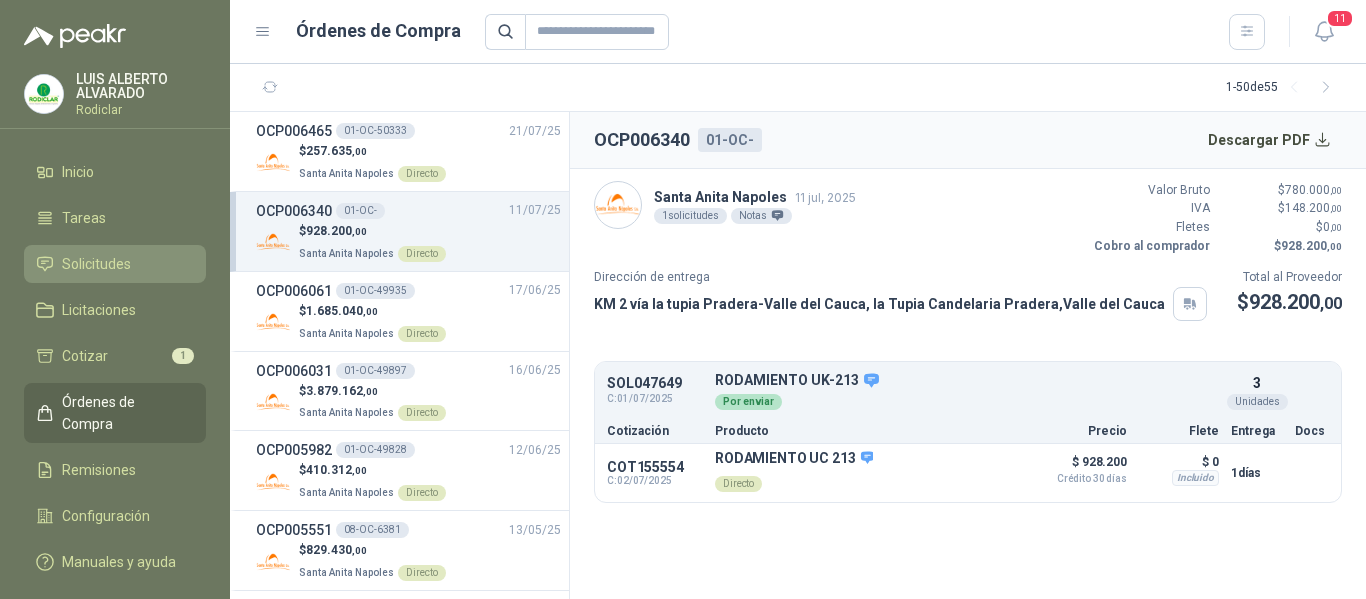 click on "Solicitudes" at bounding box center [96, 264] 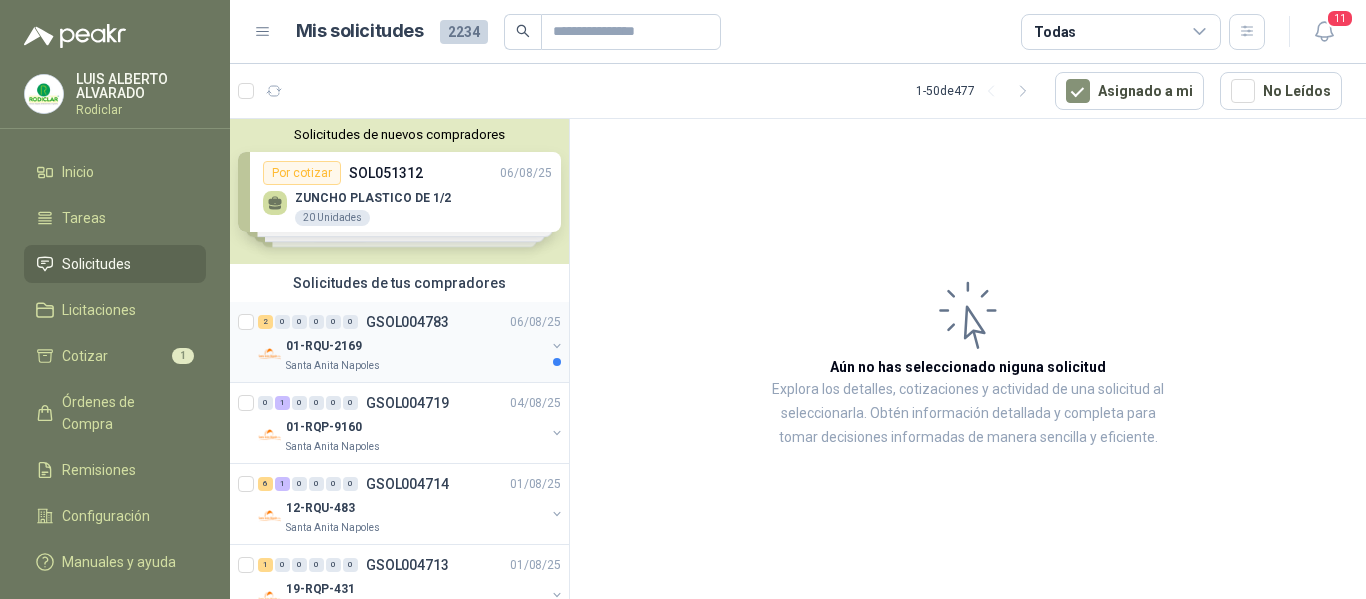 click on "01-RQU-2169" at bounding box center (415, 346) 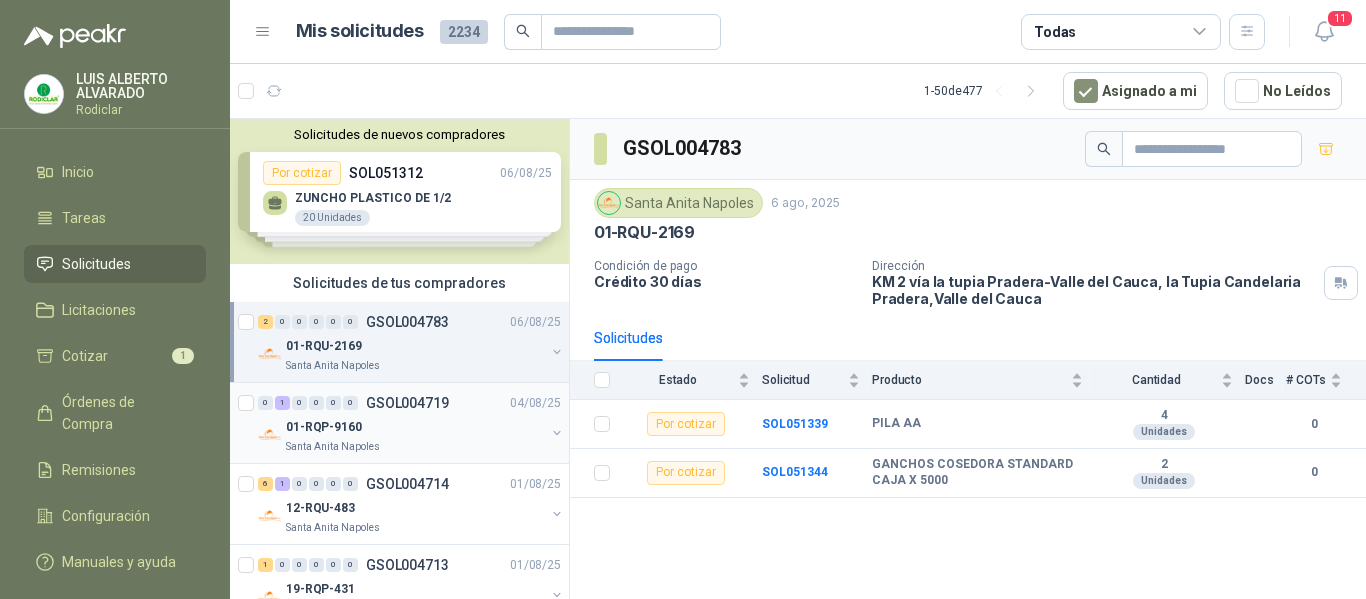 click on "01-RQP-9160" at bounding box center (415, 427) 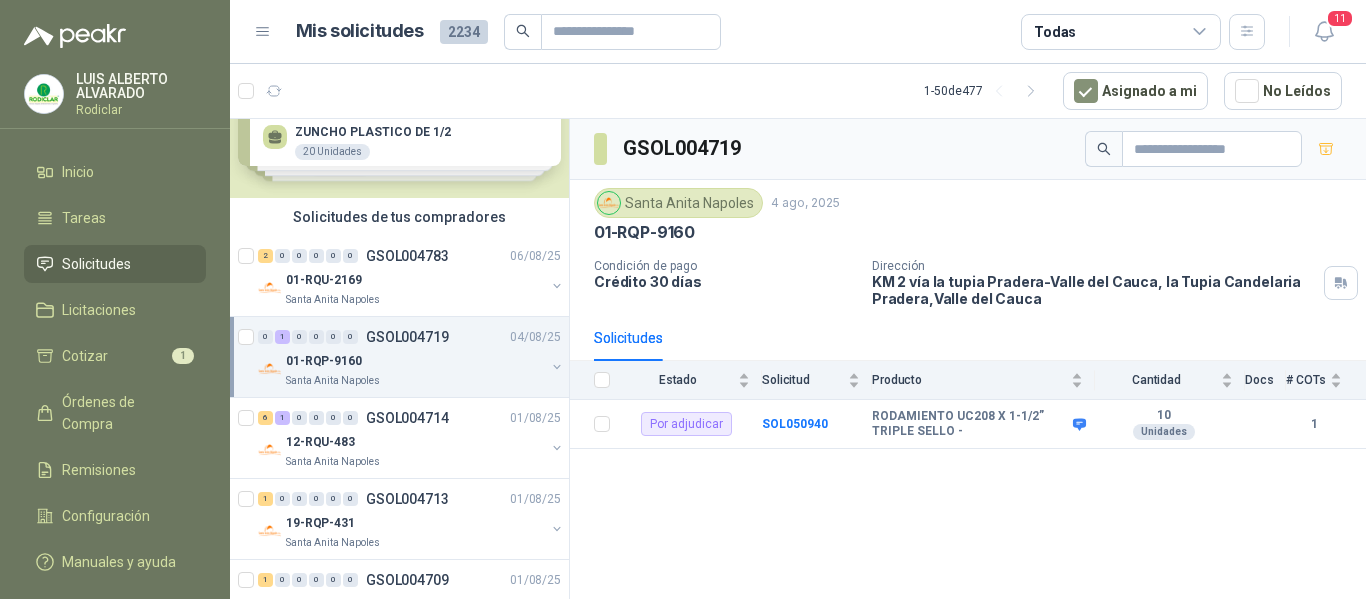 scroll, scrollTop: 100, scrollLeft: 0, axis: vertical 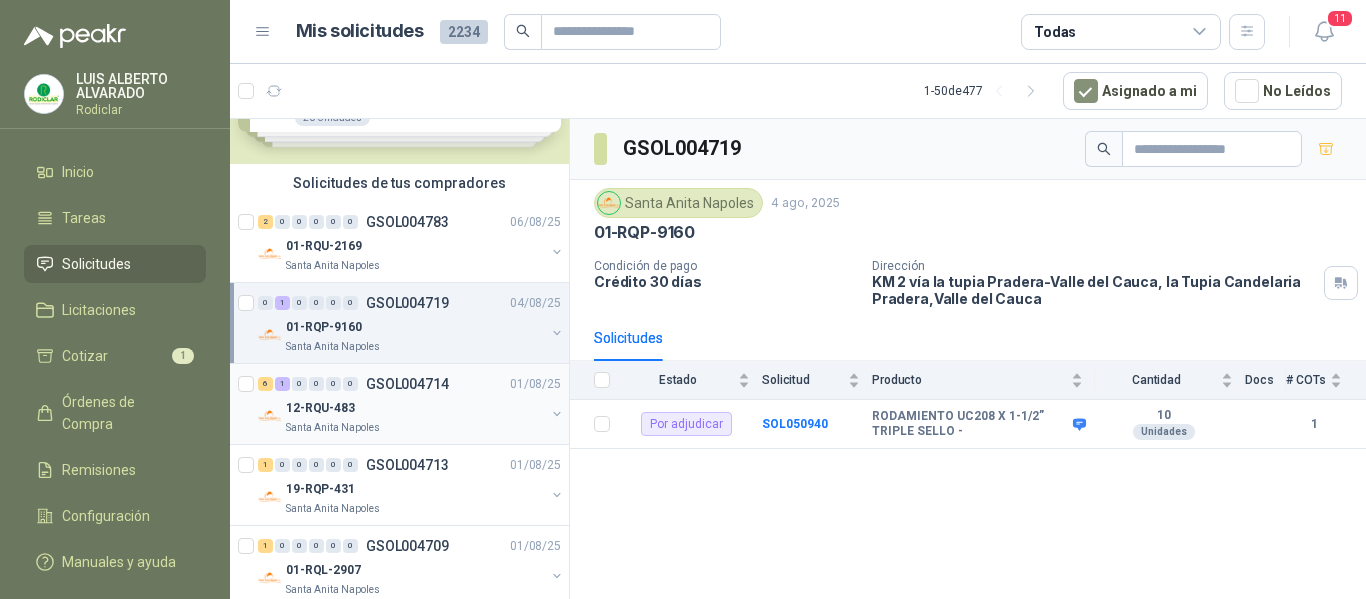 click on "12-RQU-483" at bounding box center (415, 408) 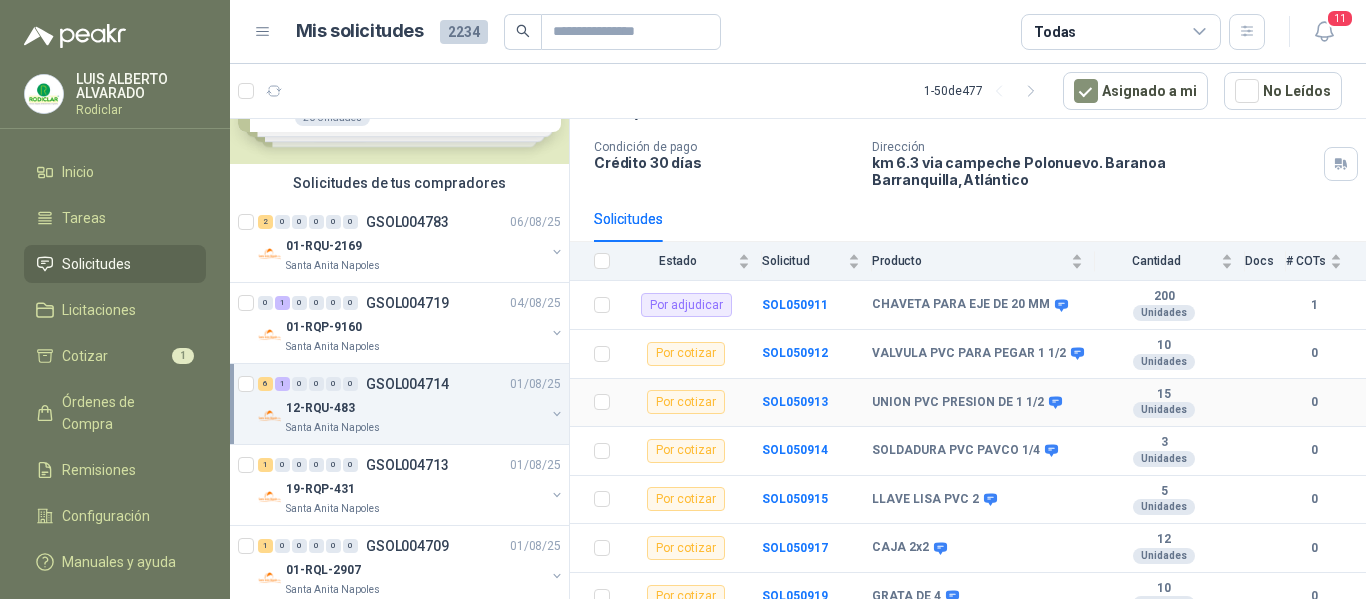 scroll, scrollTop: 120, scrollLeft: 0, axis: vertical 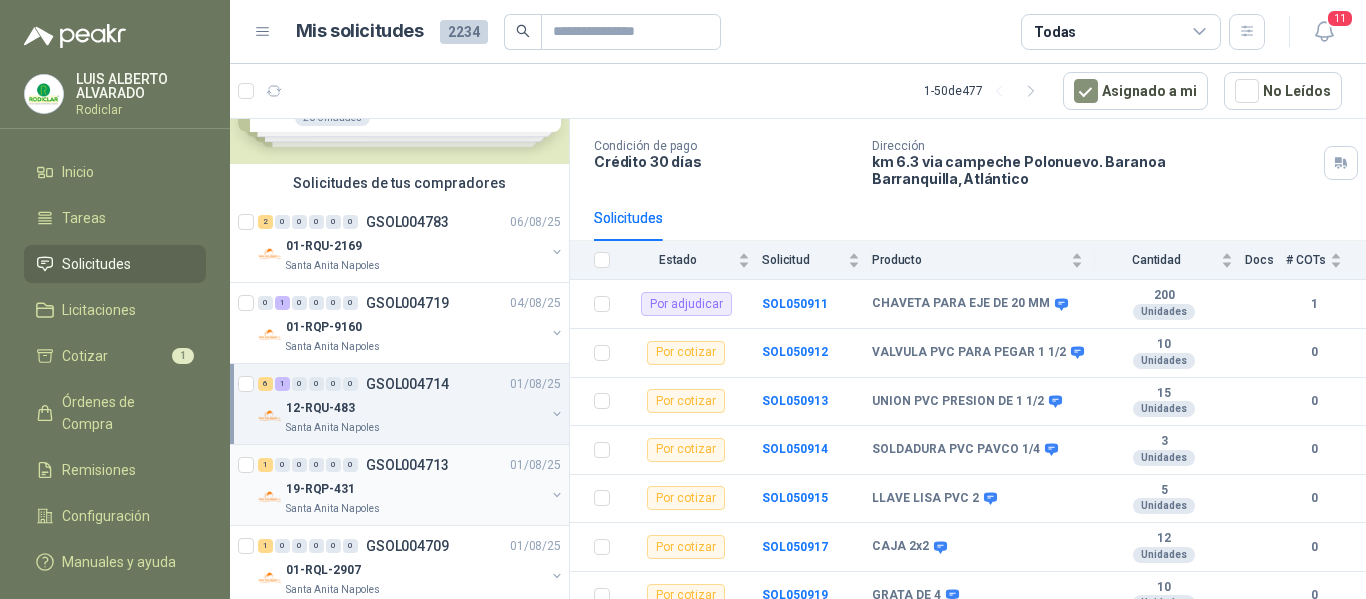 click on "19-RQP-431" at bounding box center (415, 489) 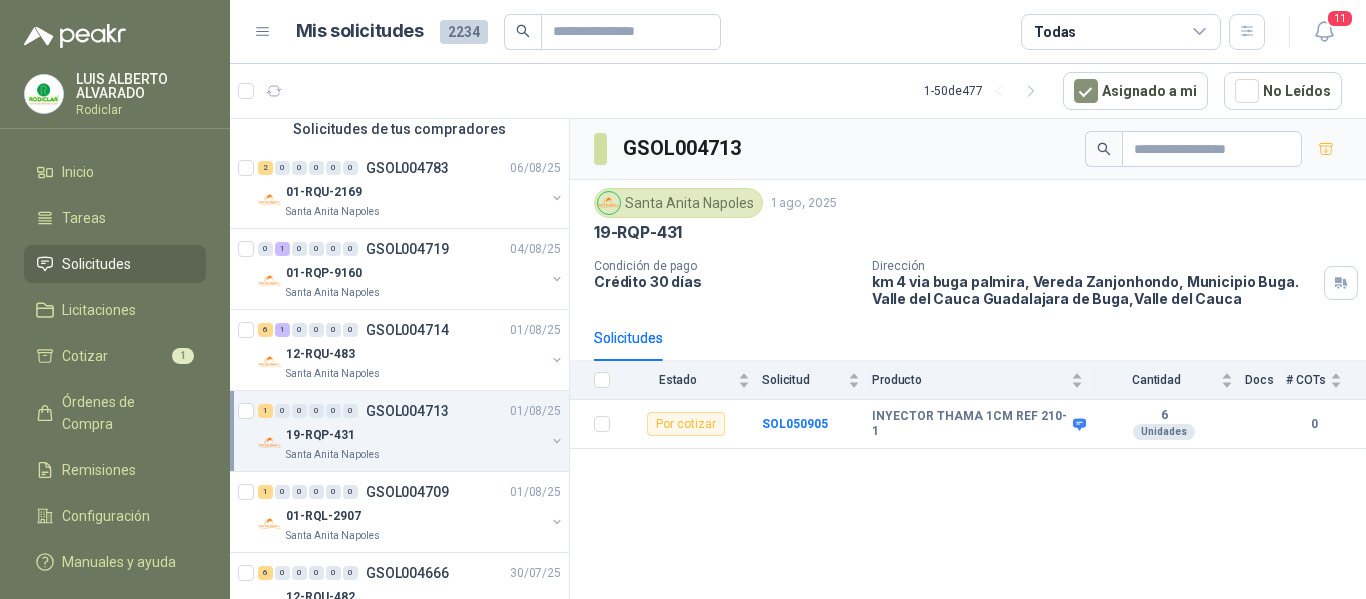 scroll, scrollTop: 200, scrollLeft: 0, axis: vertical 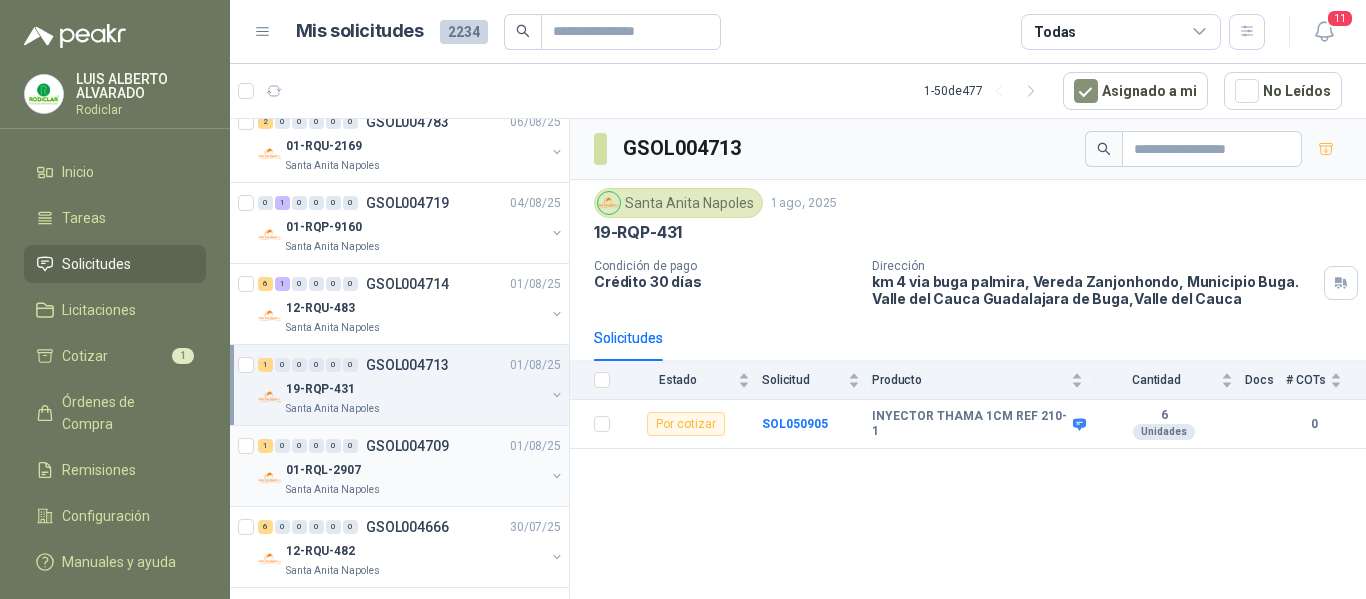 click on "01-RQL-2907" at bounding box center [415, 470] 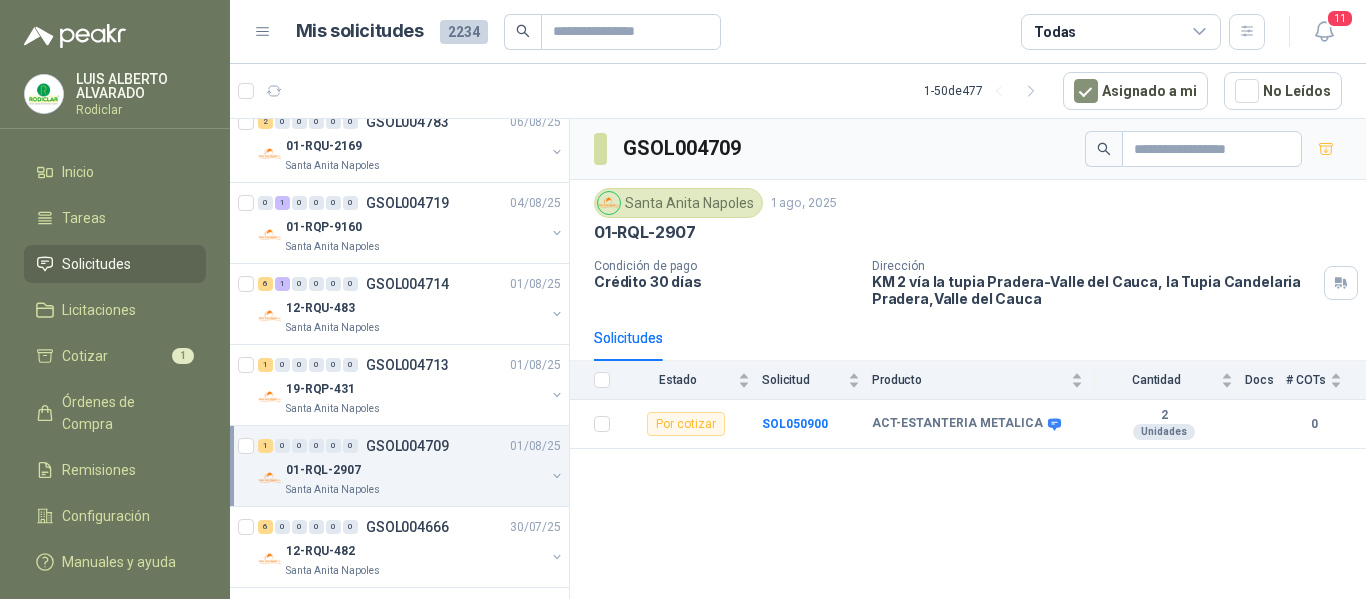 scroll, scrollTop: 300, scrollLeft: 0, axis: vertical 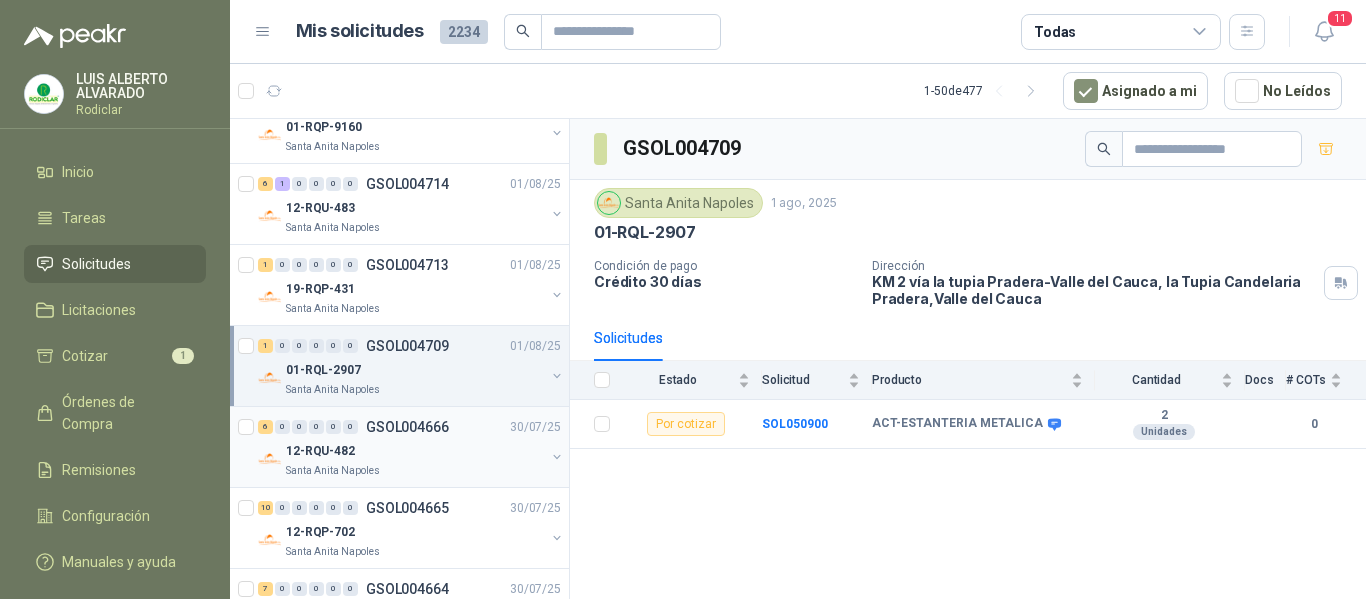 click on "12-RQU-482" at bounding box center (415, 451) 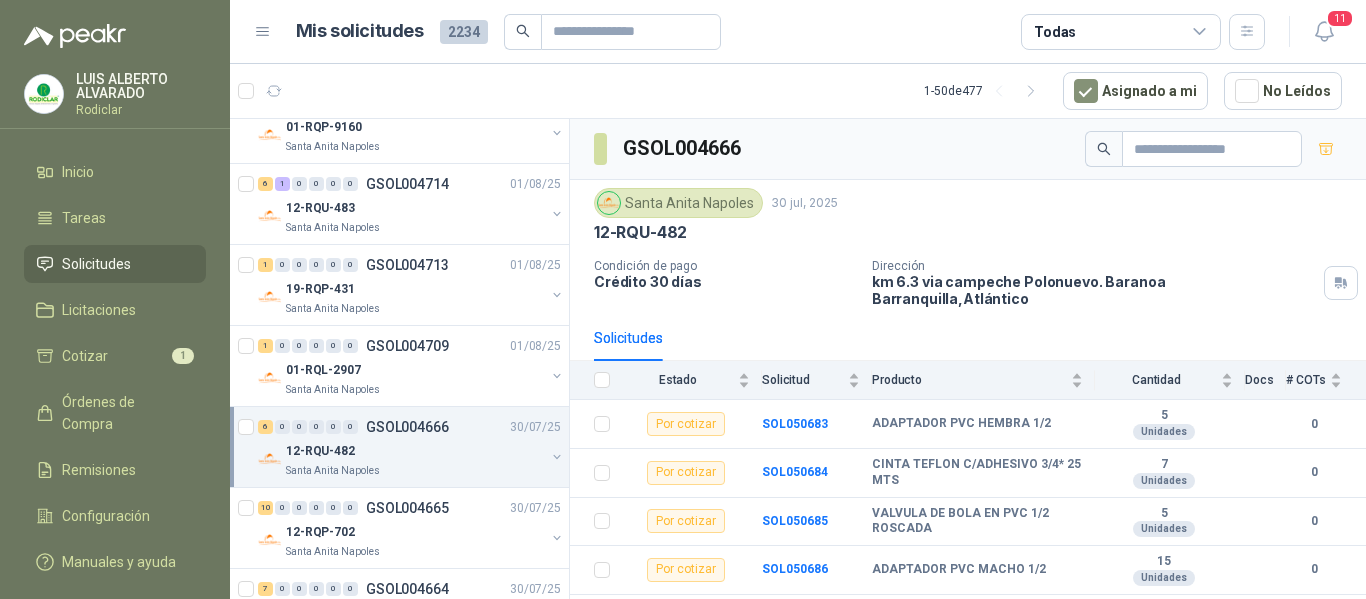 scroll, scrollTop: 400, scrollLeft: 0, axis: vertical 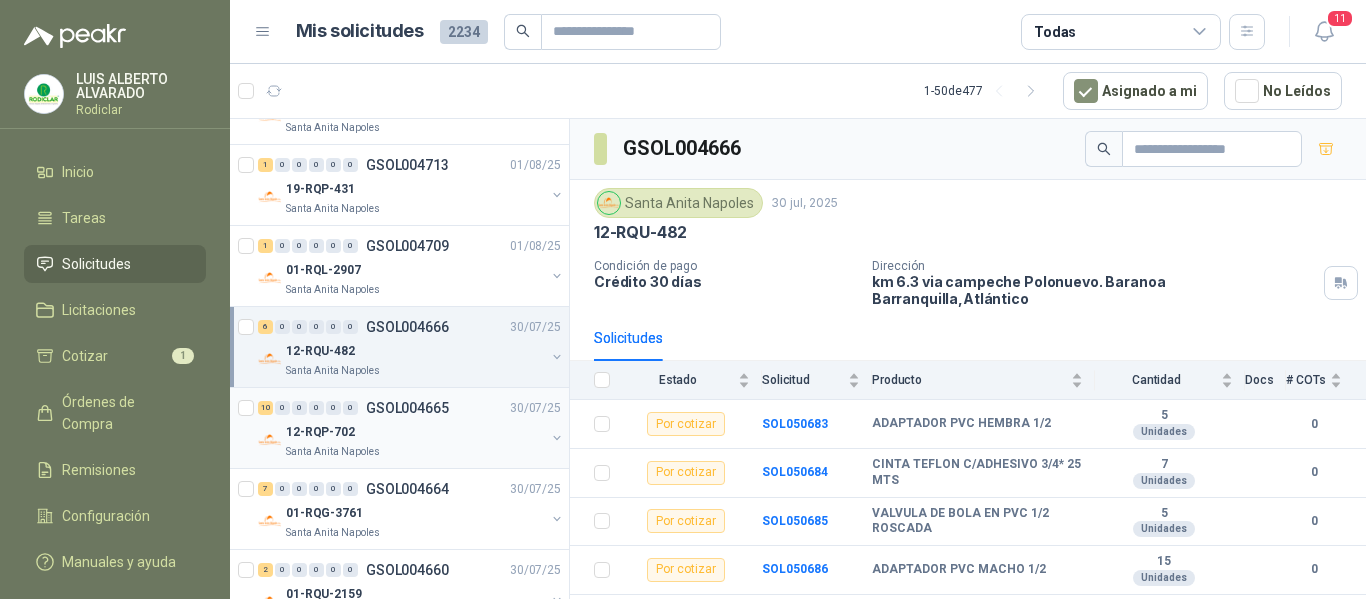 click on "Santa Anita Napoles" at bounding box center (415, 452) 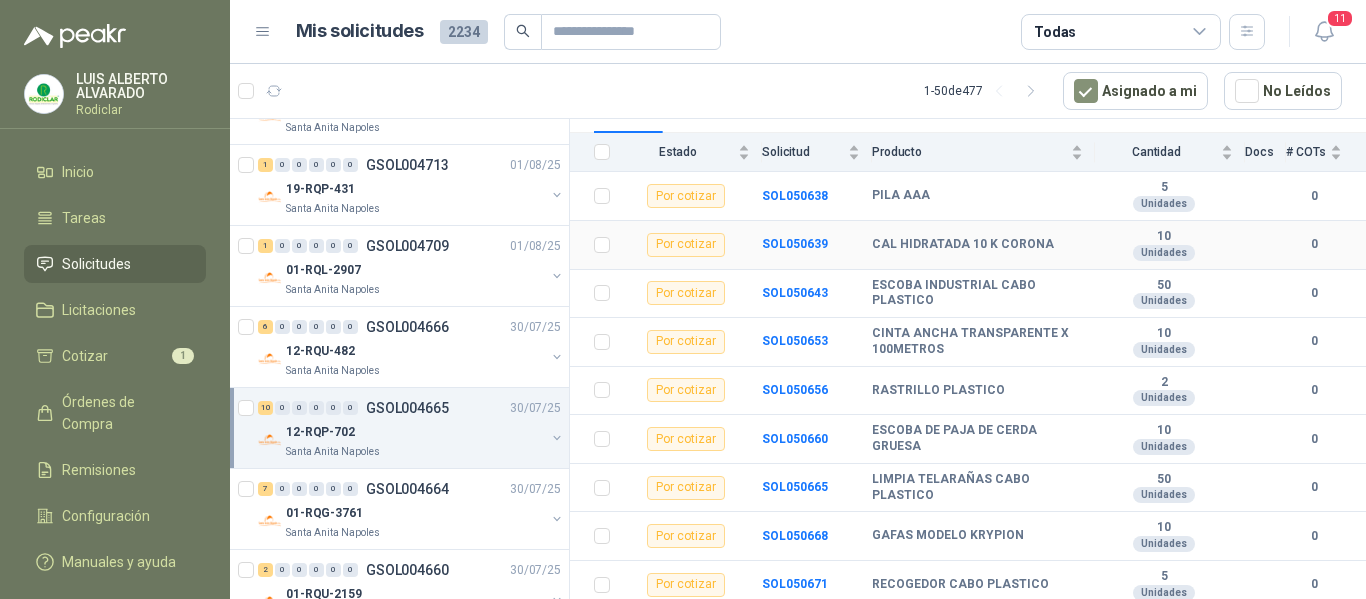 scroll, scrollTop: 266, scrollLeft: 0, axis: vertical 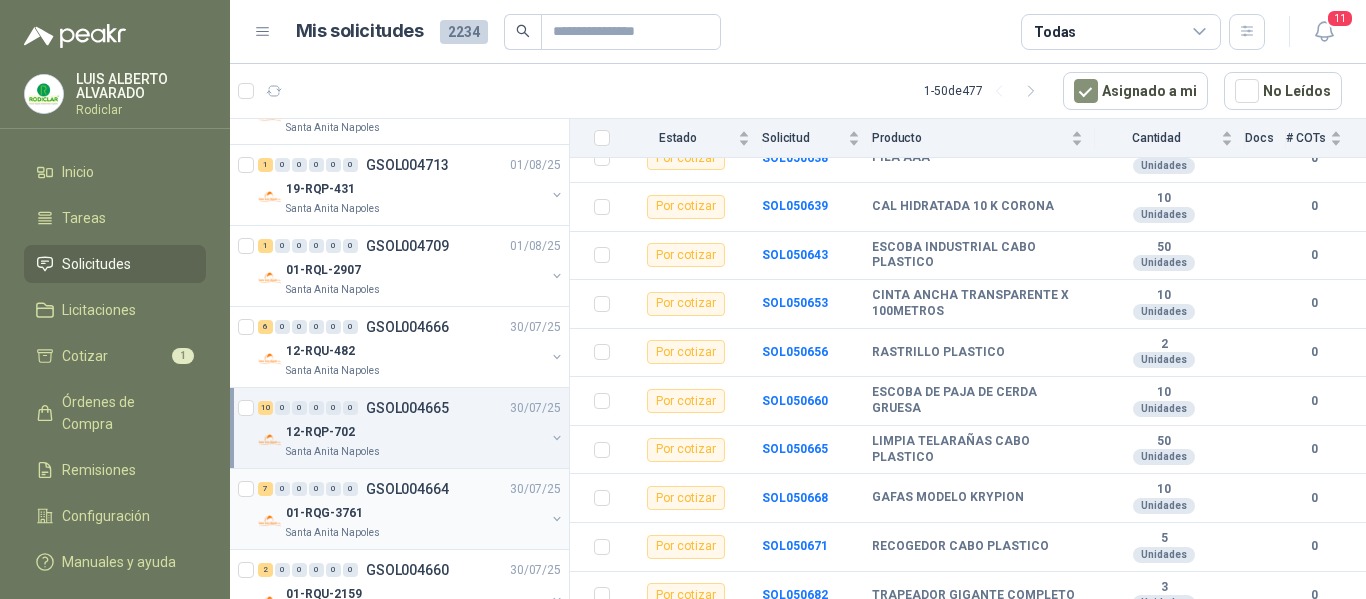 click on "01-RQG-3761" at bounding box center (415, 513) 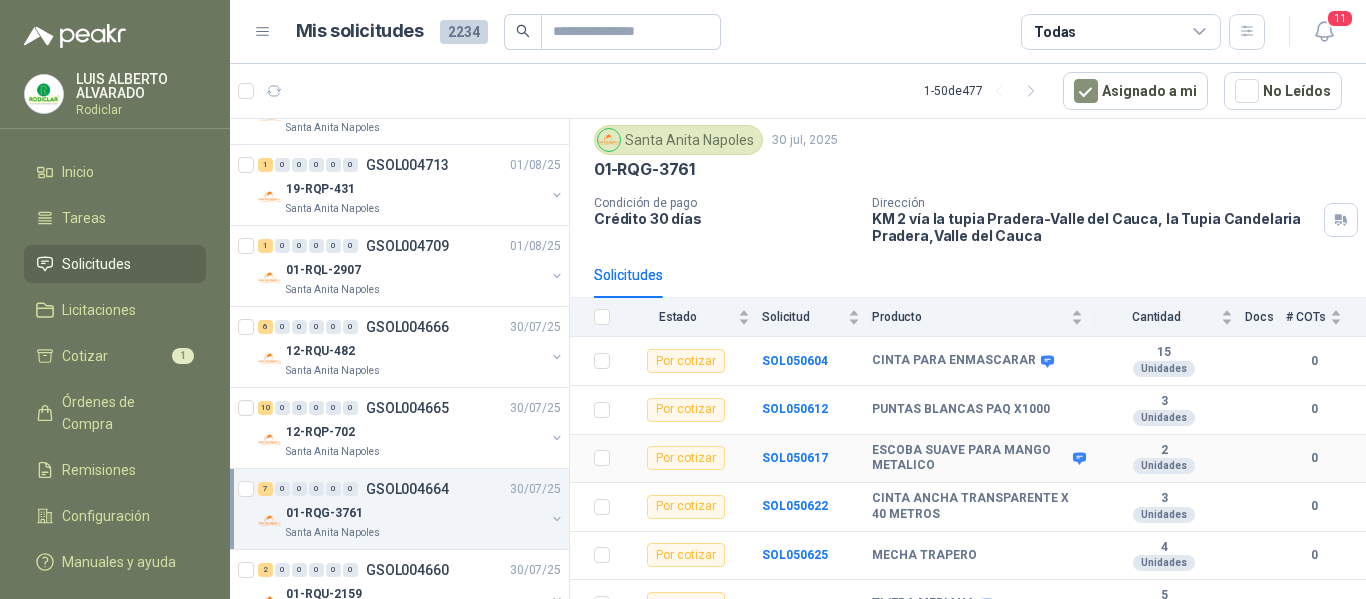 scroll, scrollTop: 134, scrollLeft: 0, axis: vertical 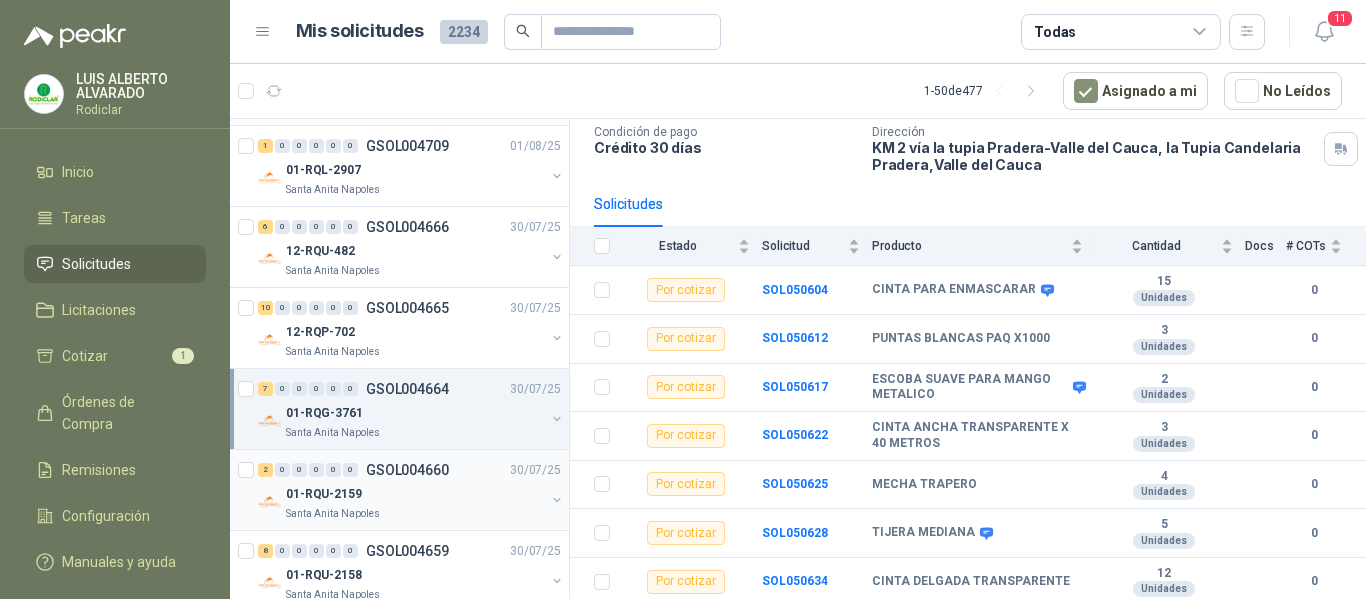 click on "01-RQU-2159" at bounding box center (415, 494) 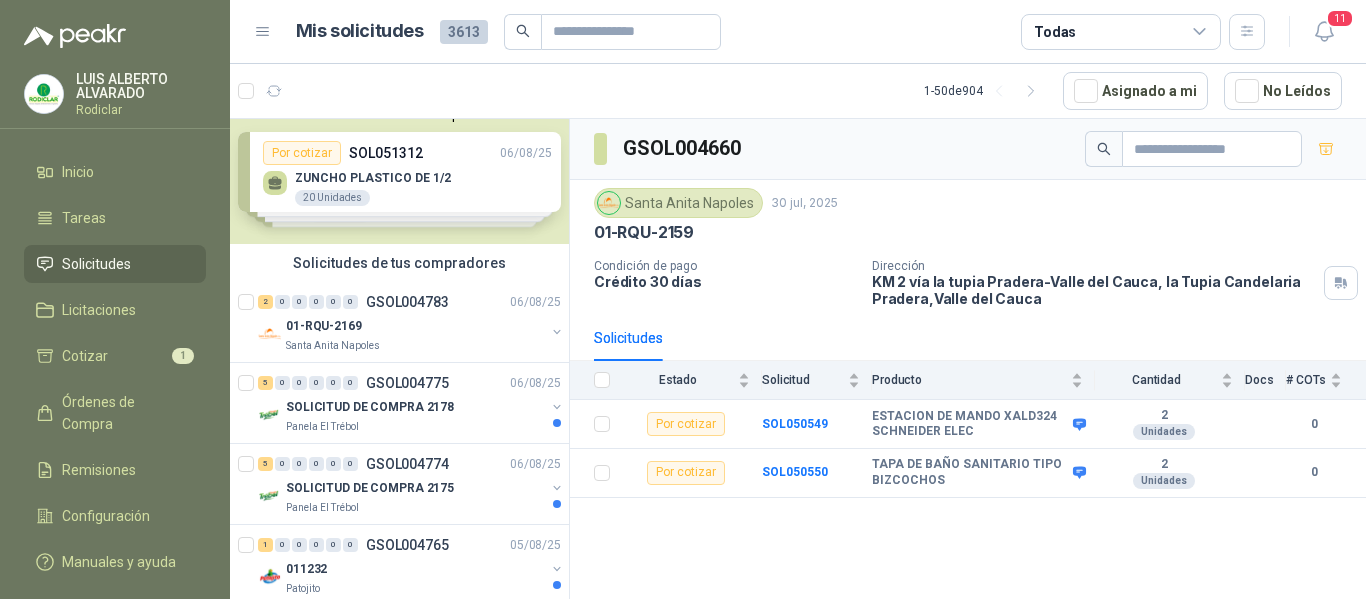 scroll, scrollTop: 0, scrollLeft: 0, axis: both 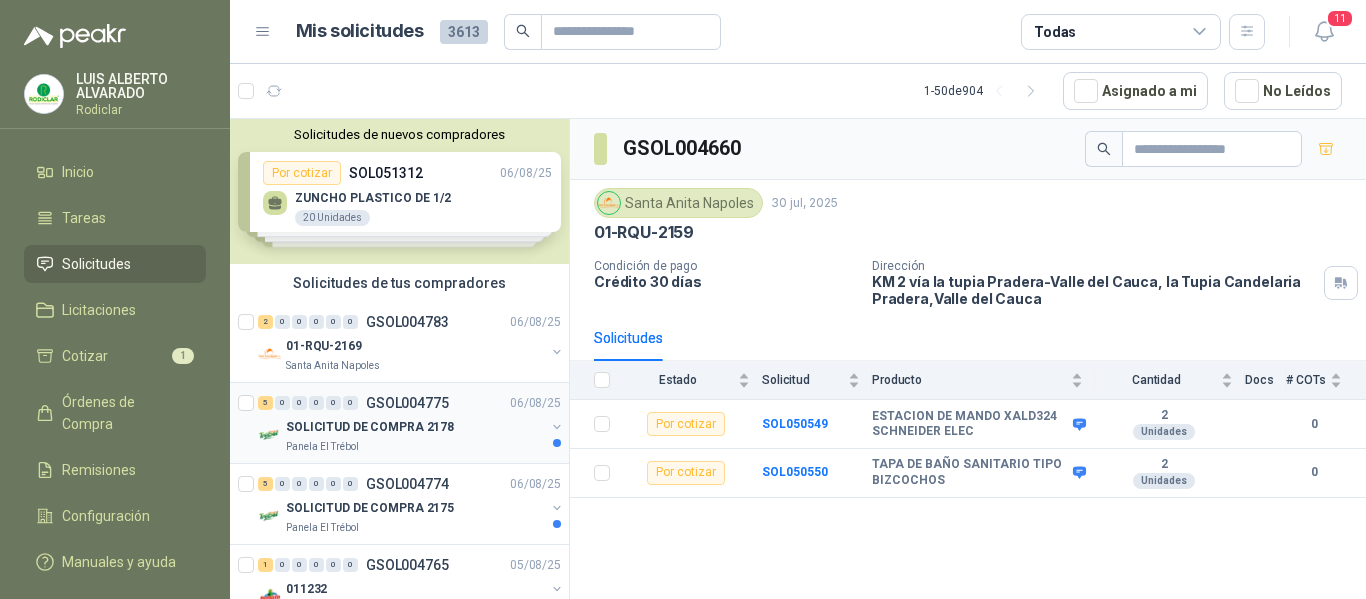 click on "SOLICITUD DE COMPRA 2178" at bounding box center [415, 427] 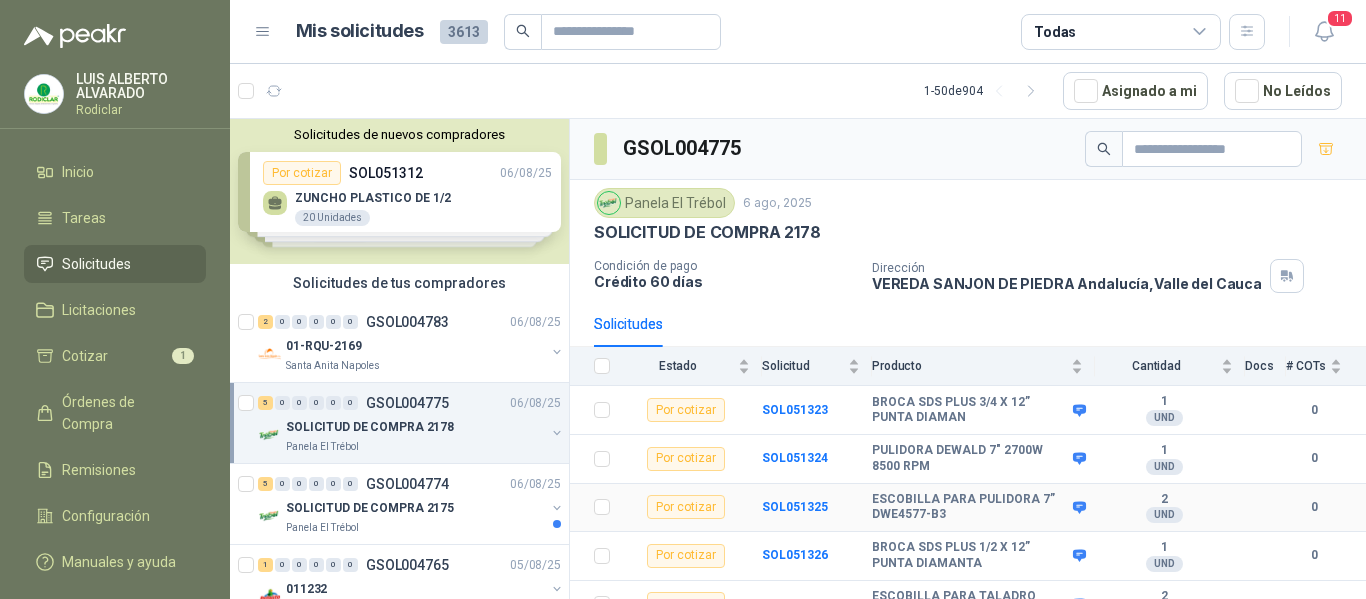 scroll, scrollTop: 23, scrollLeft: 0, axis: vertical 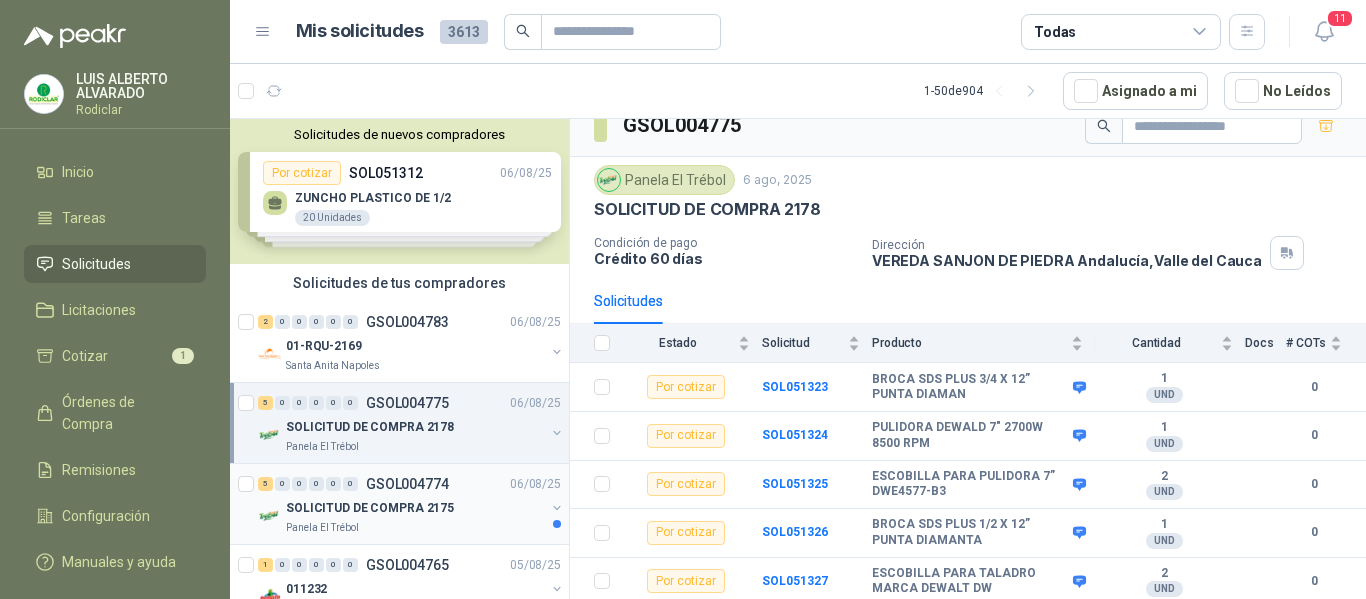click on "SOLICITUD DE COMPRA 2175" at bounding box center [415, 508] 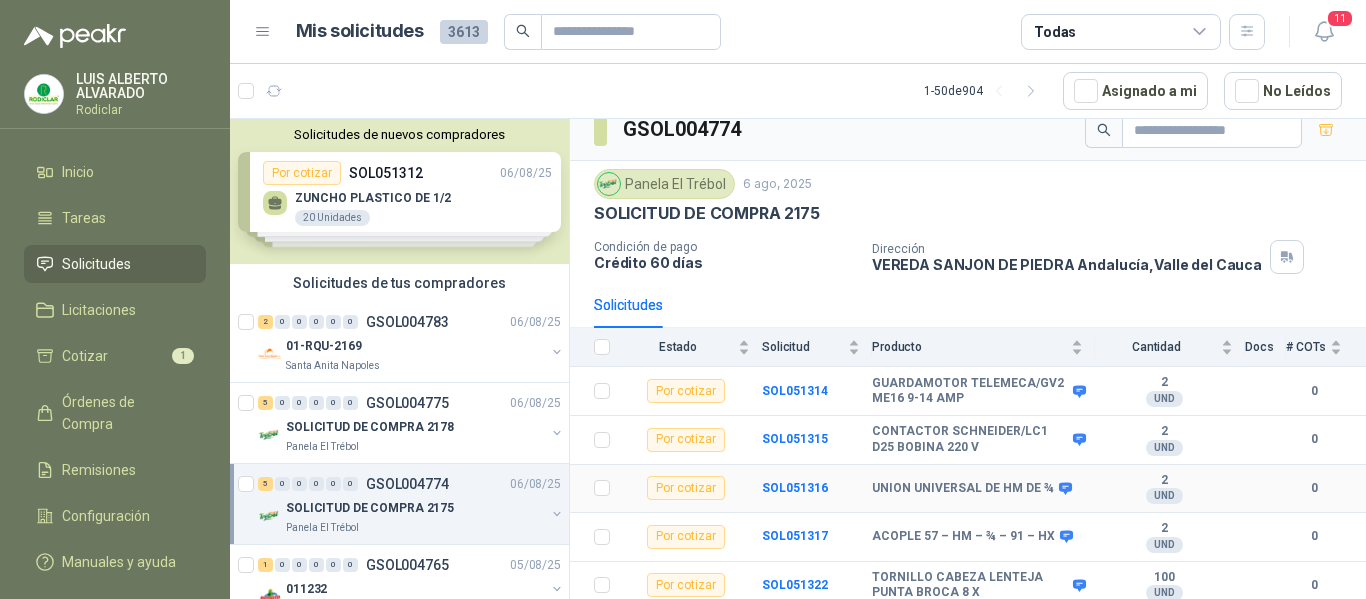 scroll, scrollTop: 23, scrollLeft: 0, axis: vertical 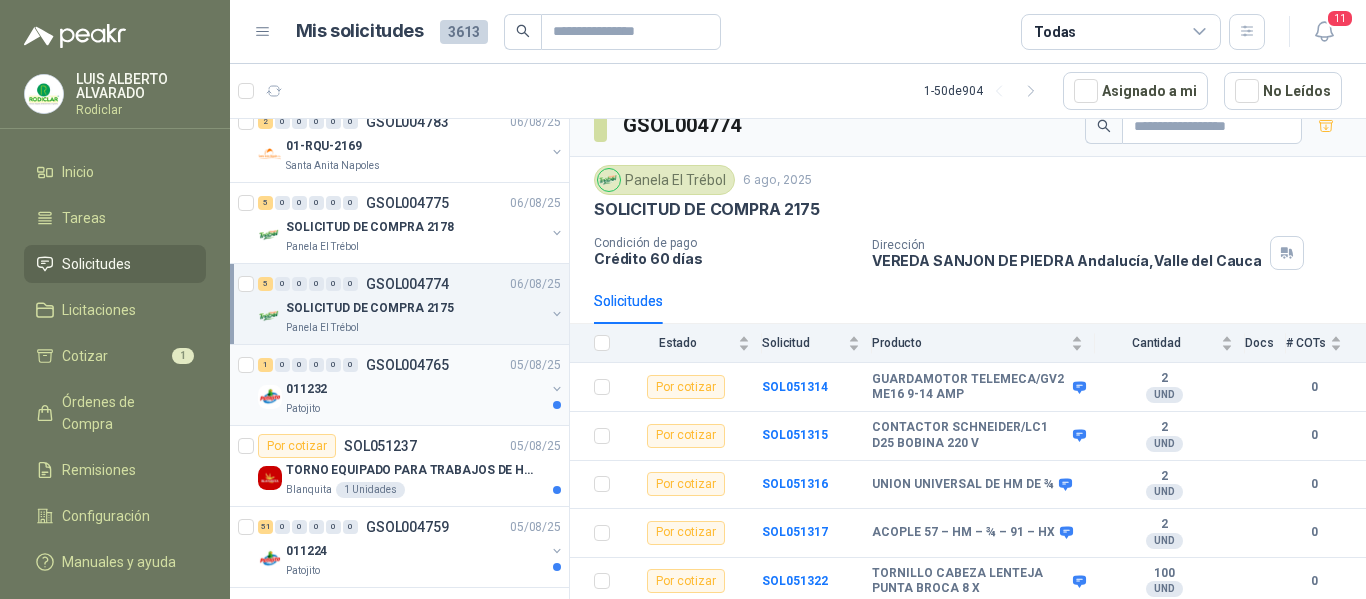 click on "011232" at bounding box center [415, 389] 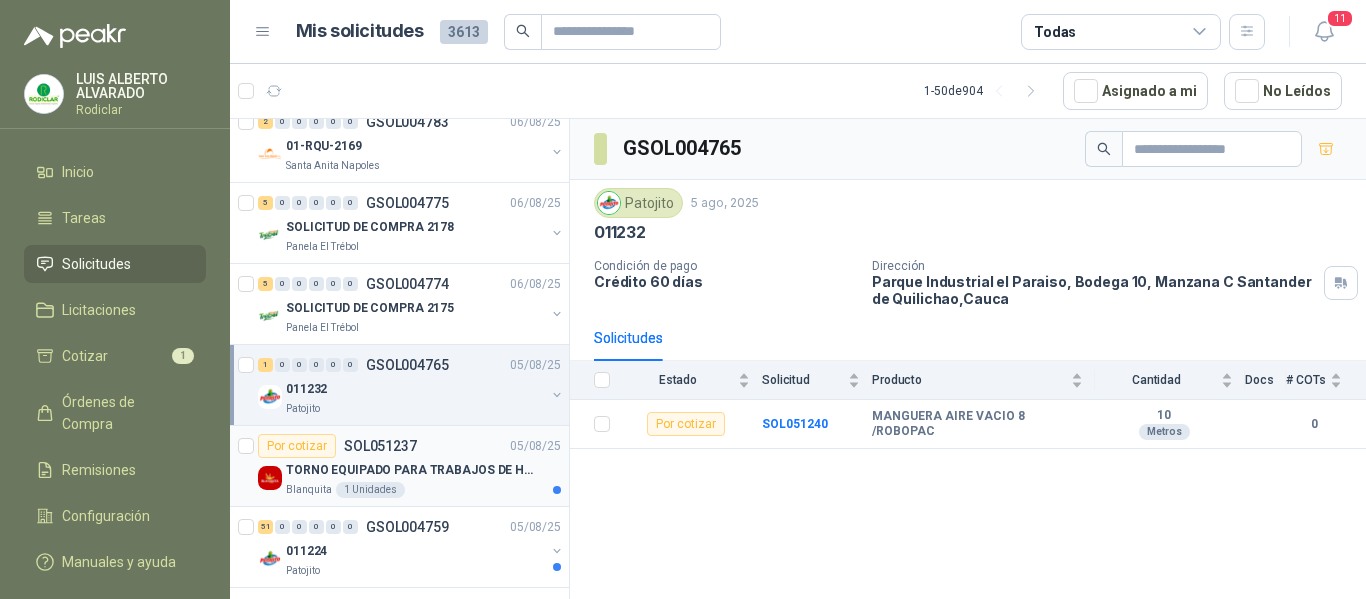 click on "Blanquita 1   Unidades" at bounding box center (423, 490) 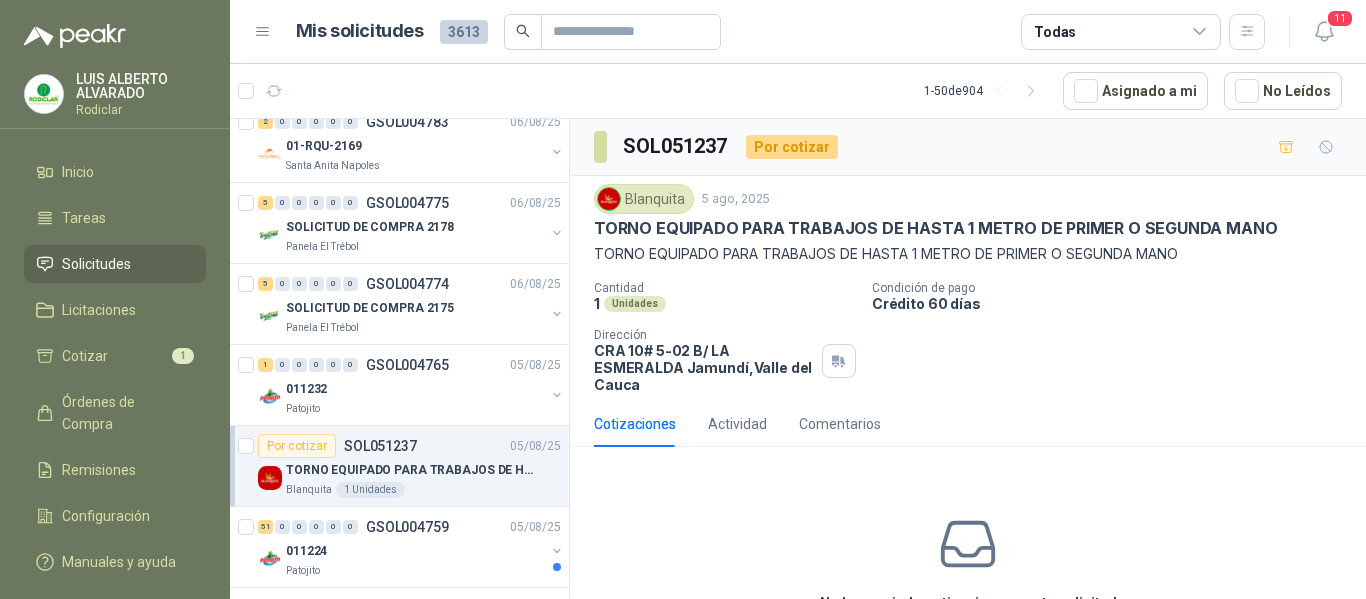scroll, scrollTop: 100, scrollLeft: 0, axis: vertical 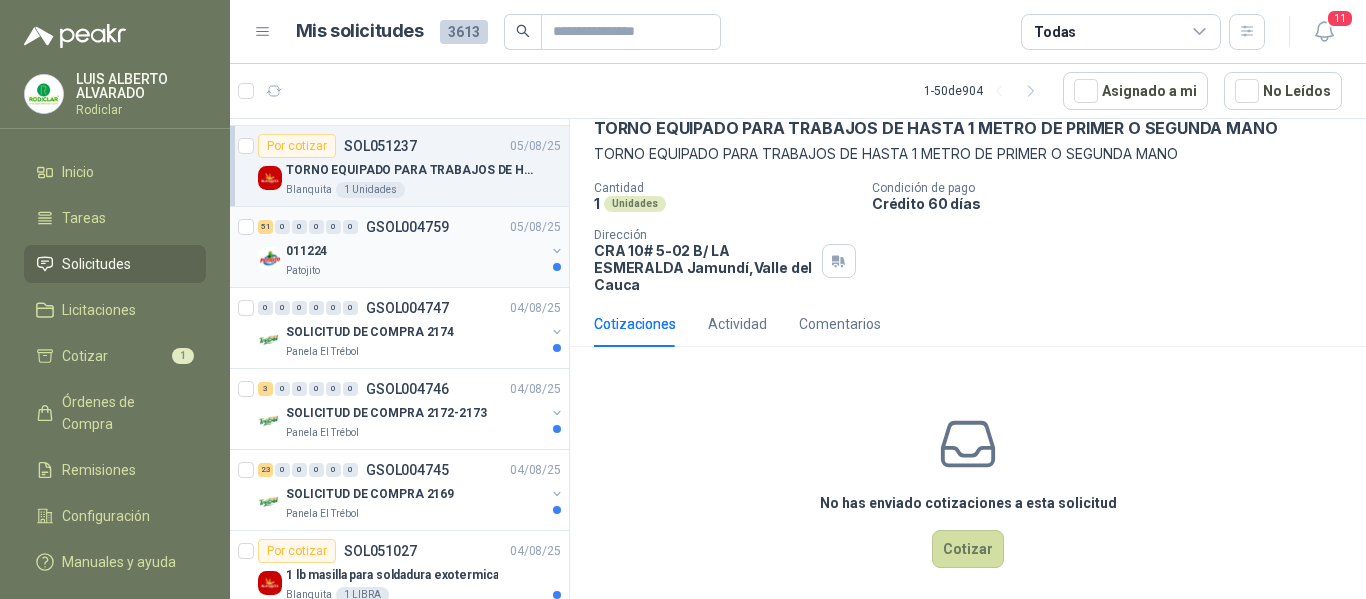 click on "Patojito" at bounding box center [415, 271] 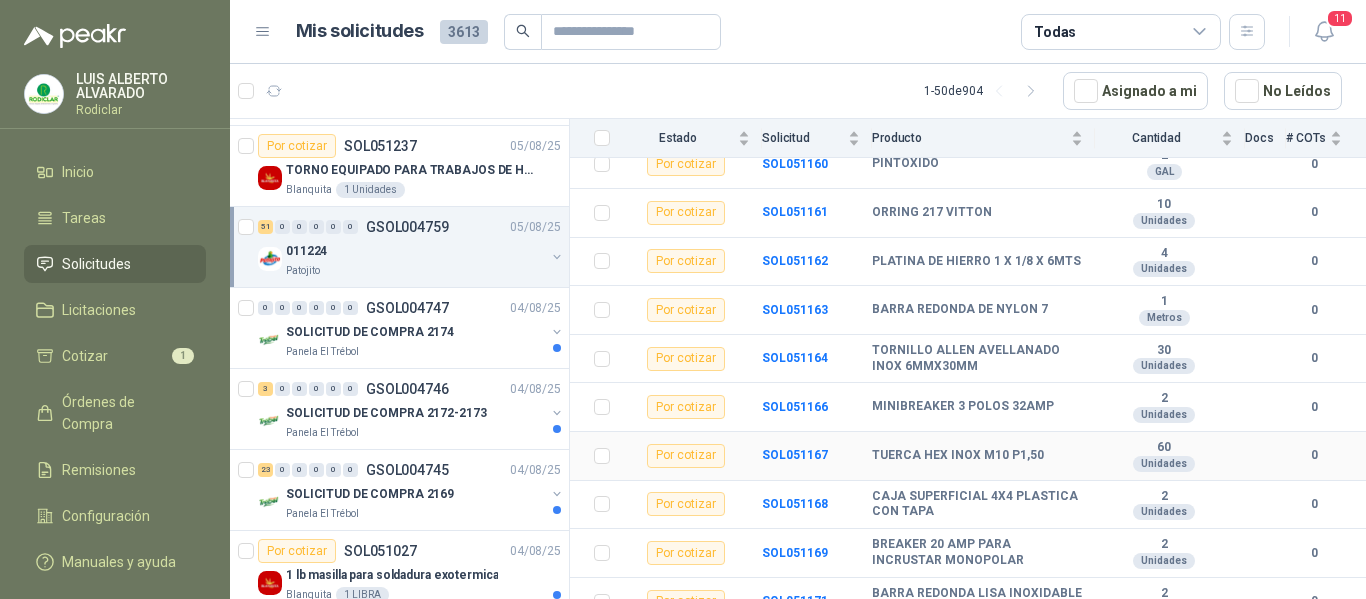 scroll, scrollTop: 700, scrollLeft: 0, axis: vertical 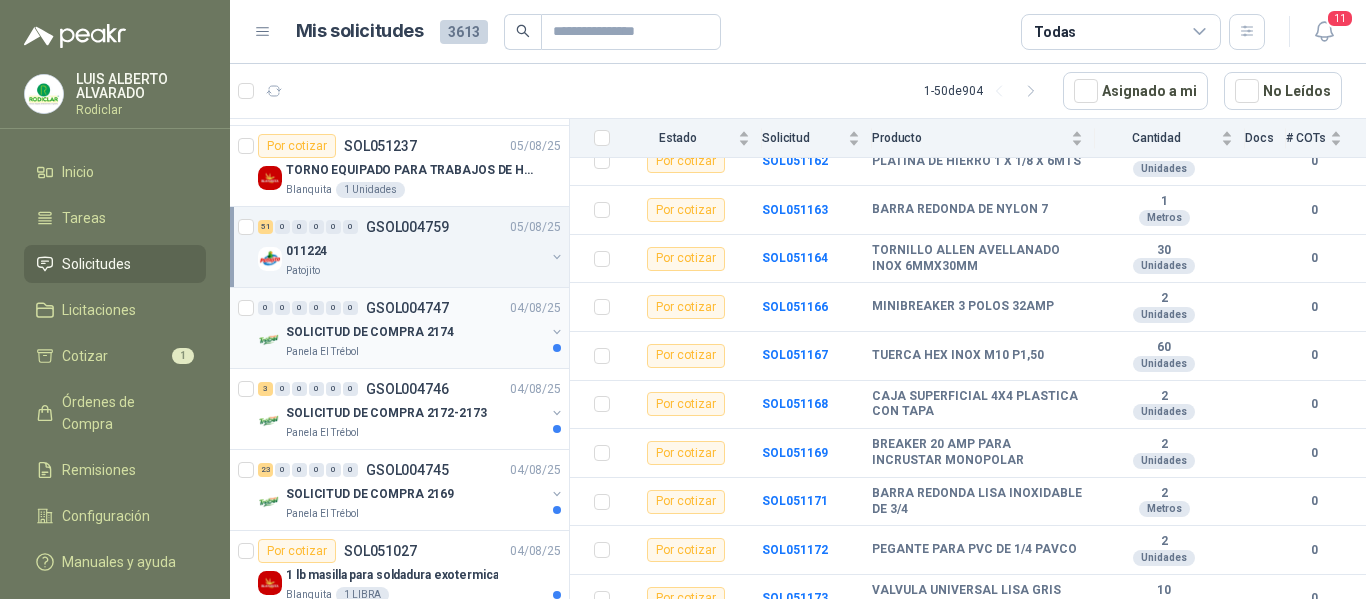 click on "Panela El Trébol" at bounding box center (415, 352) 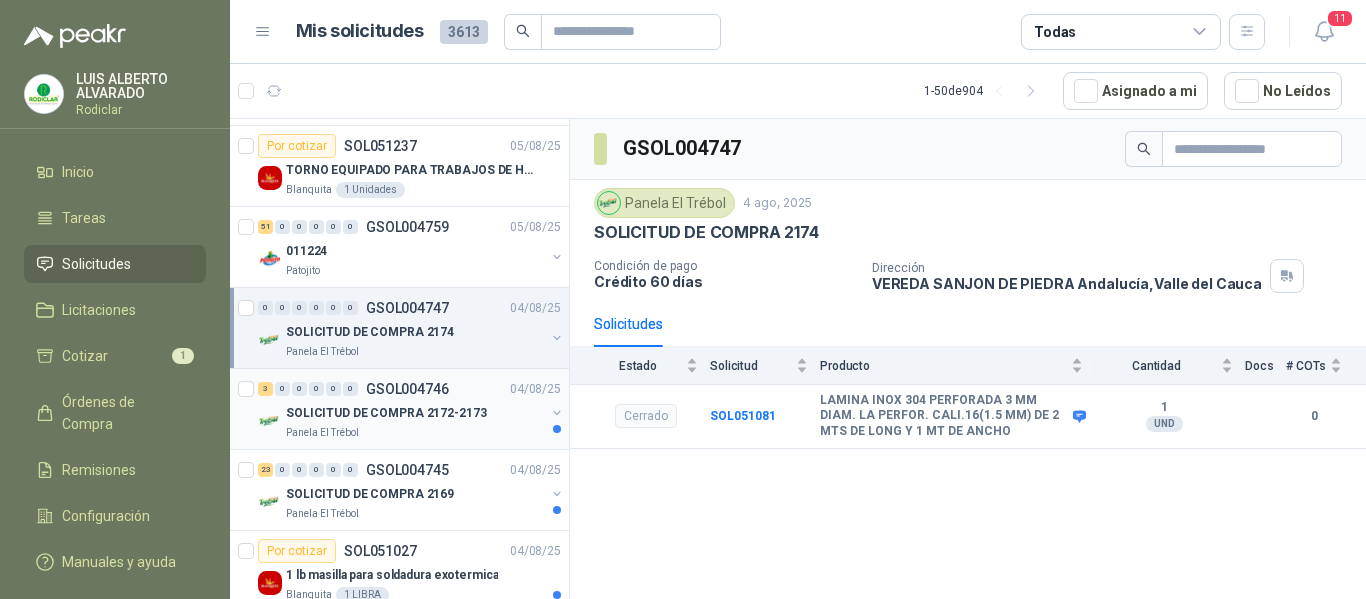 click on "SOLICITUD DE COMPRA 2172-2173" at bounding box center (415, 413) 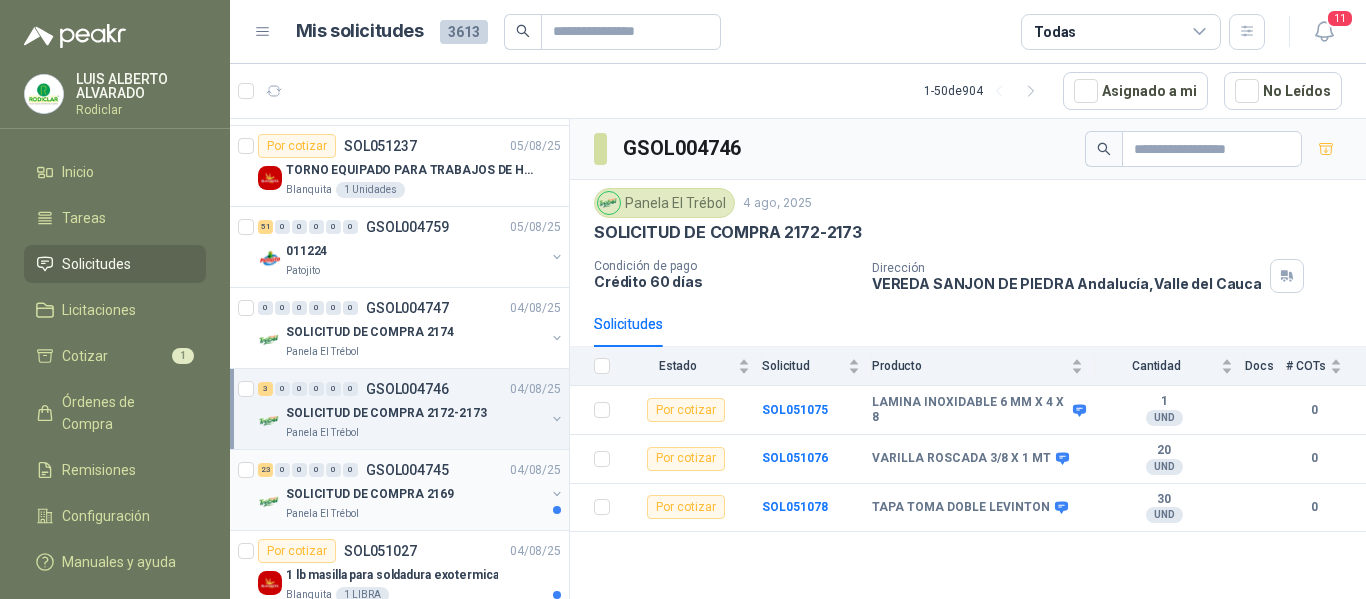 click on "SOLICITUD DE COMPRA 2169" at bounding box center [415, 494] 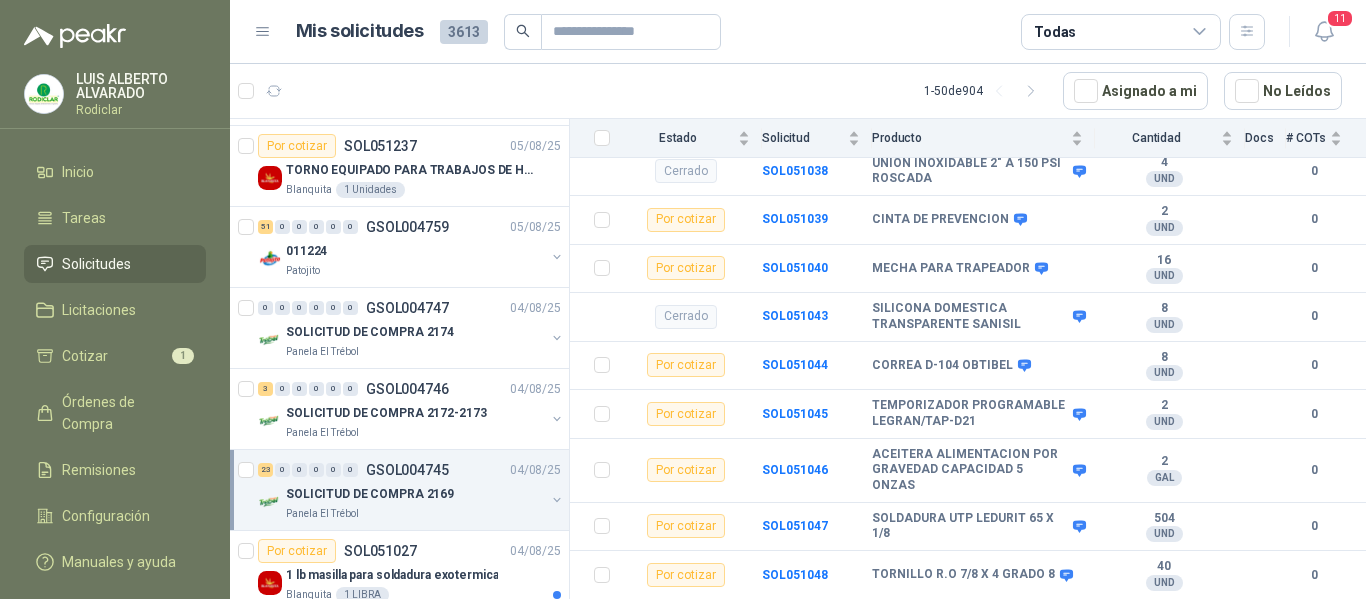 scroll, scrollTop: 220, scrollLeft: 0, axis: vertical 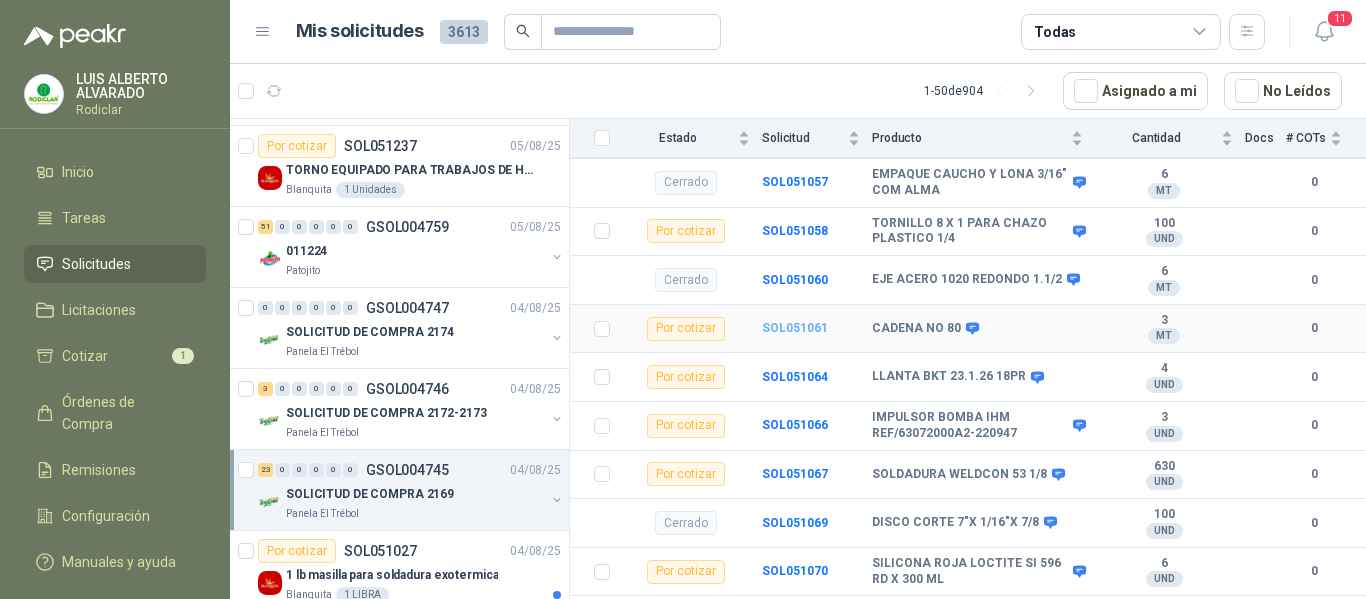 click on "SOL051061" at bounding box center (795, 328) 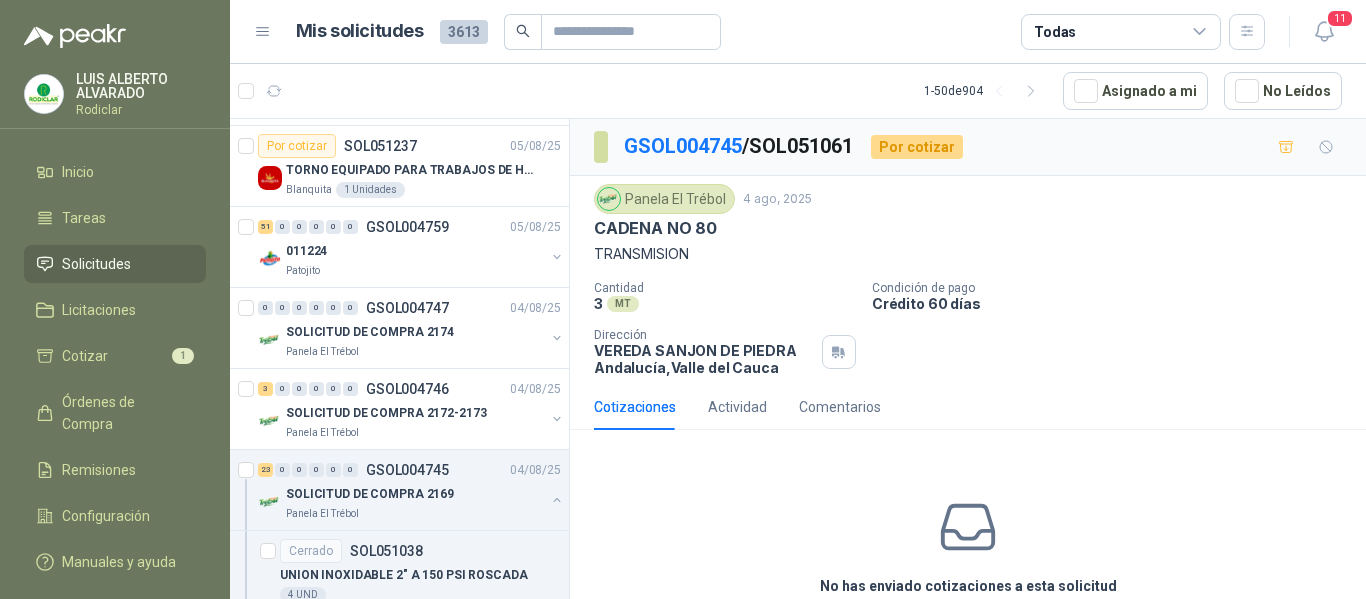 scroll, scrollTop: 96, scrollLeft: 0, axis: vertical 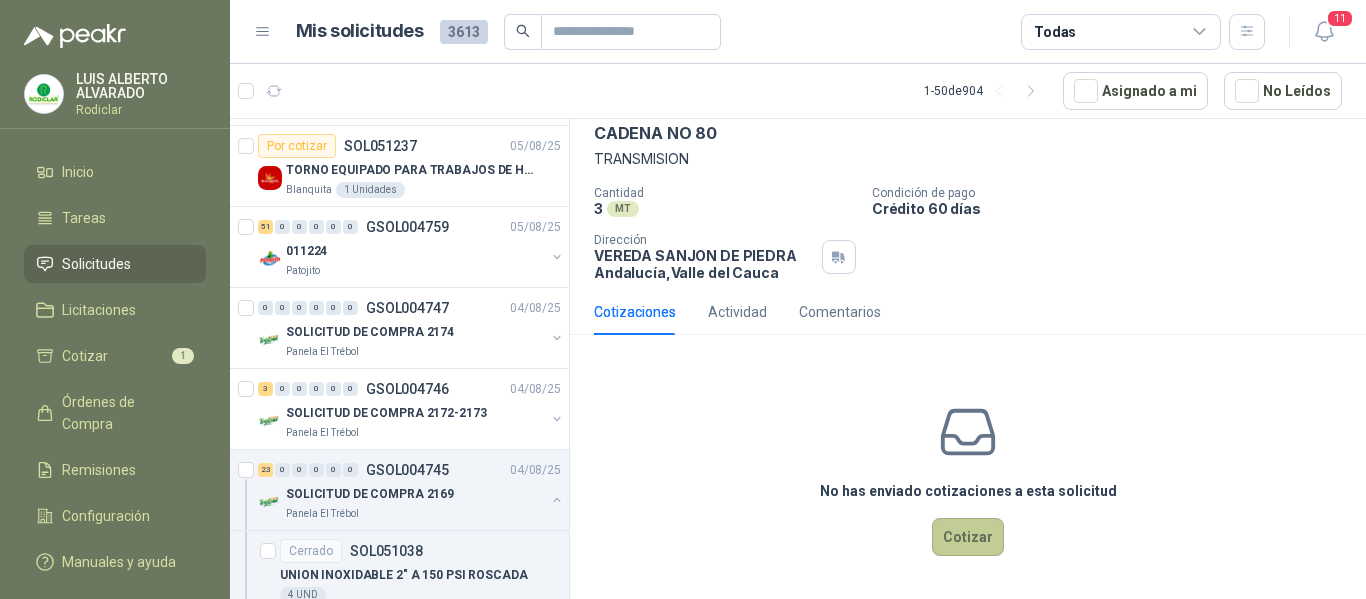 click on "Cotizar" at bounding box center (968, 537) 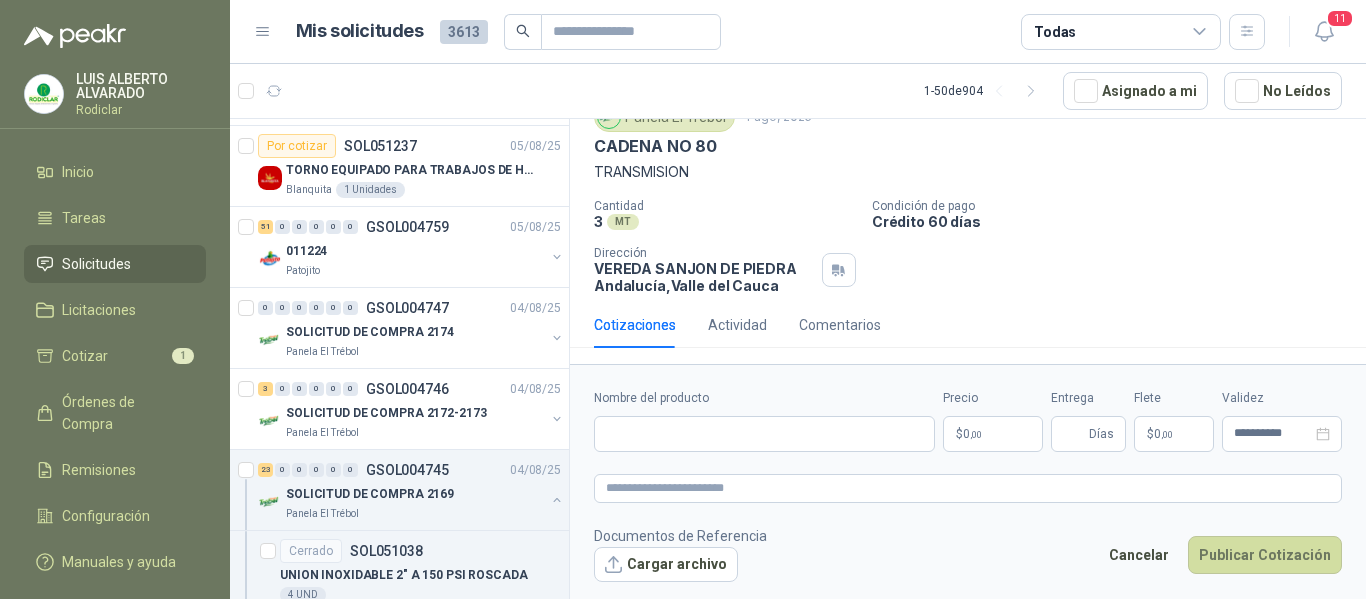 type 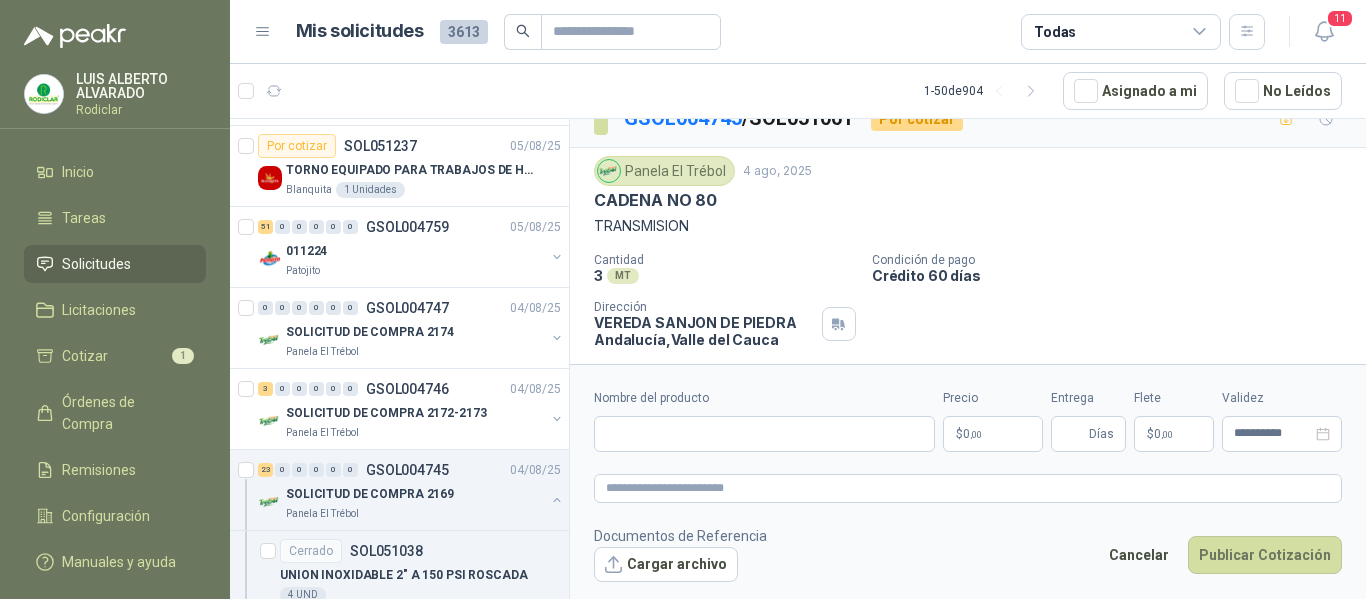 scroll, scrollTop: 0, scrollLeft: 0, axis: both 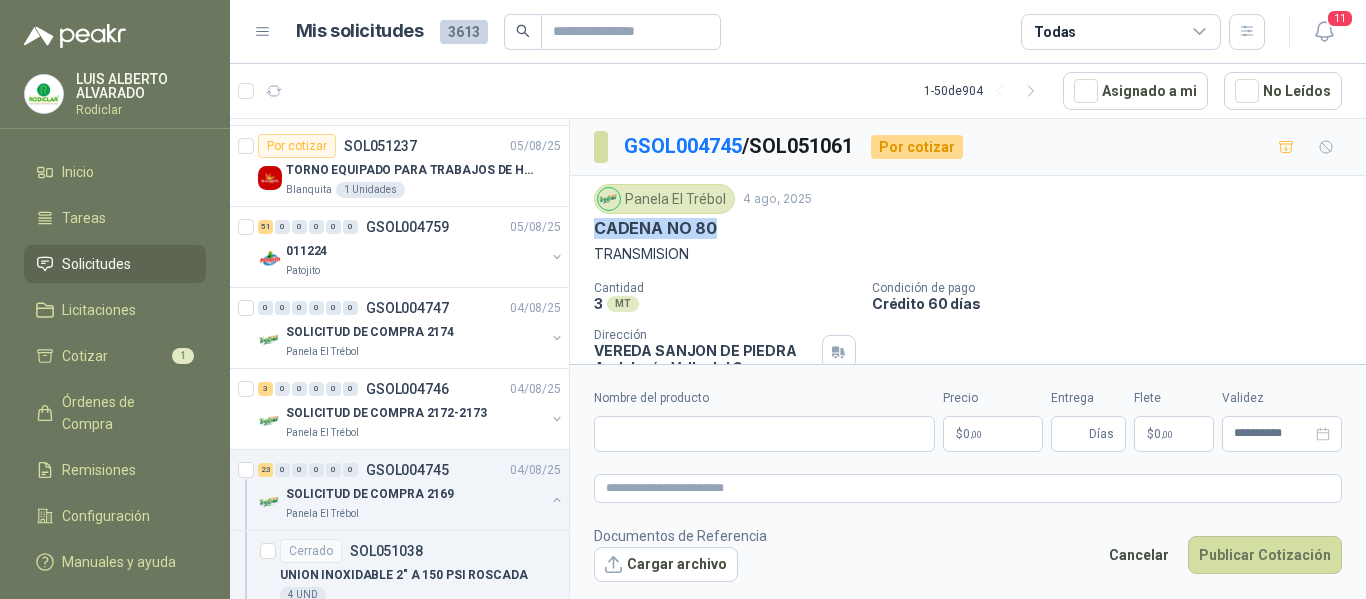 drag, startPoint x: 595, startPoint y: 229, endPoint x: 714, endPoint y: 238, distance: 119.33985 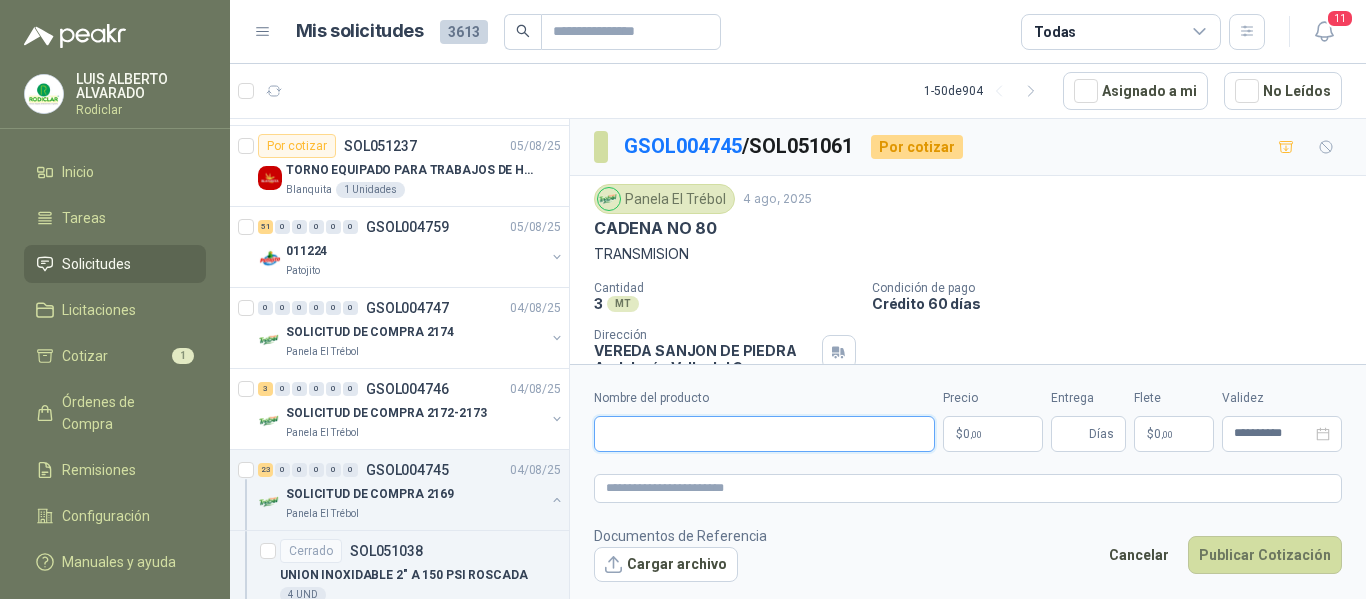 click on "Nombre del producto" at bounding box center (764, 434) 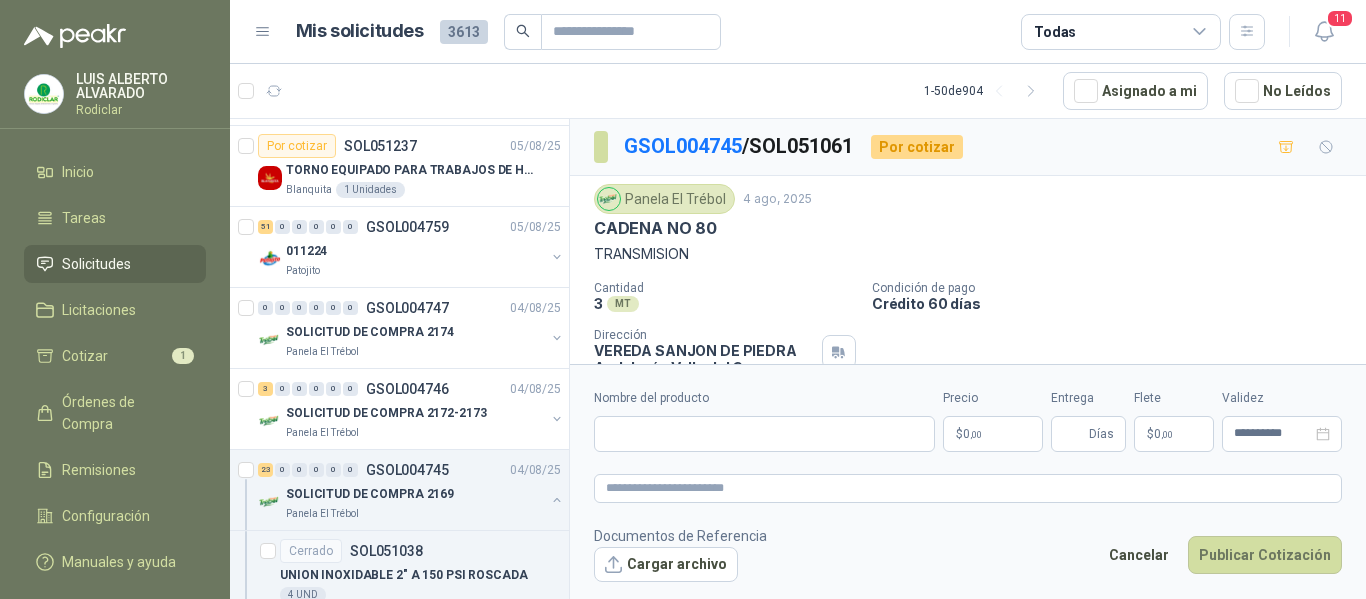 drag, startPoint x: 1072, startPoint y: 260, endPoint x: 1043, endPoint y: 259, distance: 29.017237 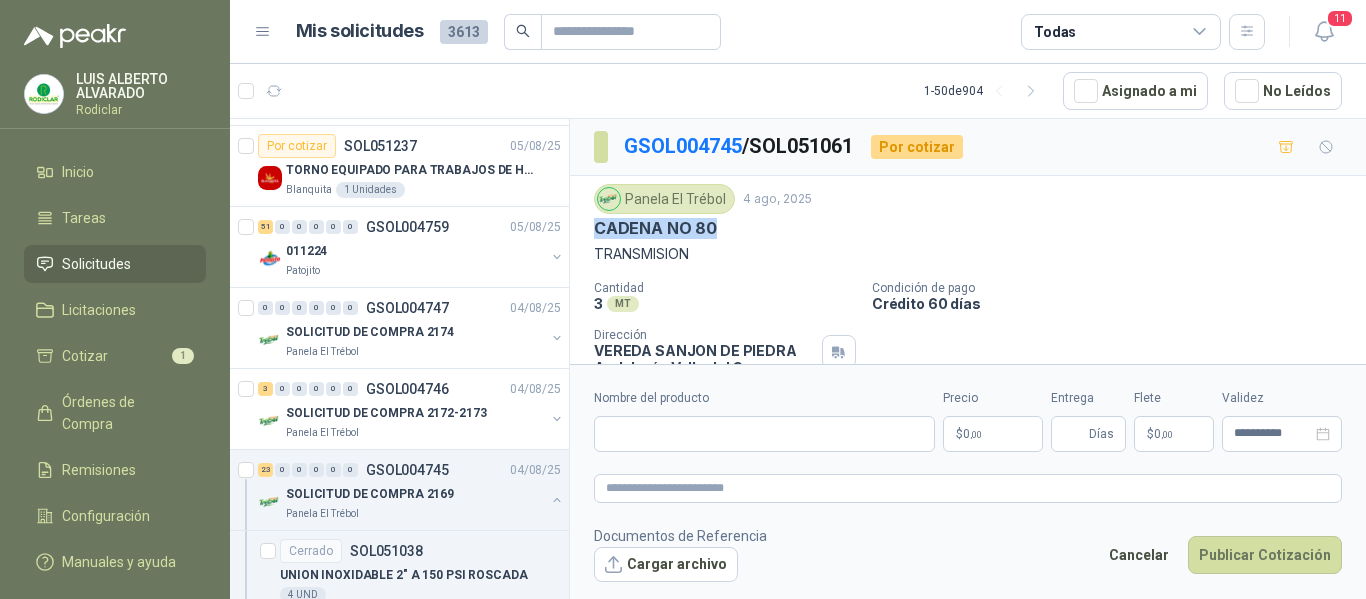 drag, startPoint x: 622, startPoint y: 230, endPoint x: 732, endPoint y: 236, distance: 110.16351 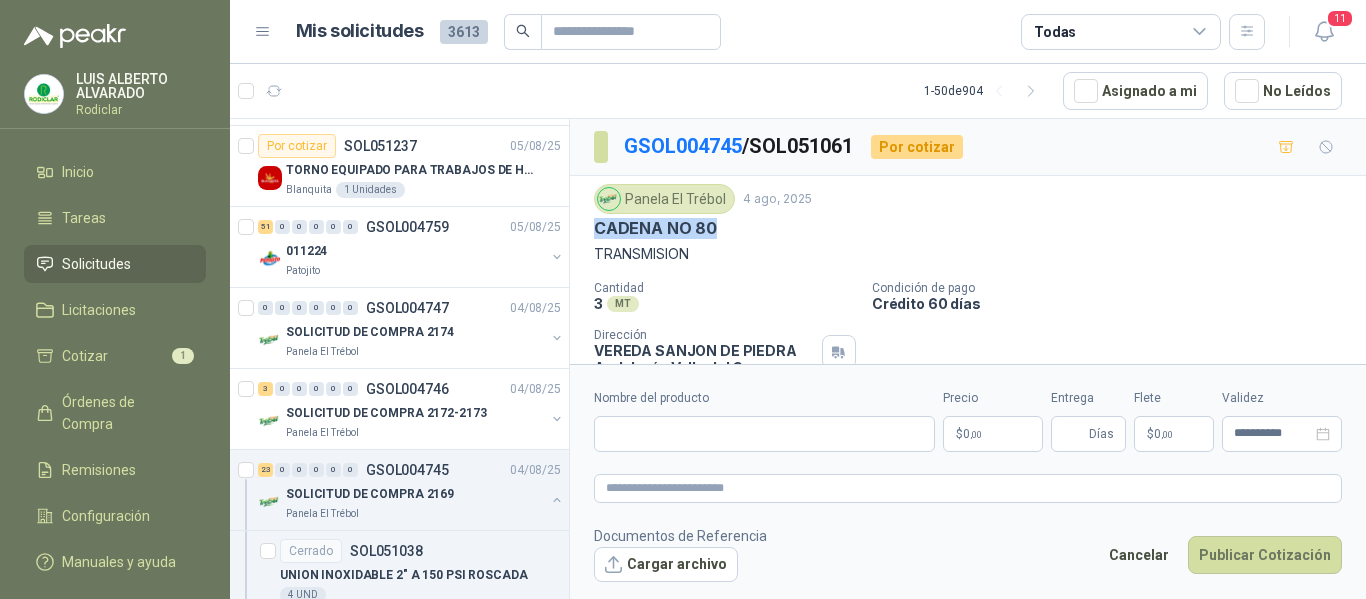copy on "CADENA NO 80" 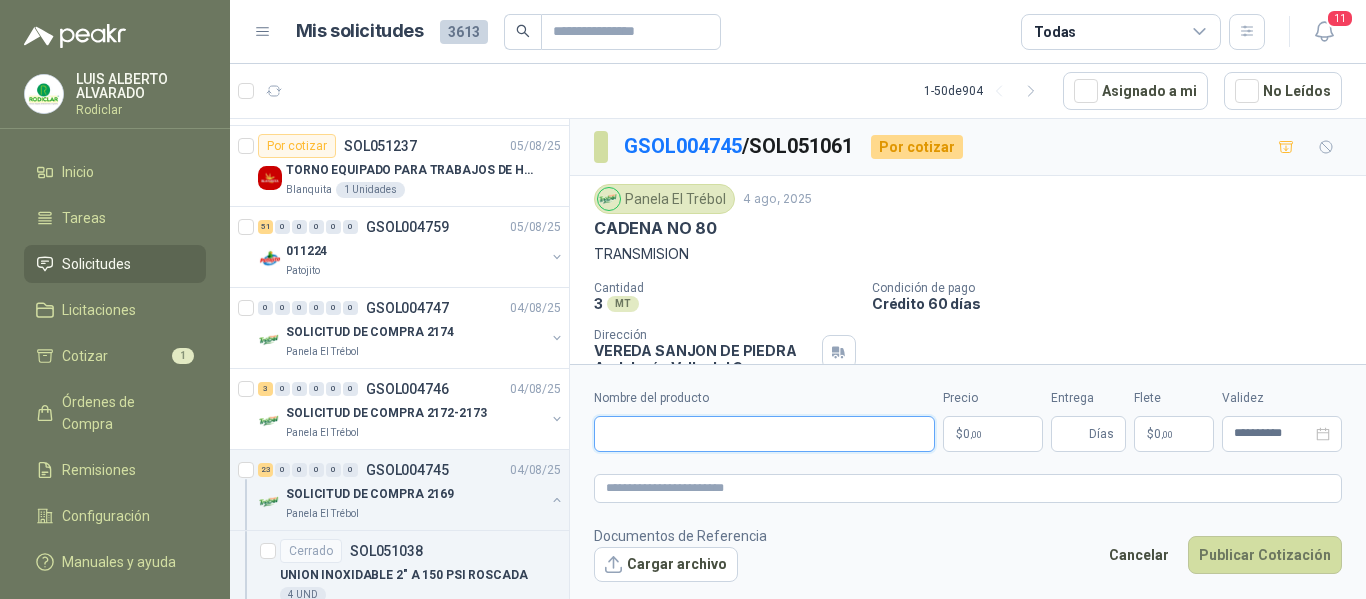 click on "Nombre del producto" at bounding box center (764, 434) 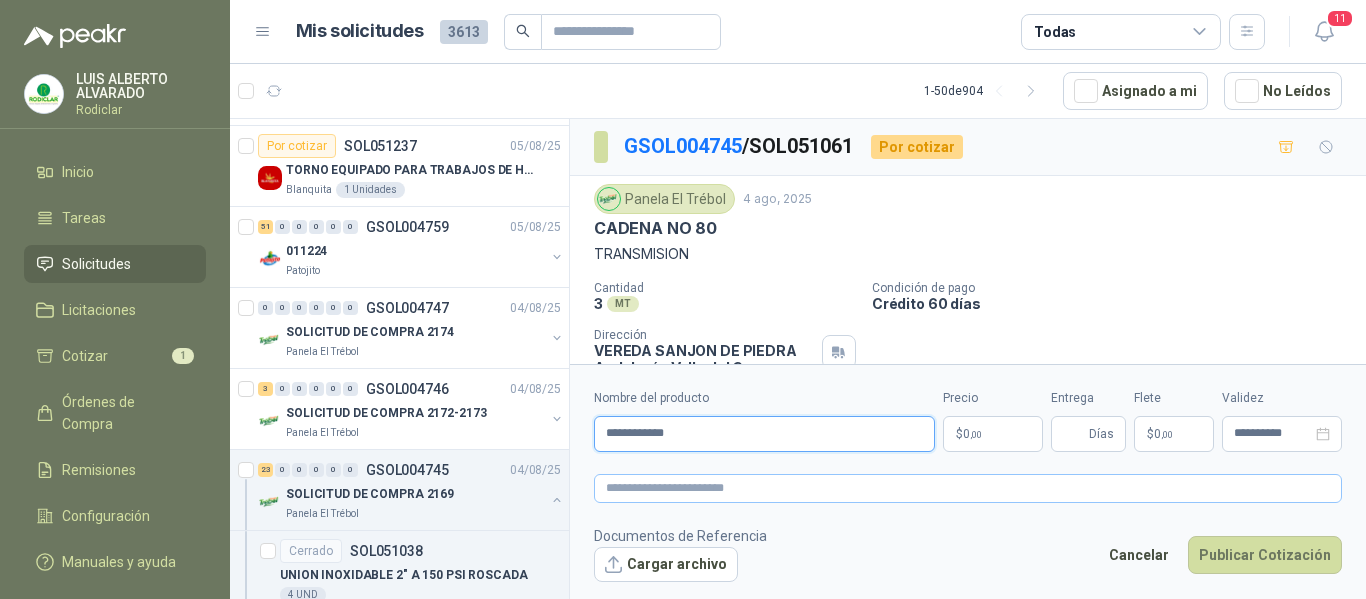 type on "**********" 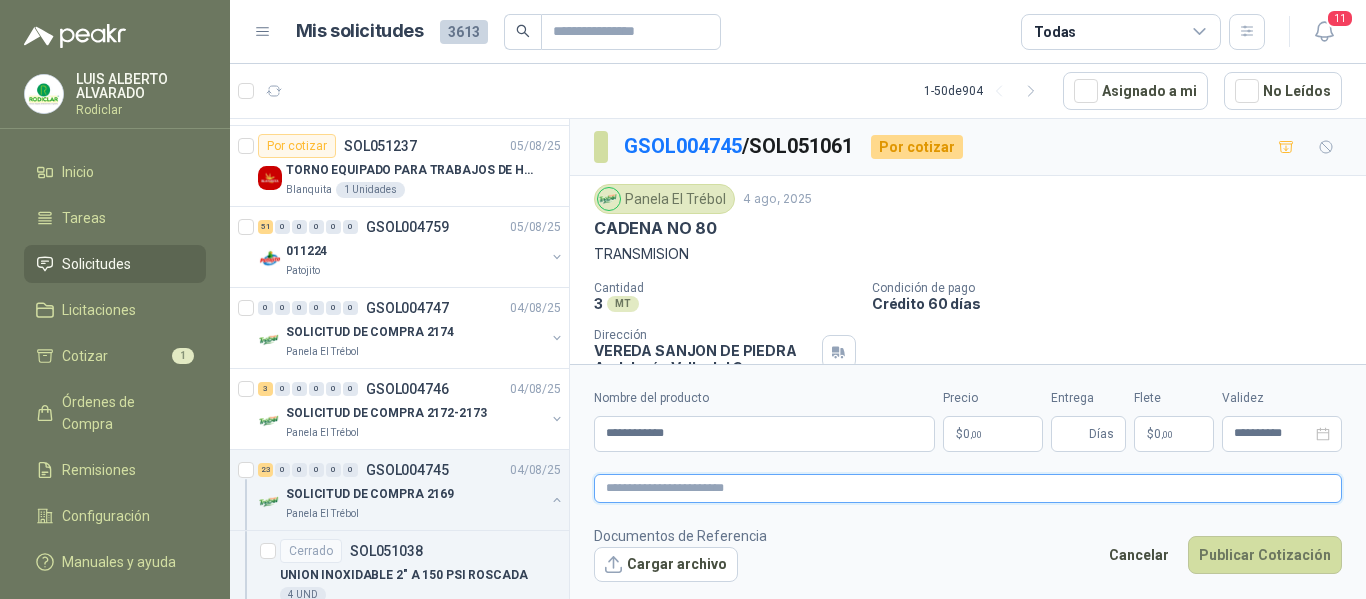 click at bounding box center [968, 488] 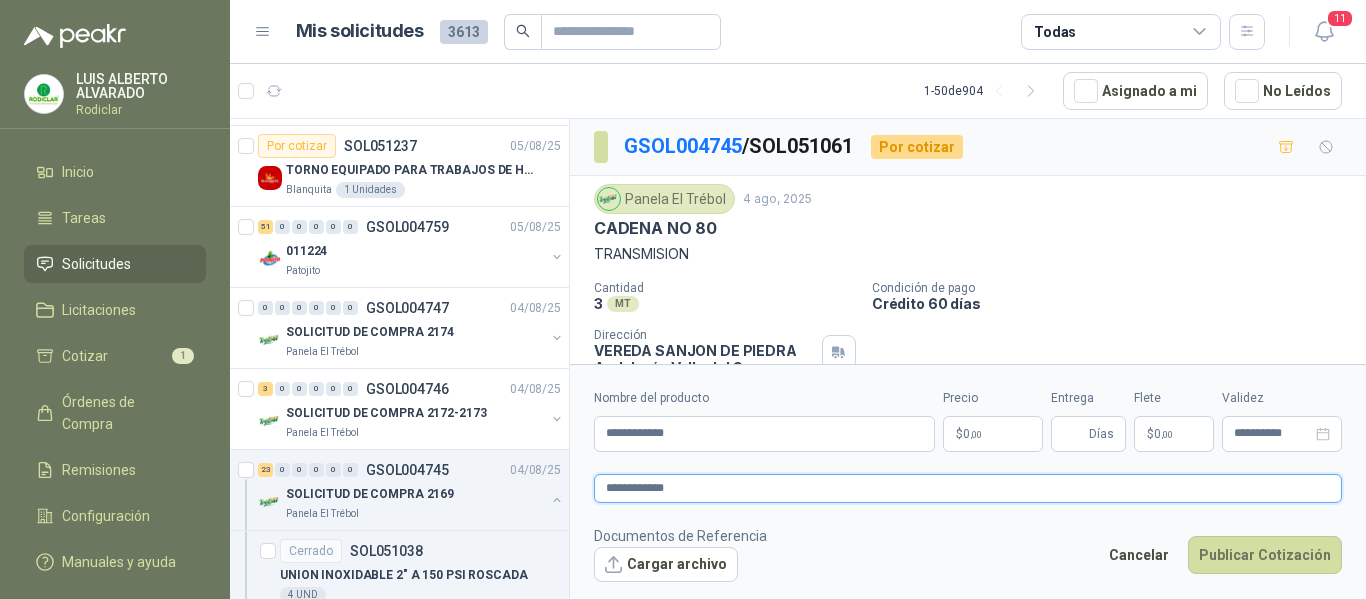 type 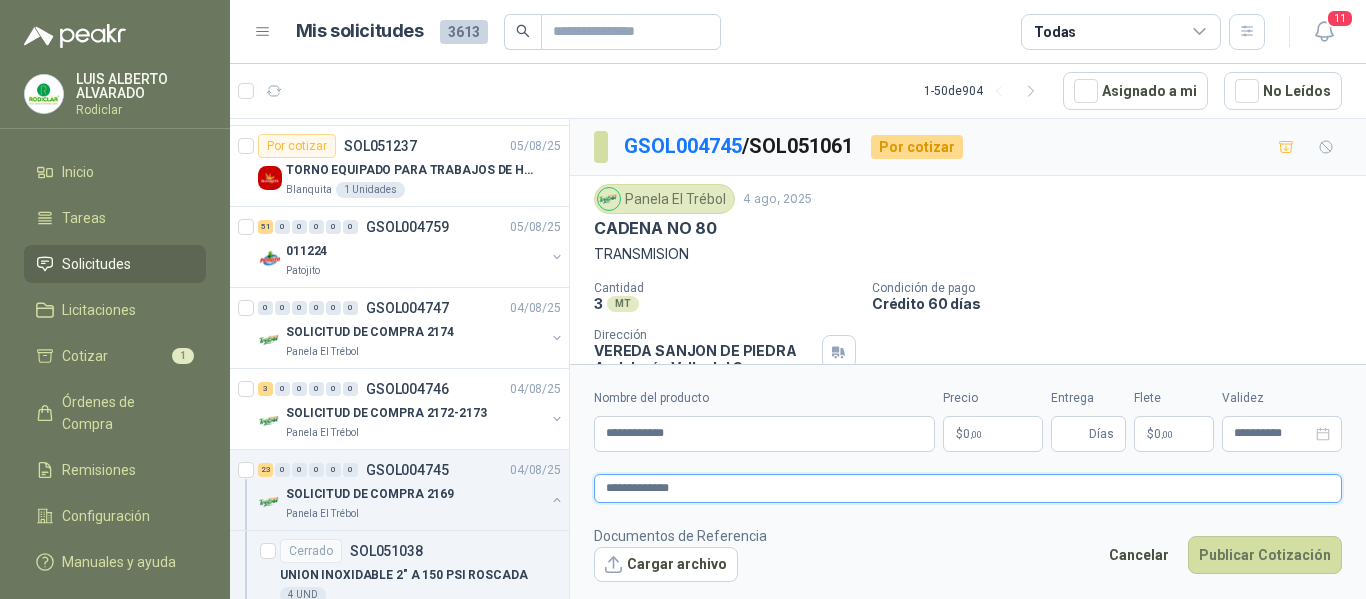 type on "**********" 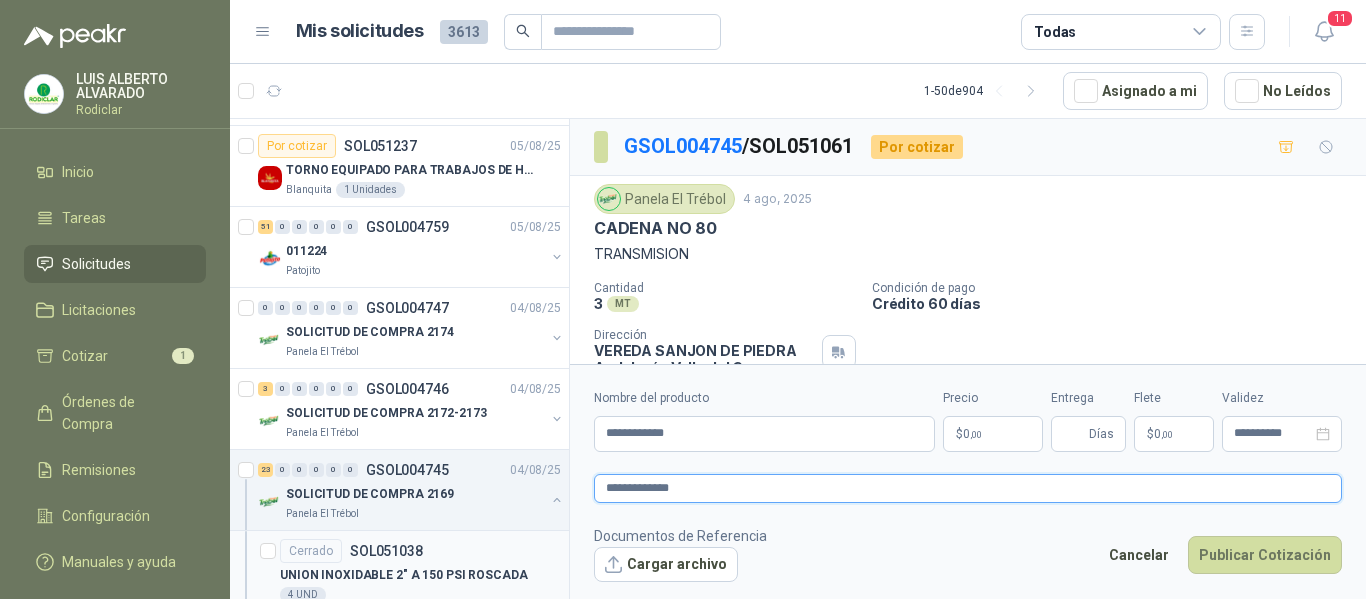 type 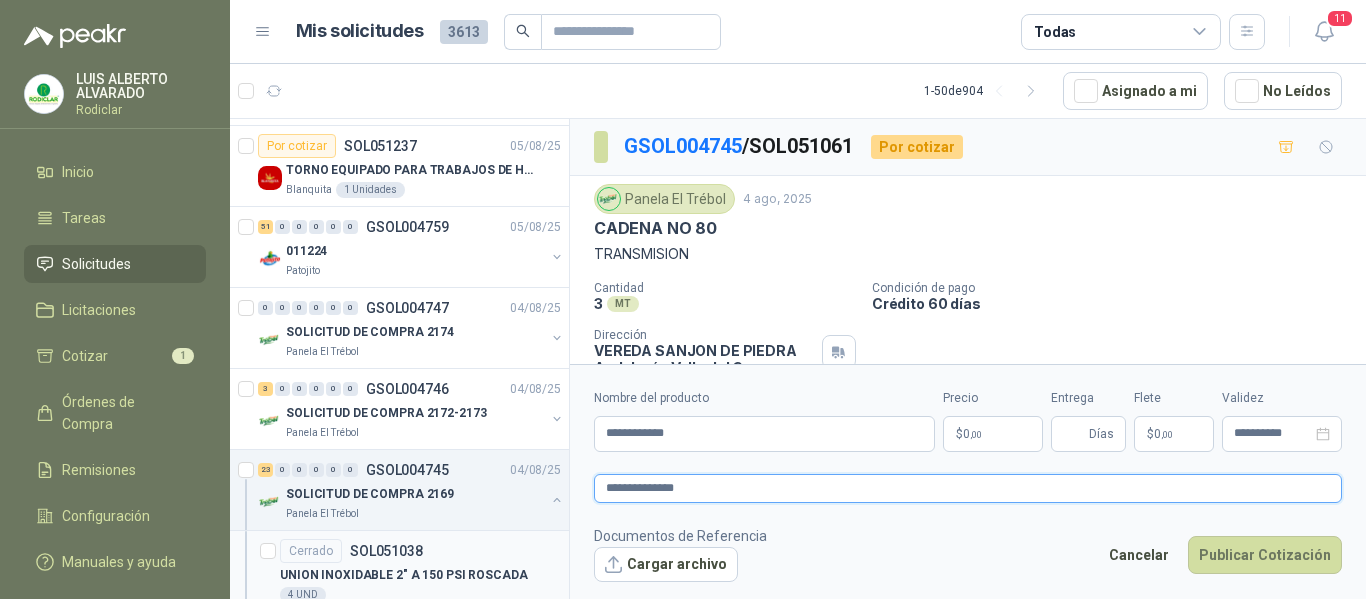 type 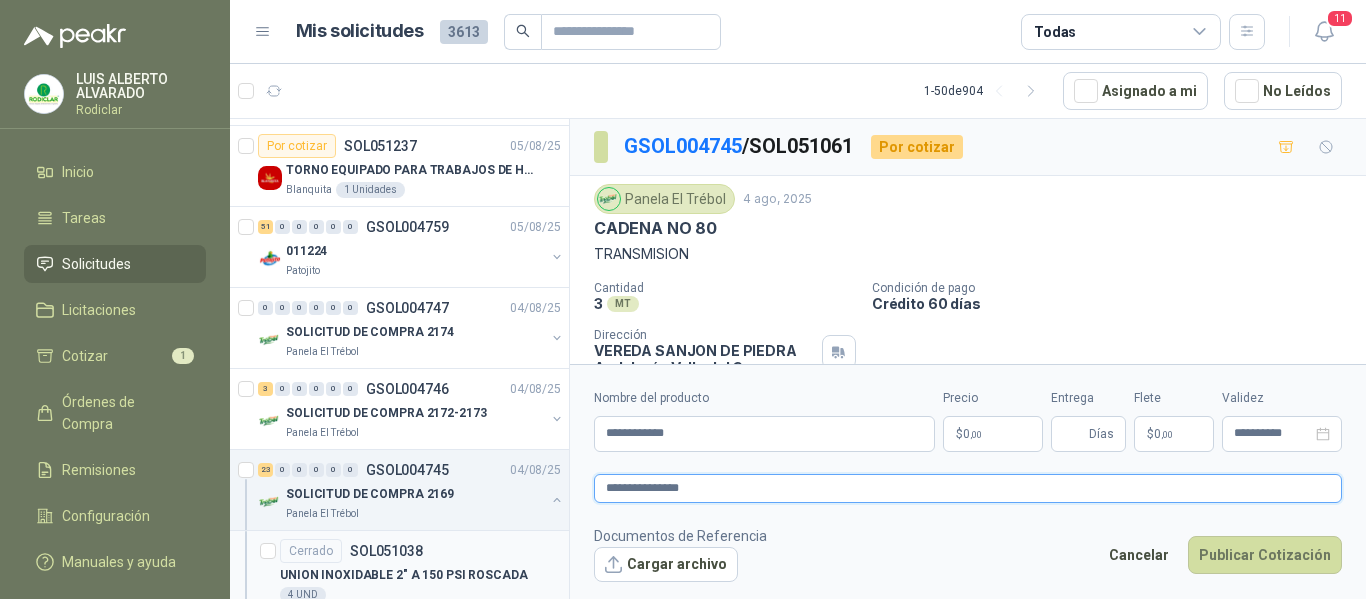 type 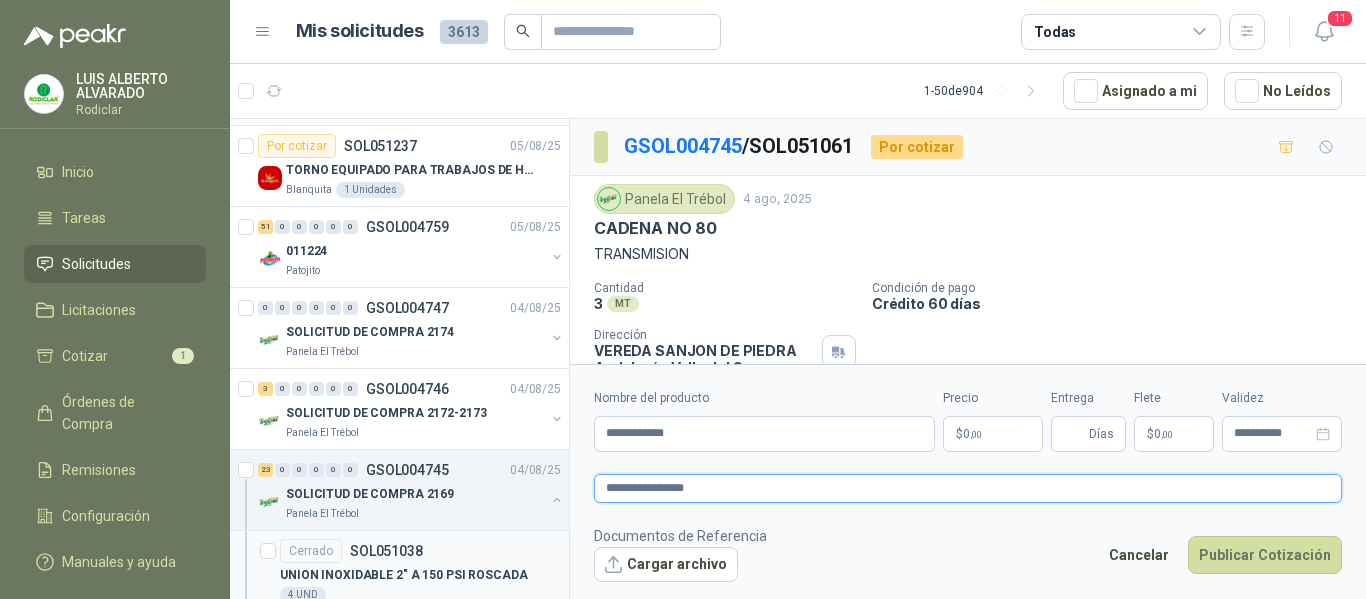 type 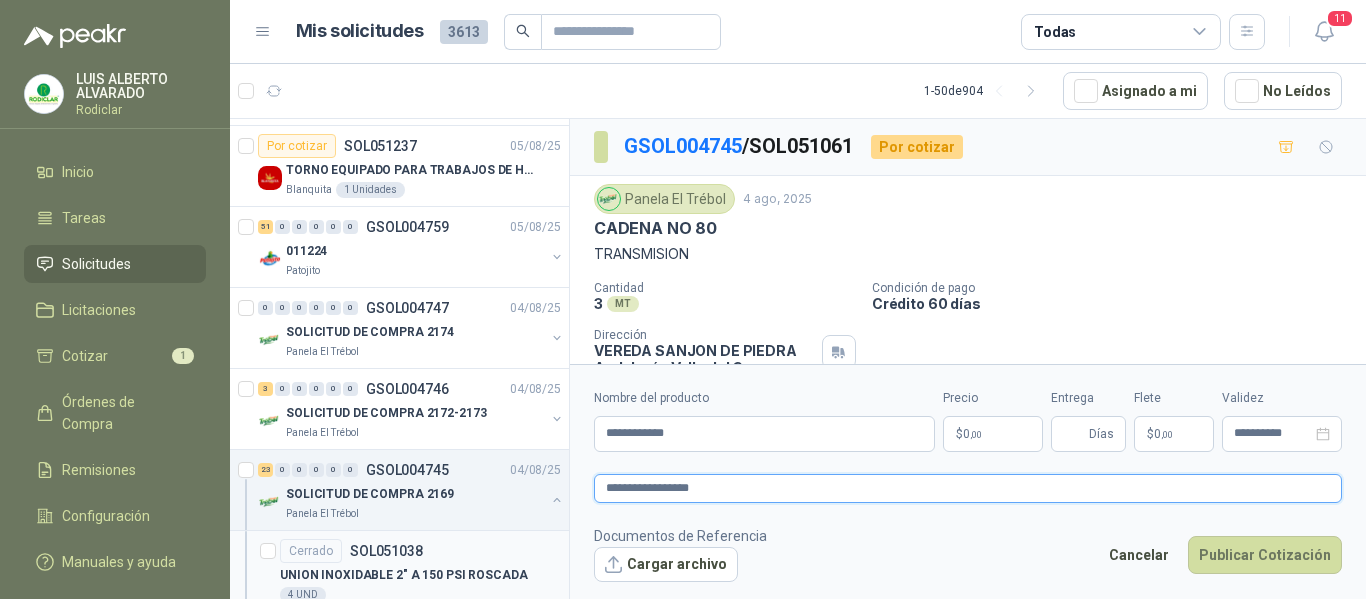 type 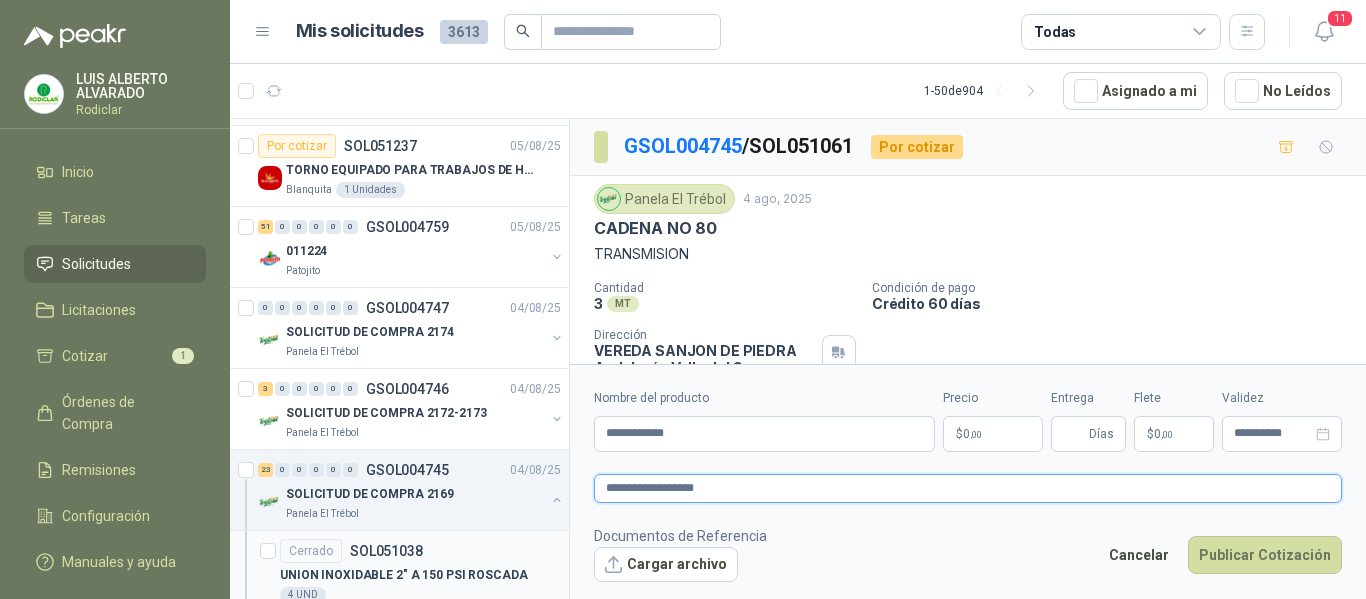 type 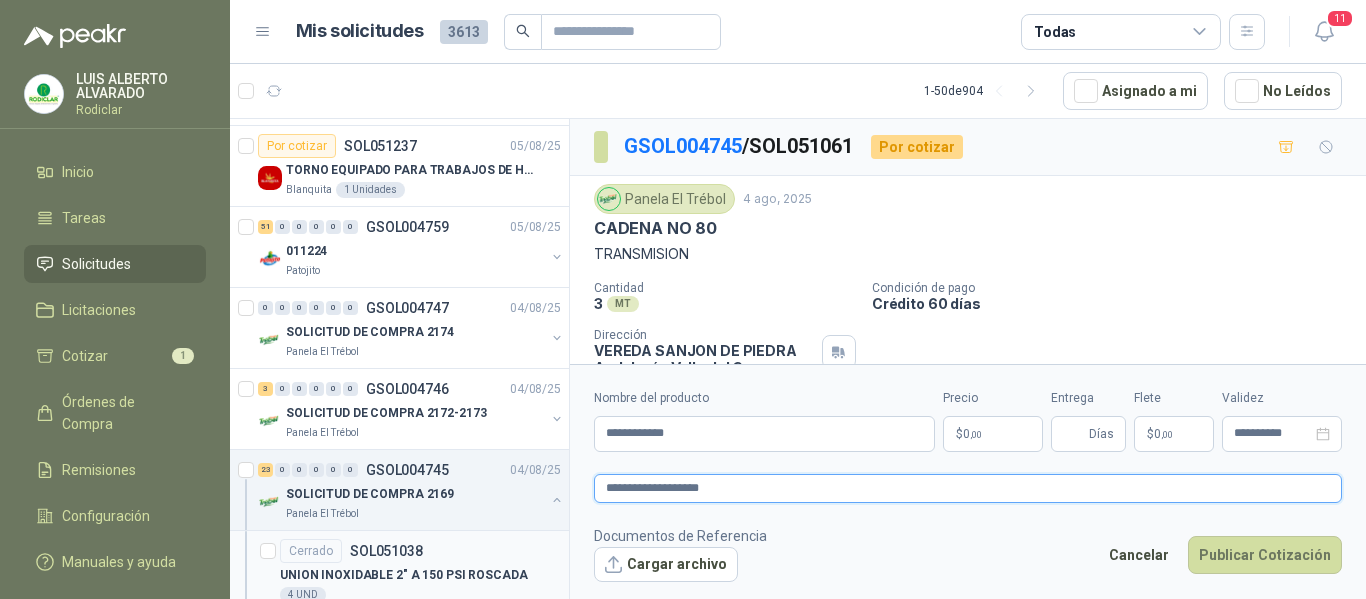 type 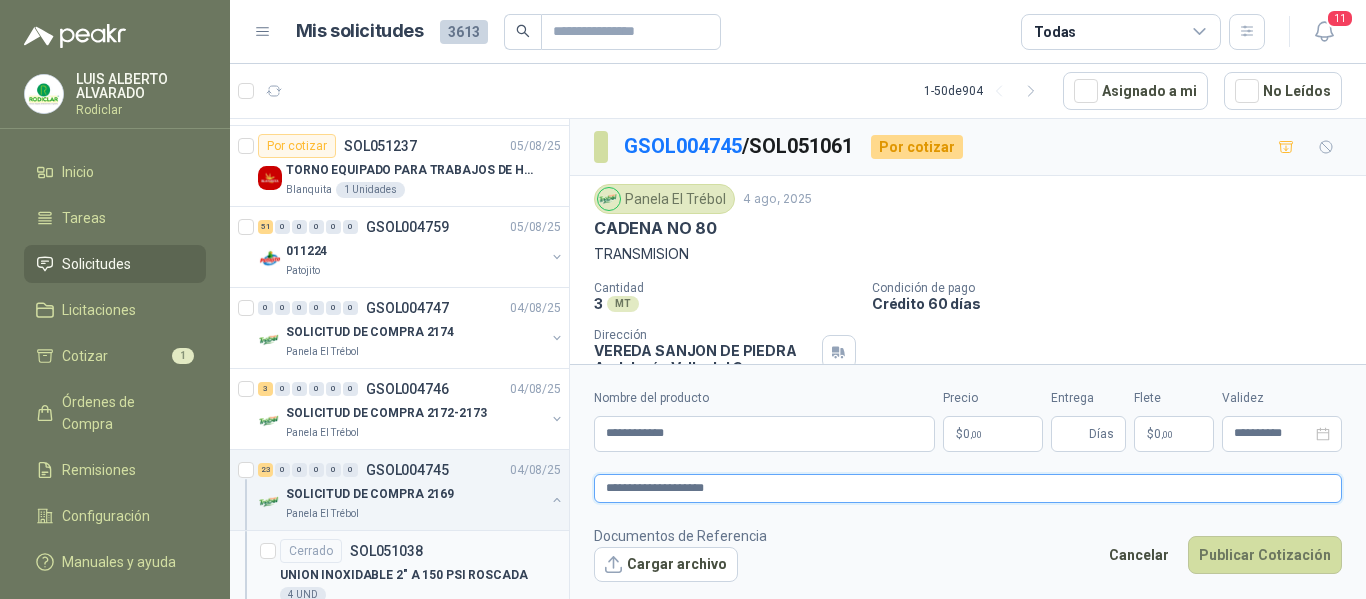 type 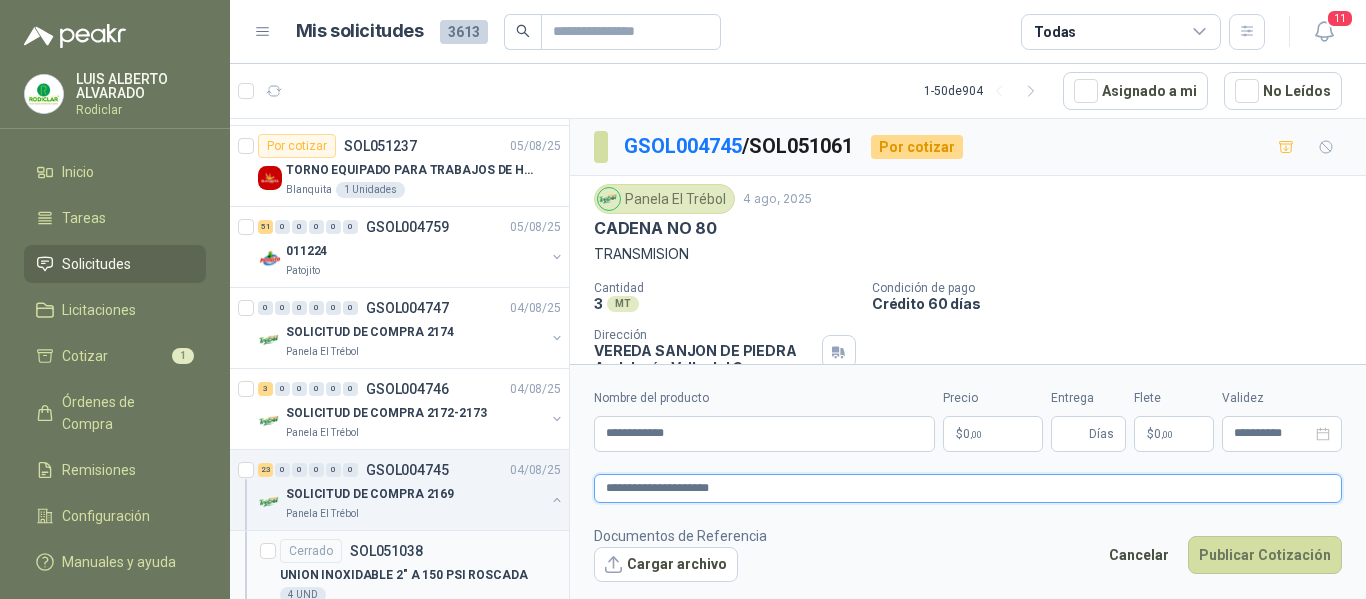 type 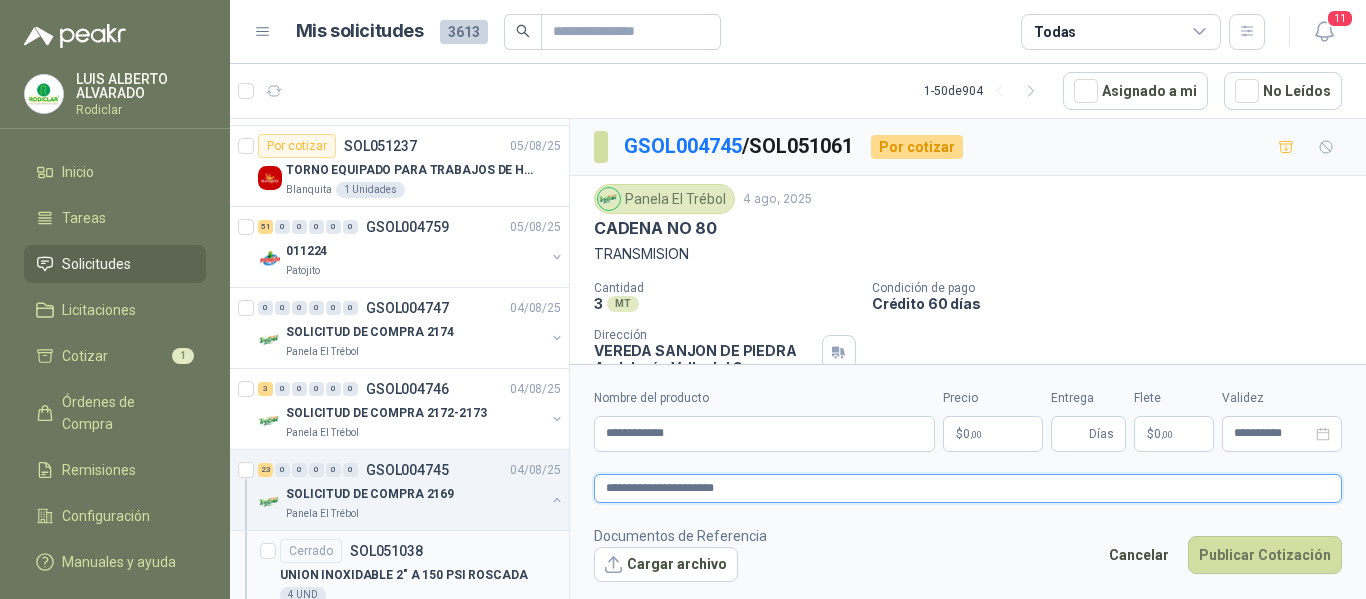 type 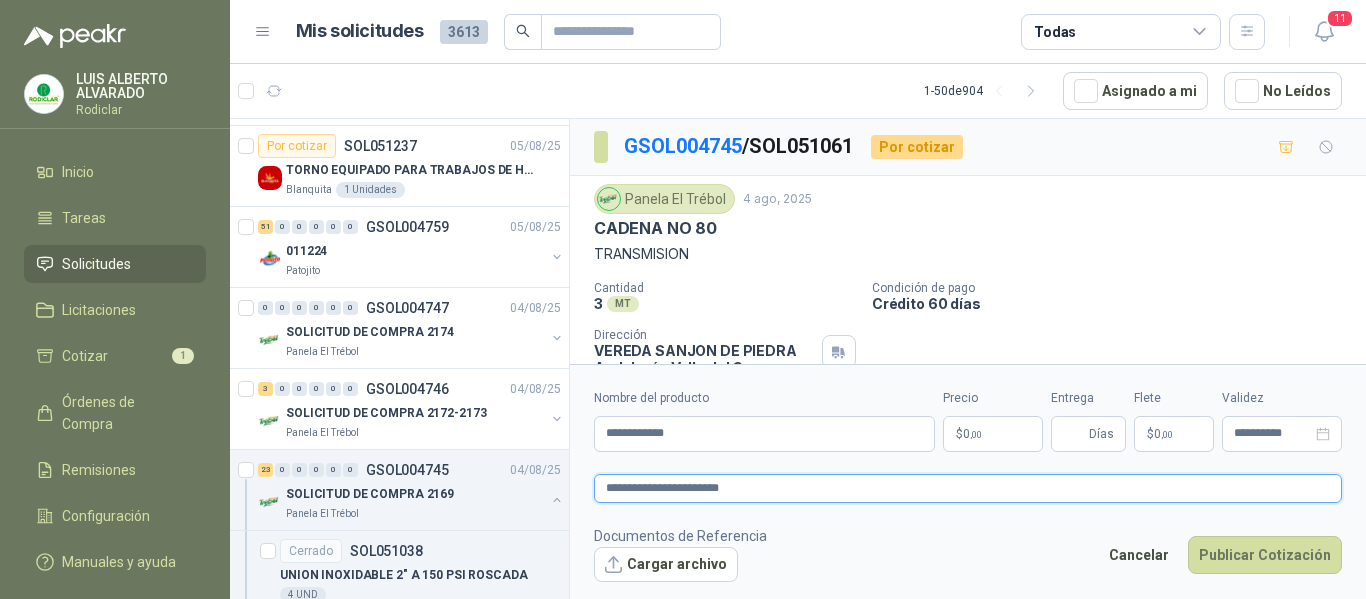 type on "**********" 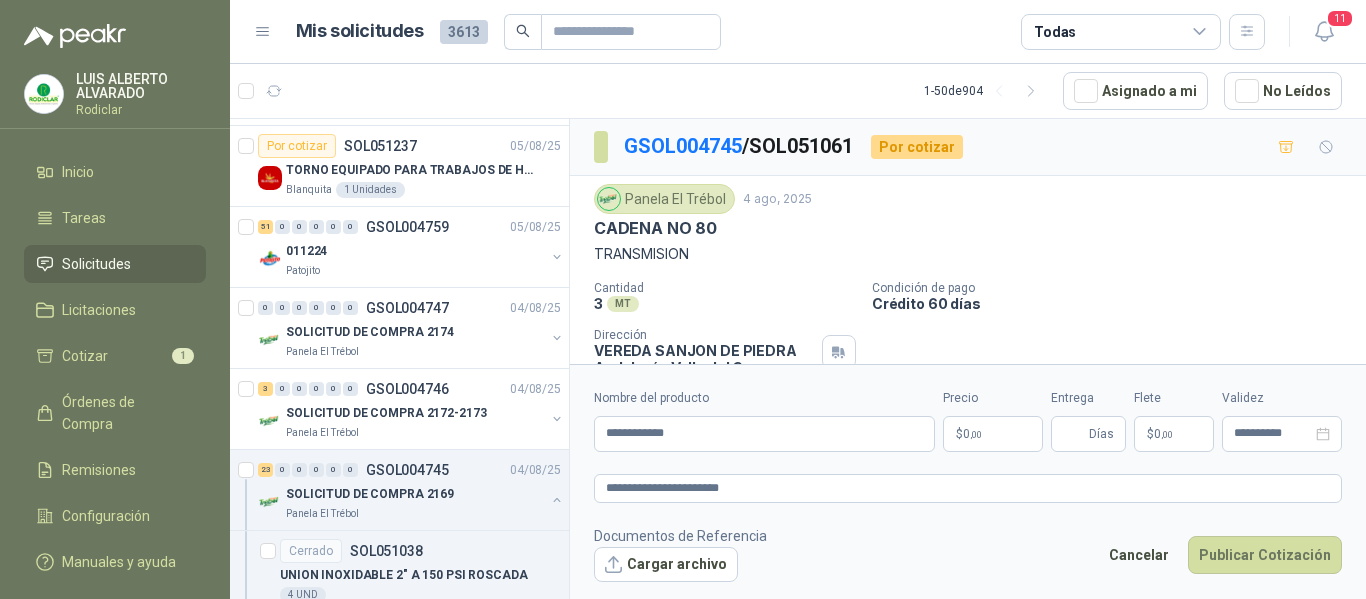 click on "0 ,00" at bounding box center [972, 434] 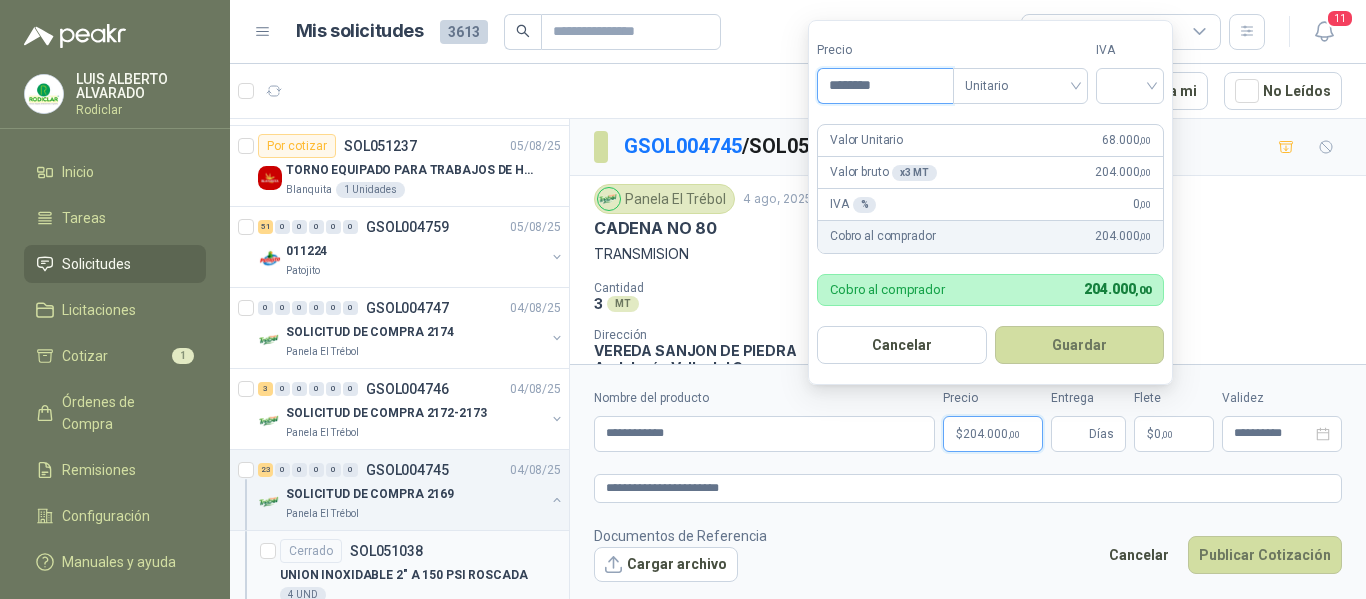 type on "********" 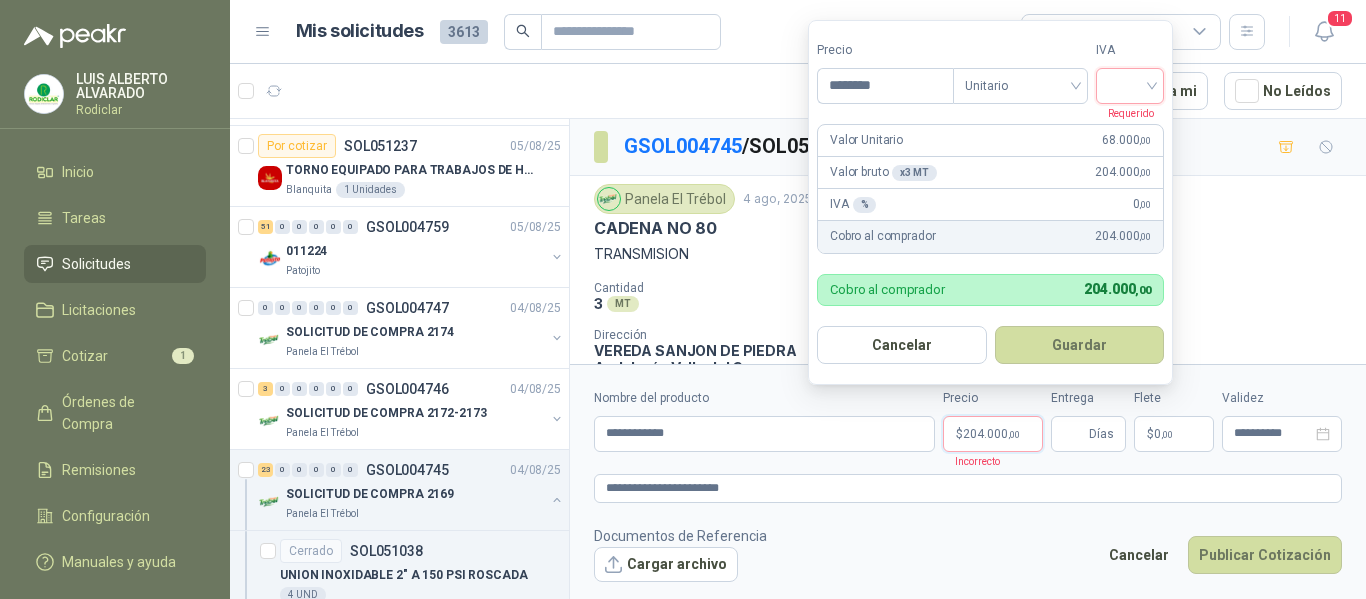 drag, startPoint x: 1131, startPoint y: 80, endPoint x: 1133, endPoint y: 106, distance: 26.076809 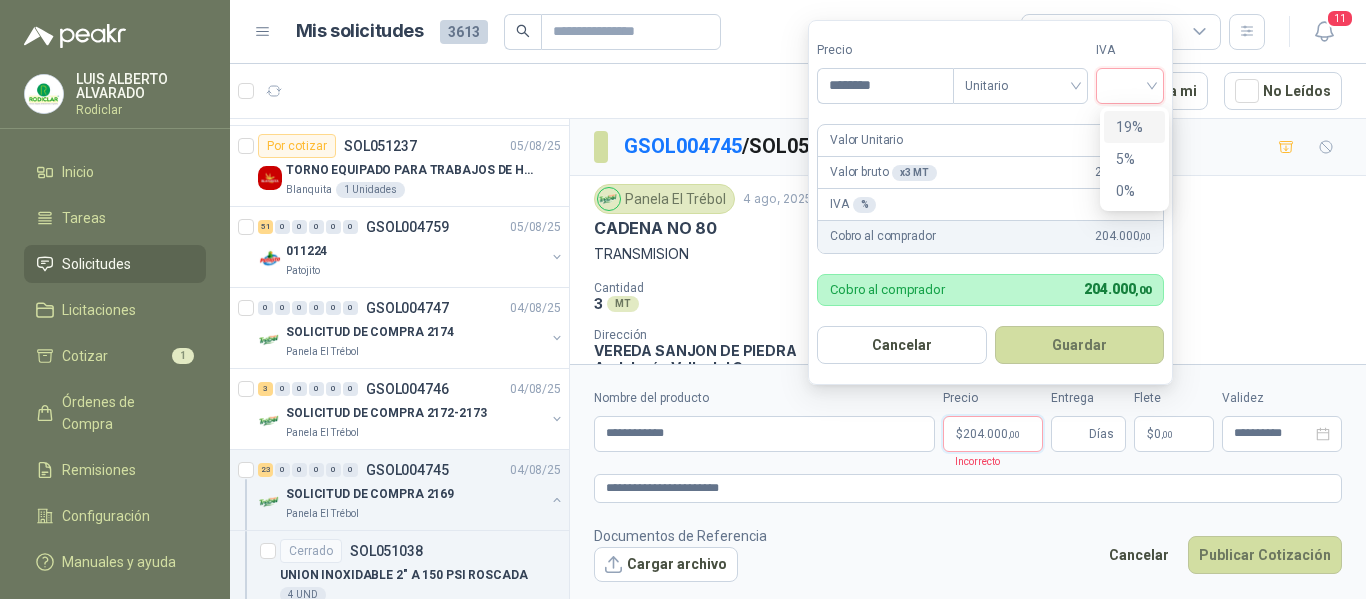 drag, startPoint x: 1126, startPoint y: 113, endPoint x: 1130, endPoint y: 147, distance: 34.234486 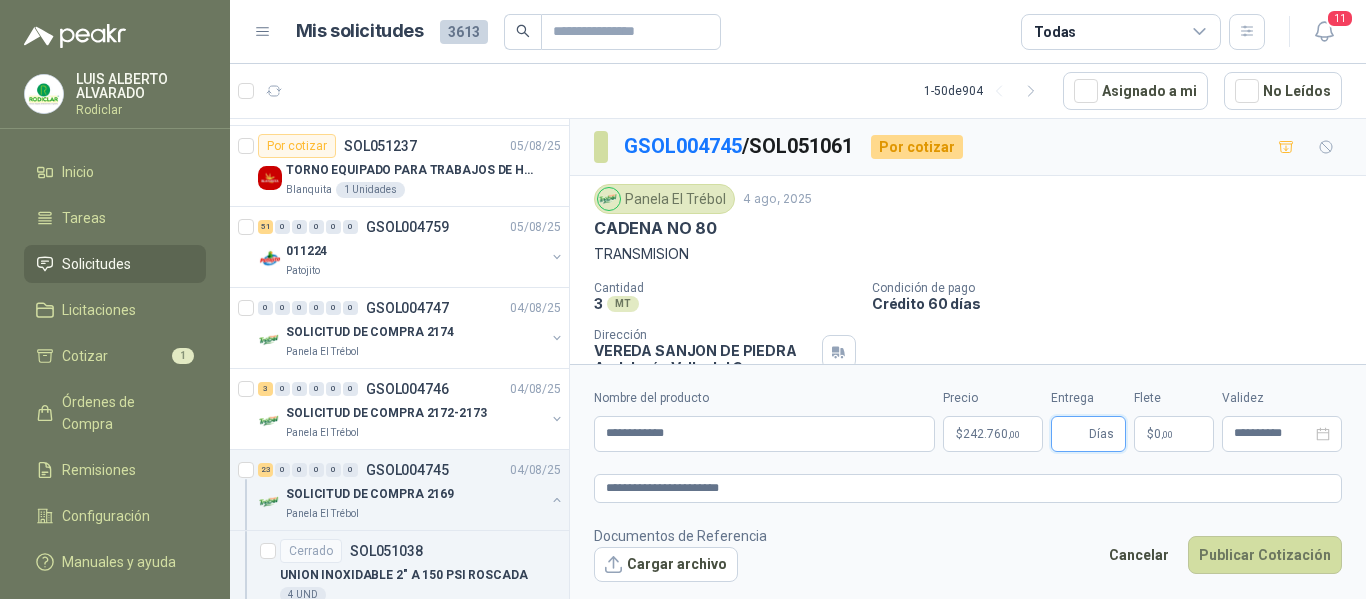click on "Entrega" at bounding box center (1074, 434) 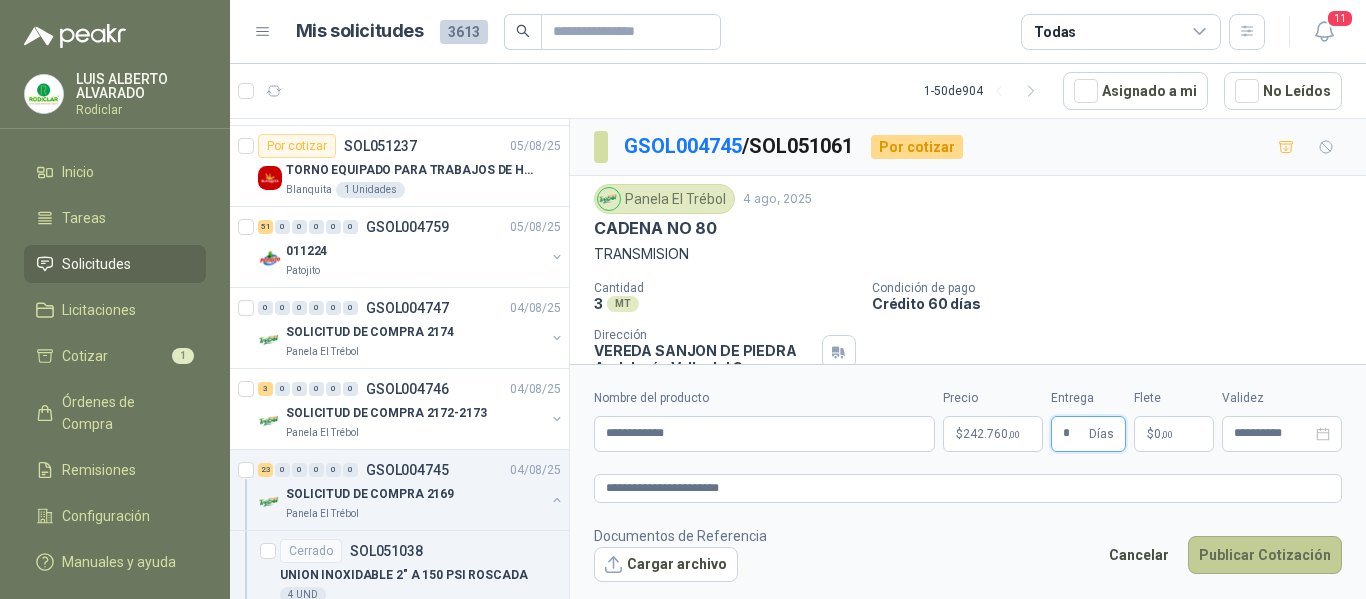type on "*" 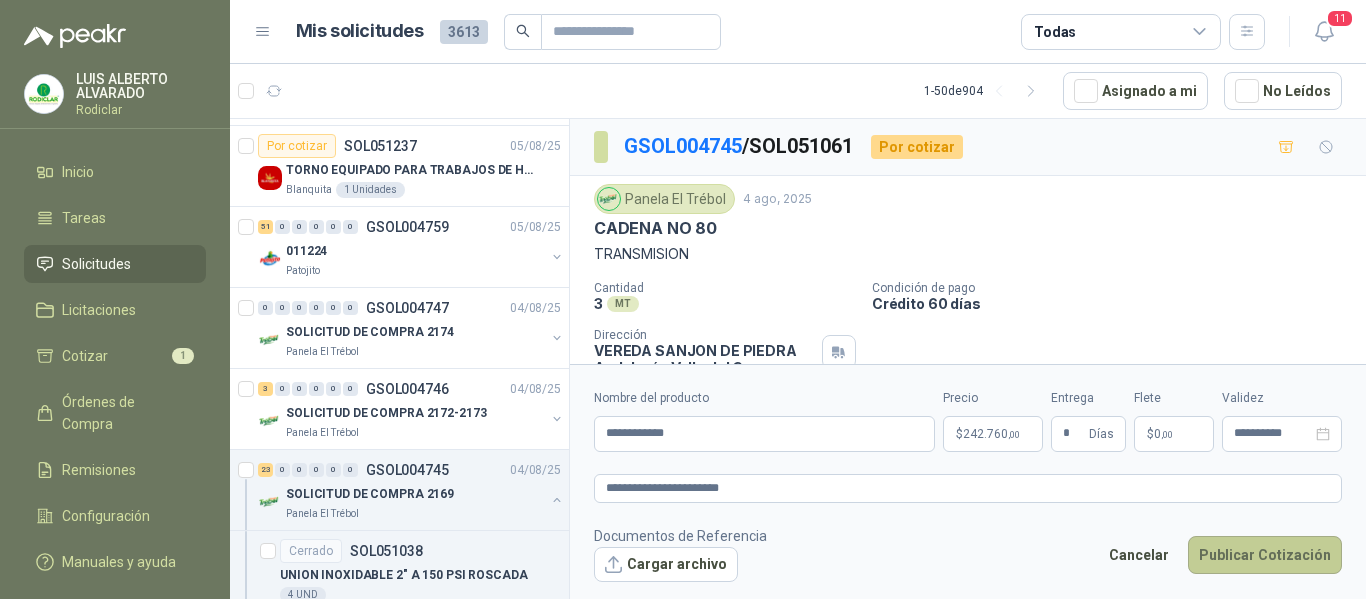 click on "Publicar Cotización" at bounding box center (1265, 555) 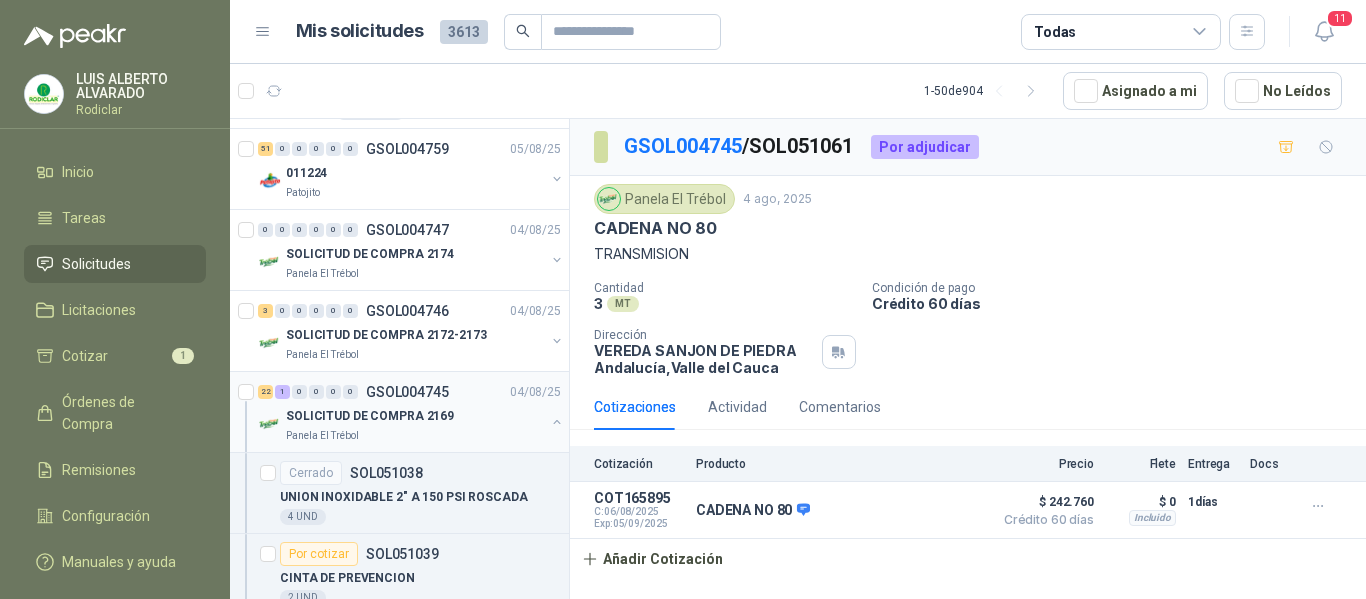 scroll, scrollTop: 600, scrollLeft: 0, axis: vertical 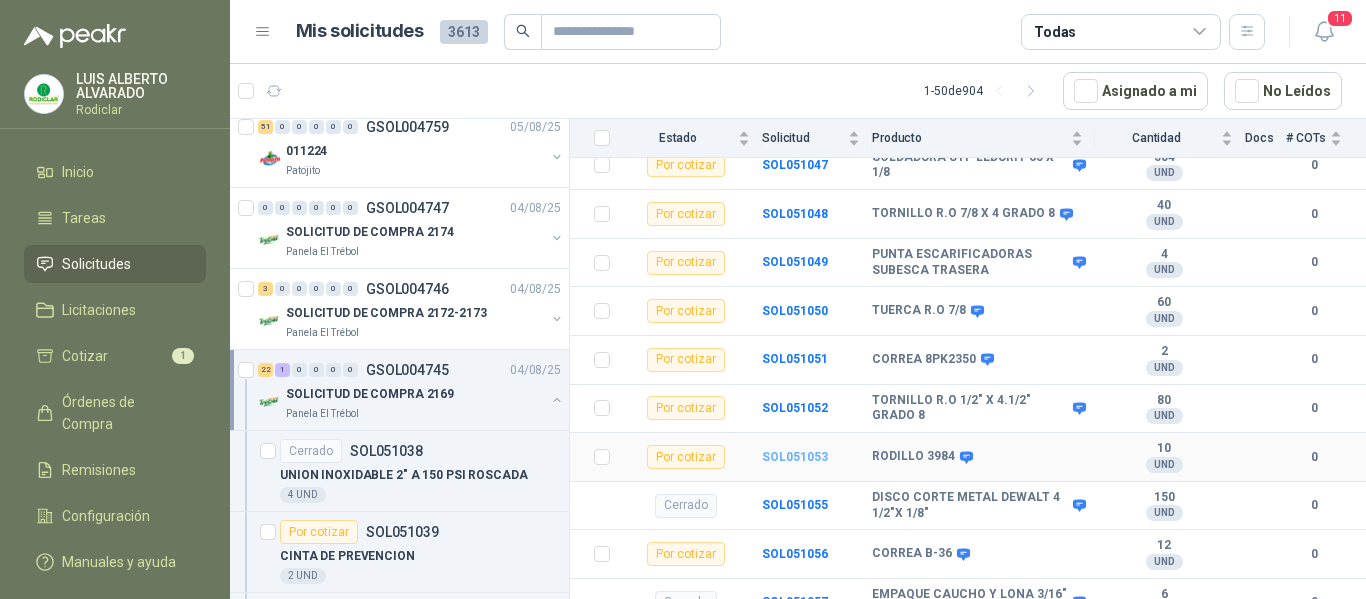 click on "SOL051053" at bounding box center [795, 457] 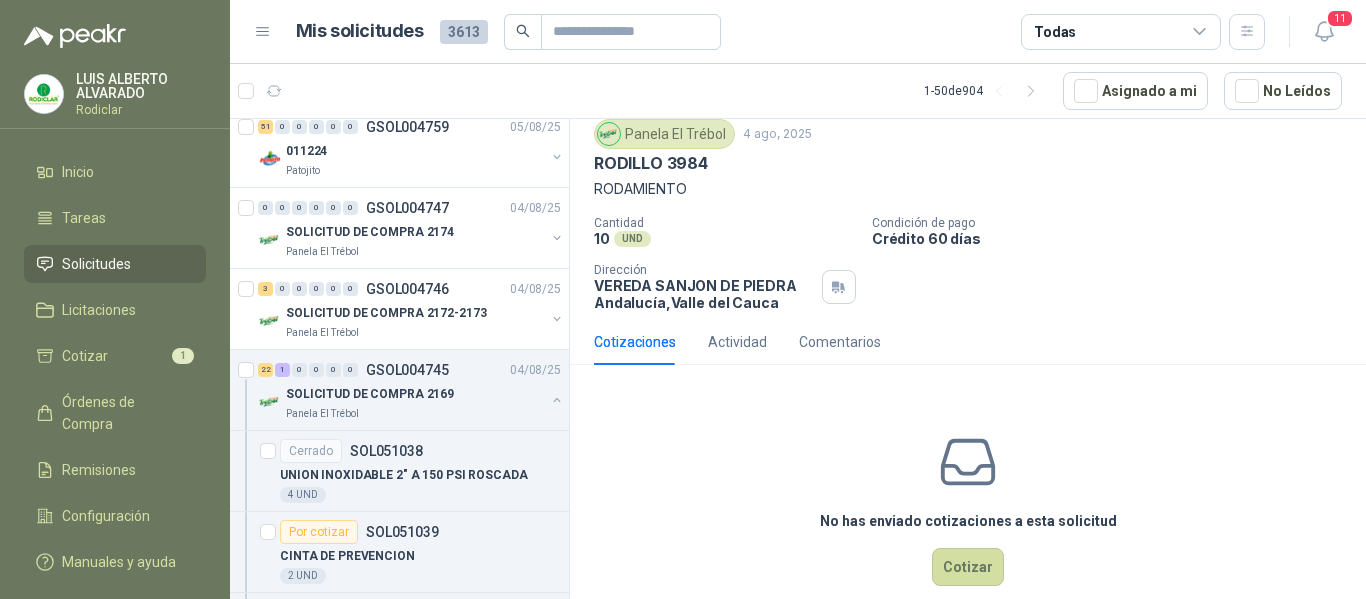 scroll, scrollTop: 96, scrollLeft: 0, axis: vertical 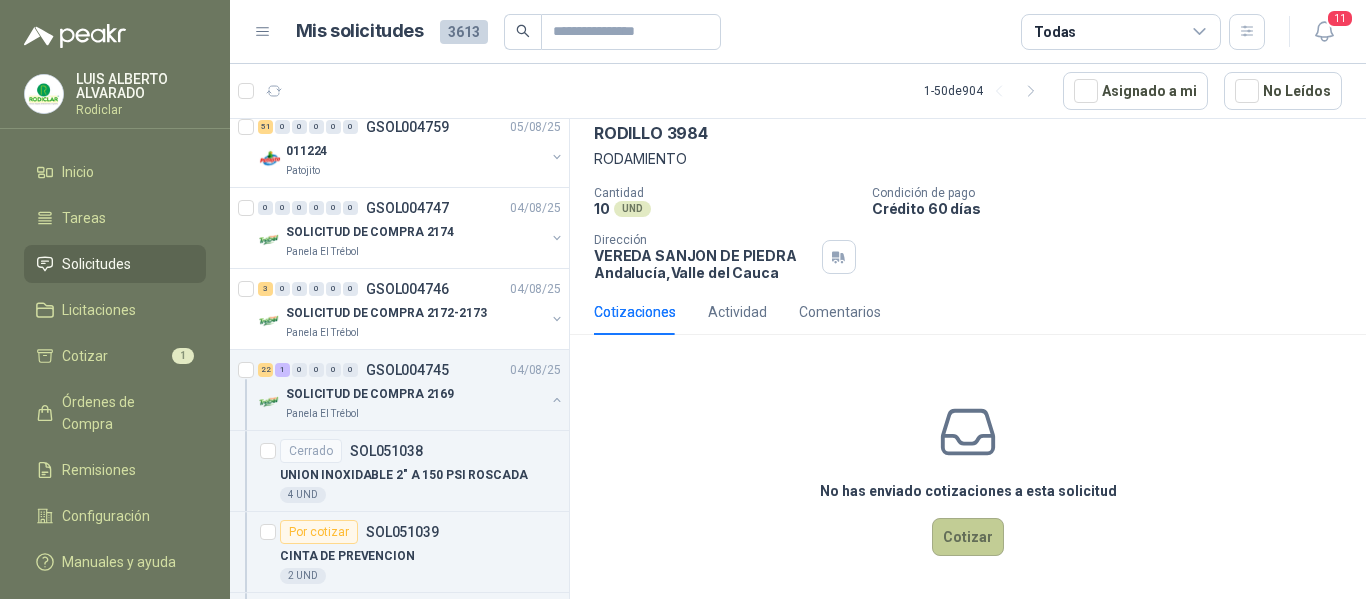 click on "Cotizar" at bounding box center (968, 537) 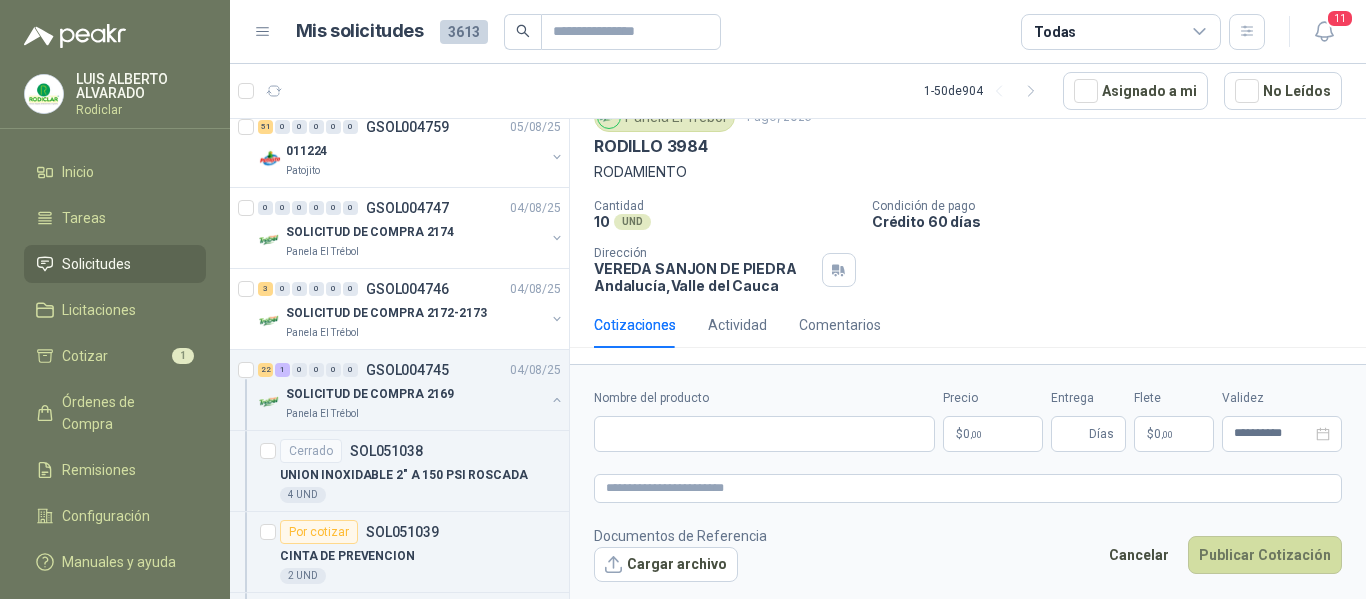 type 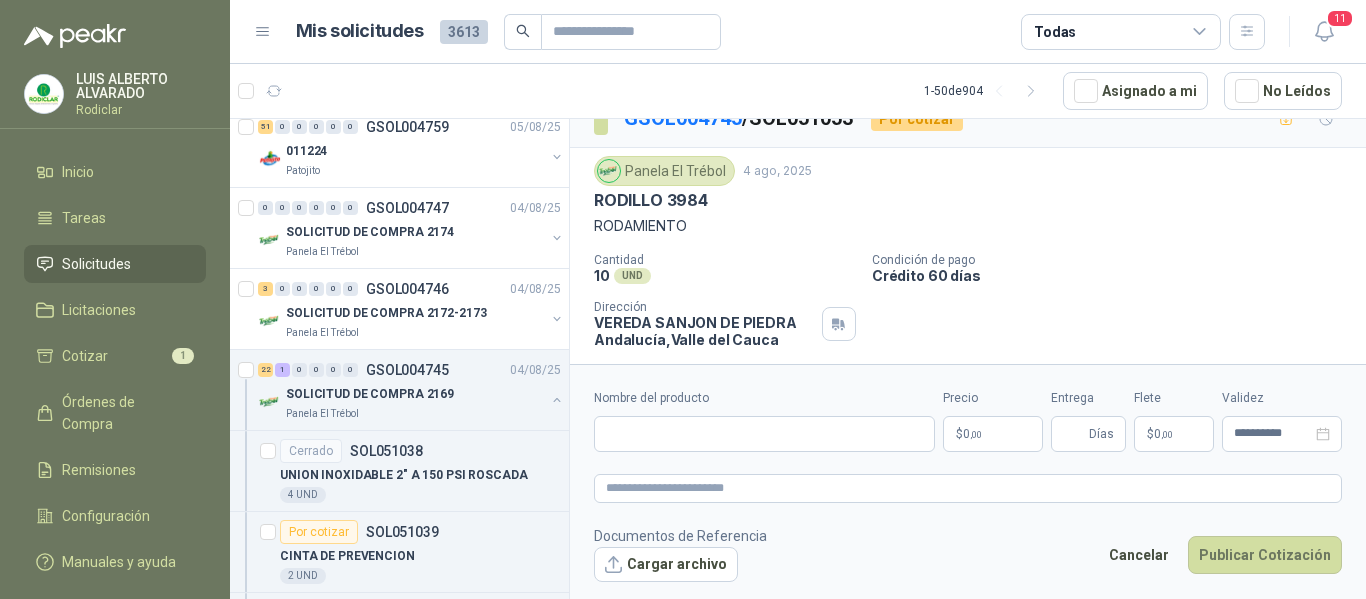 scroll, scrollTop: 0, scrollLeft: 0, axis: both 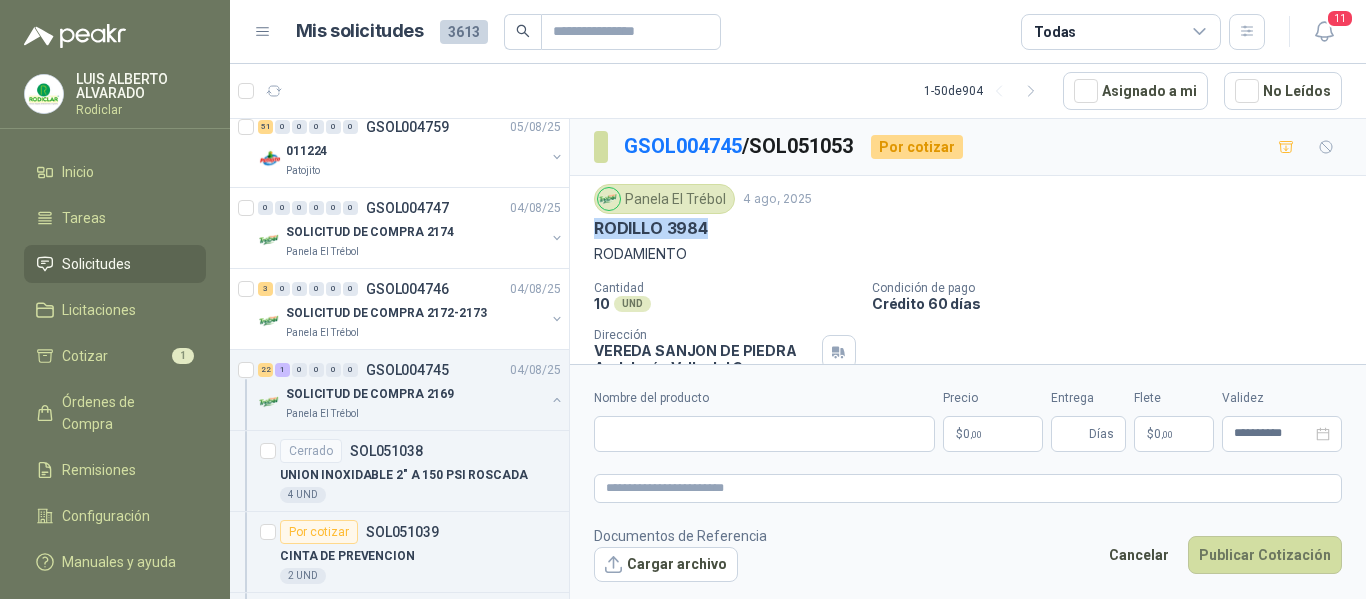 drag, startPoint x: 596, startPoint y: 227, endPoint x: 715, endPoint y: 227, distance: 119 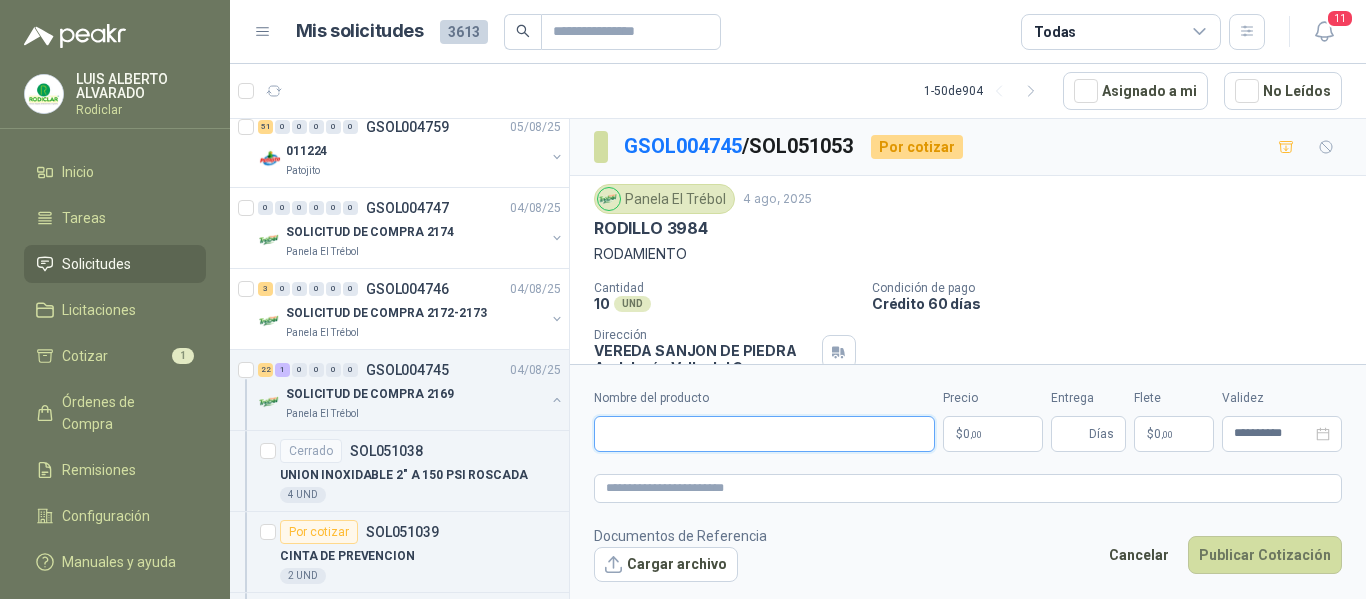 click on "Nombre del producto" at bounding box center (764, 434) 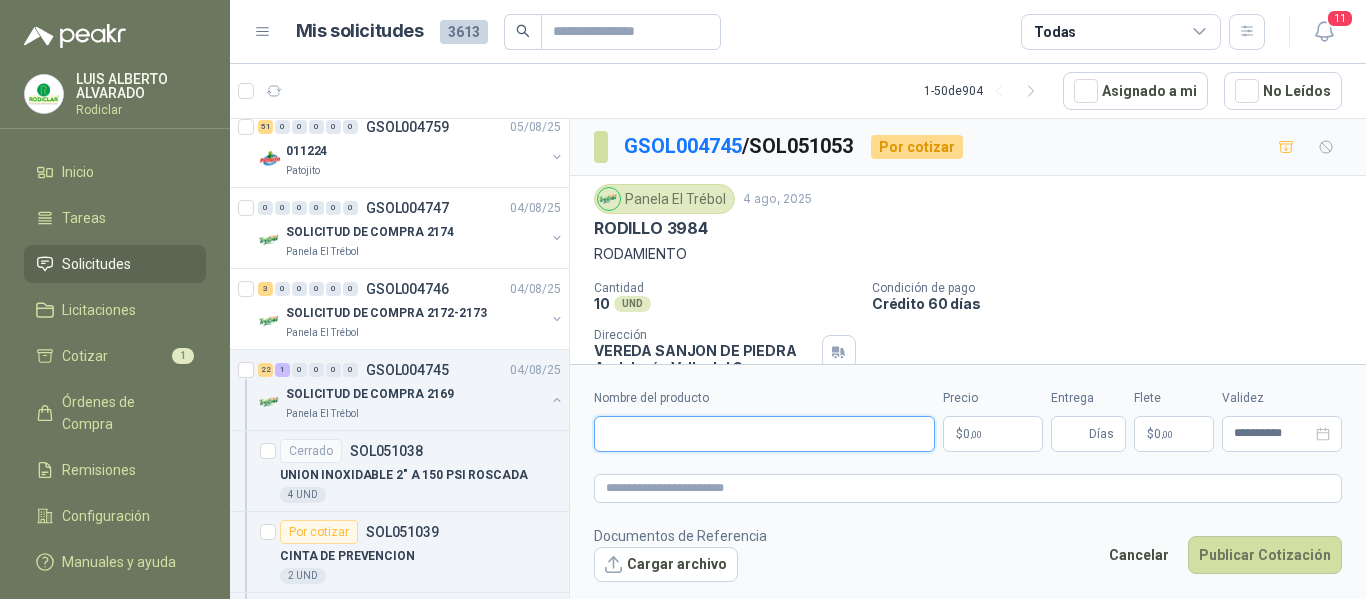 paste on "**********" 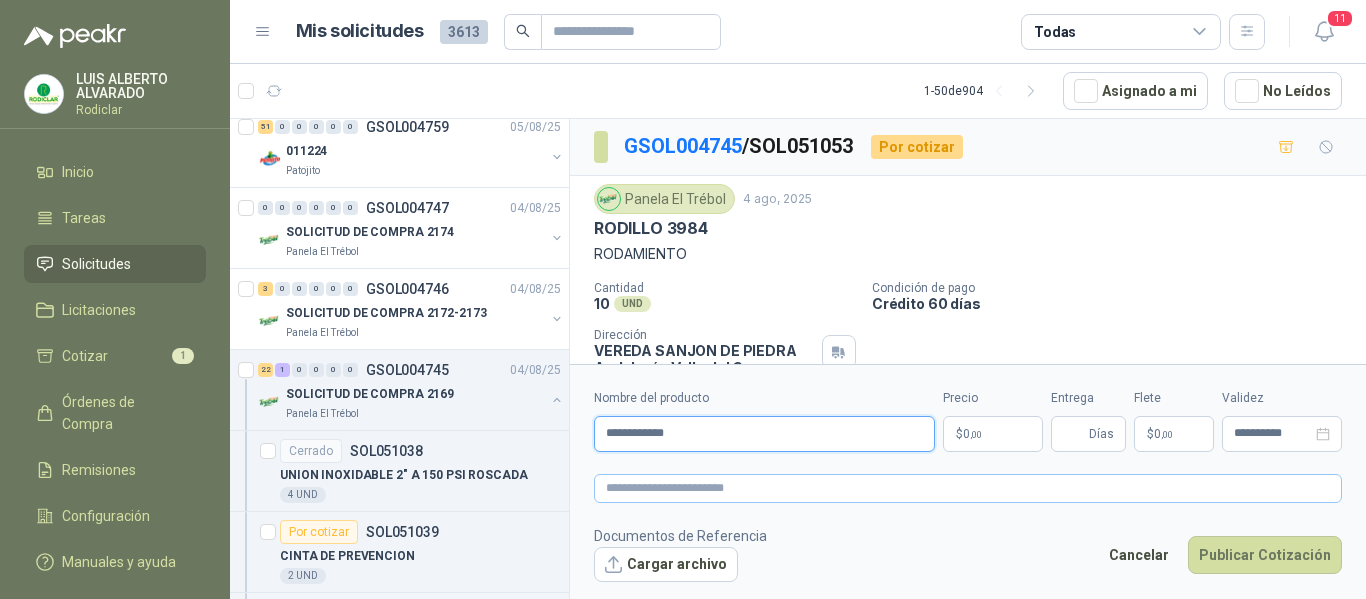 type on "**********" 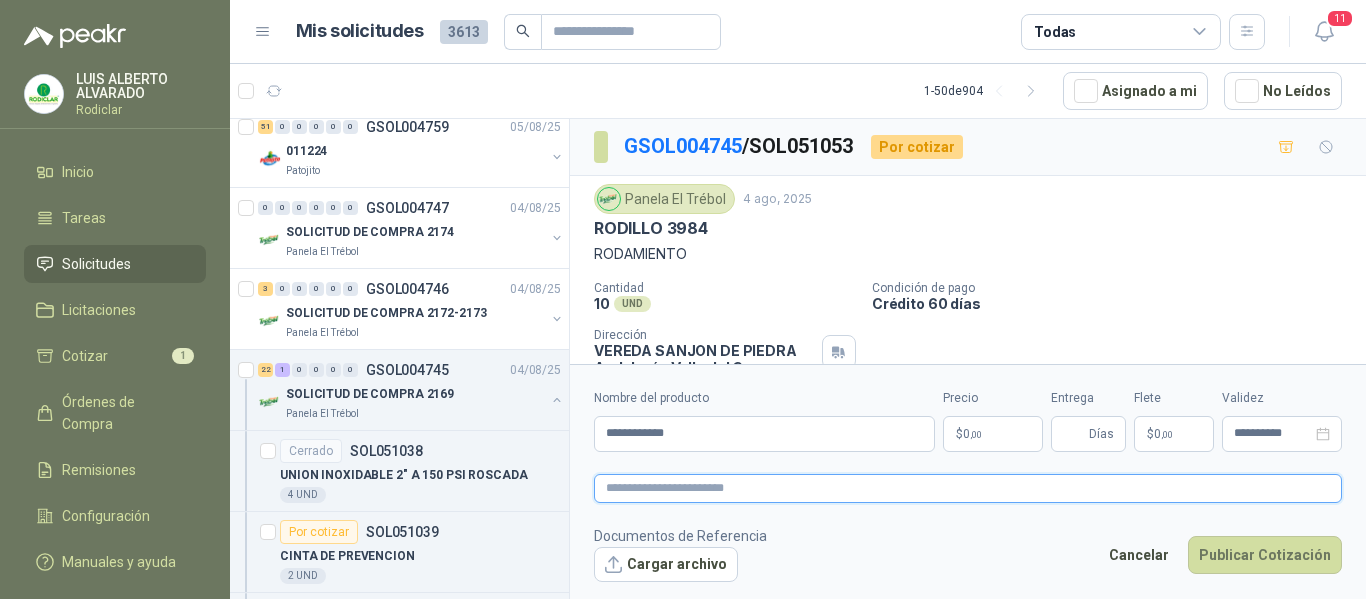 click at bounding box center (968, 488) 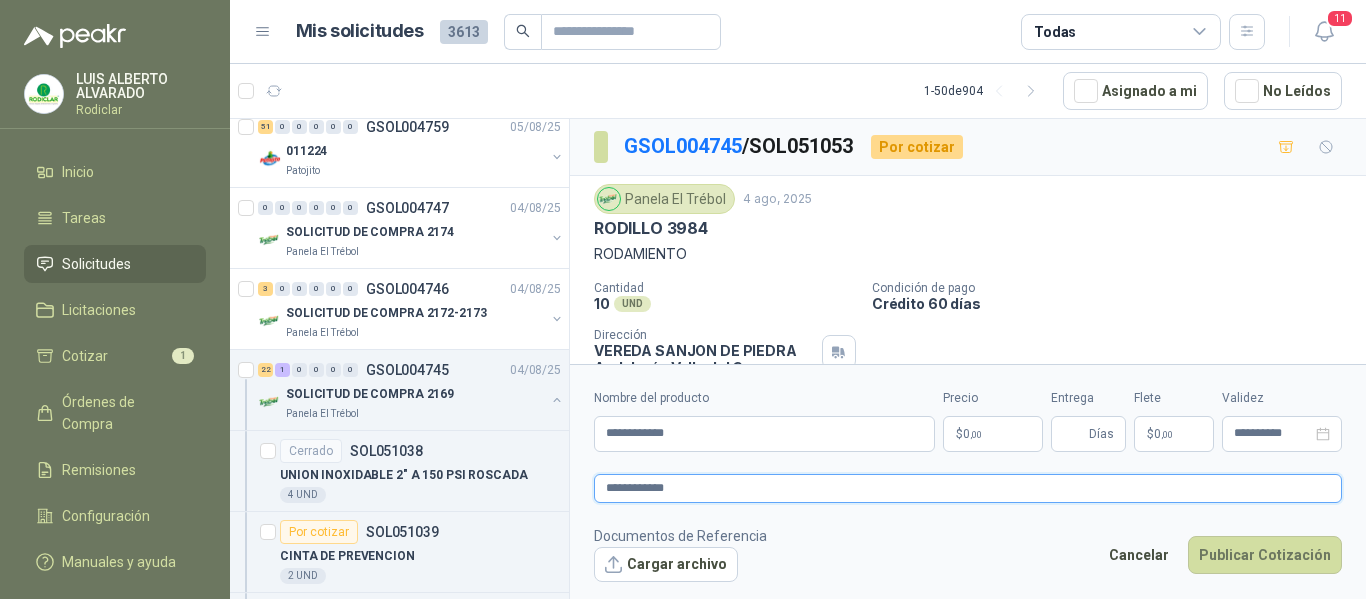 type 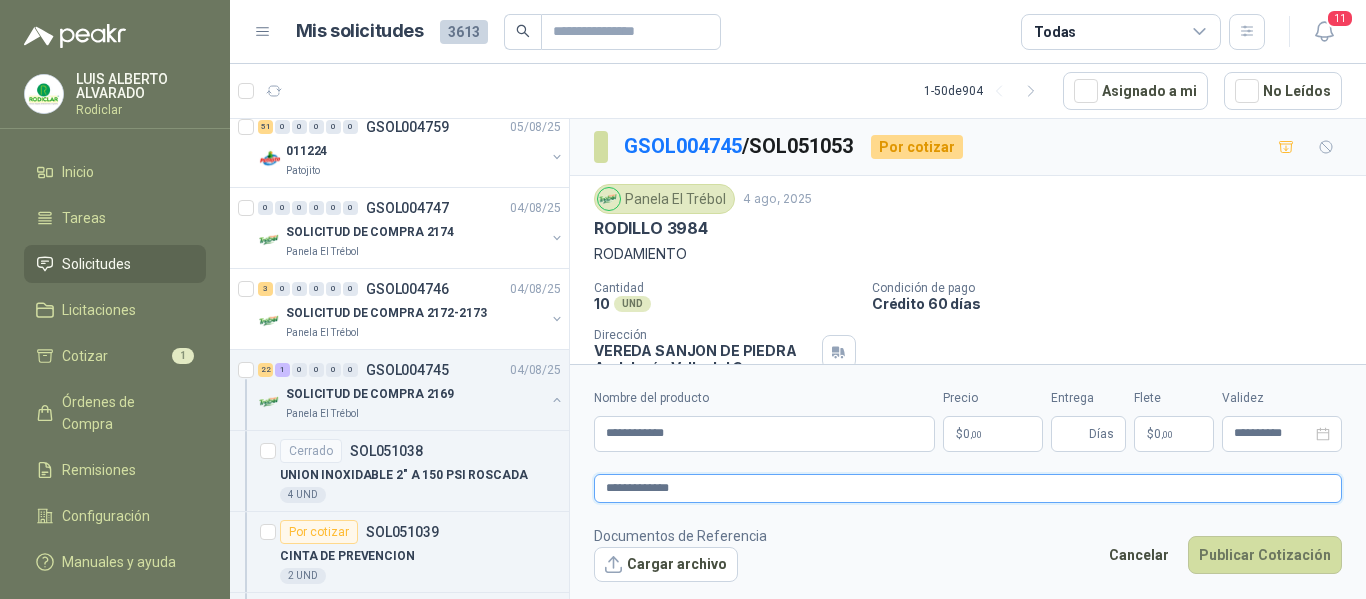 type 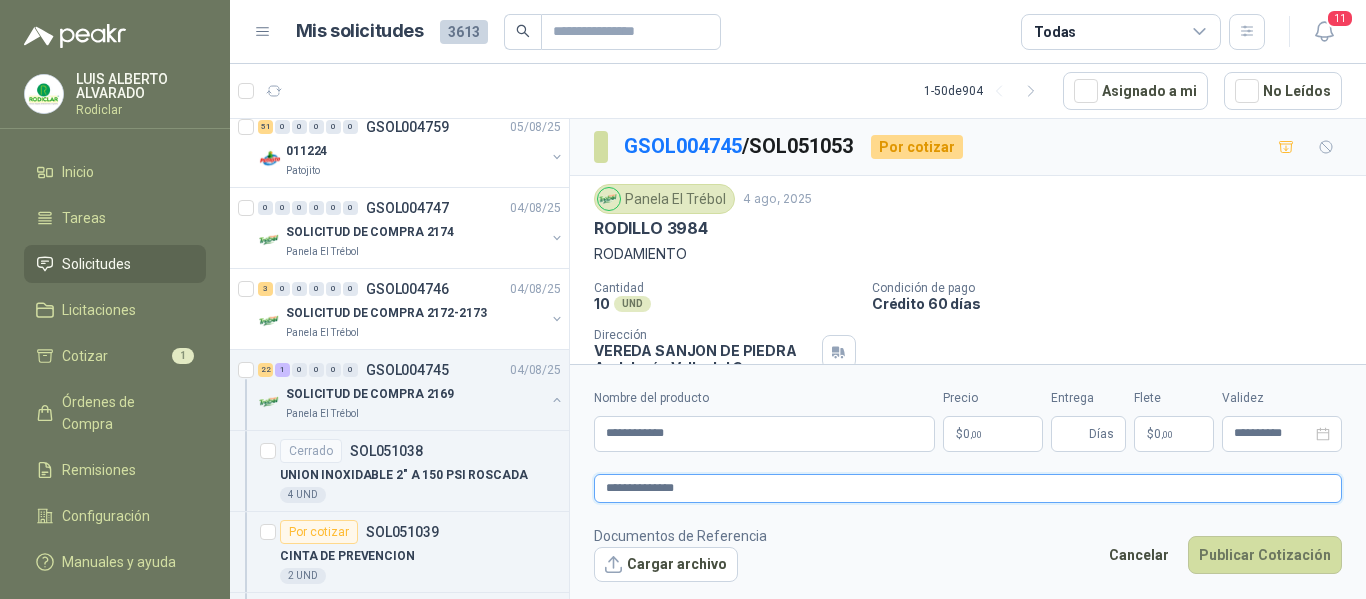 type 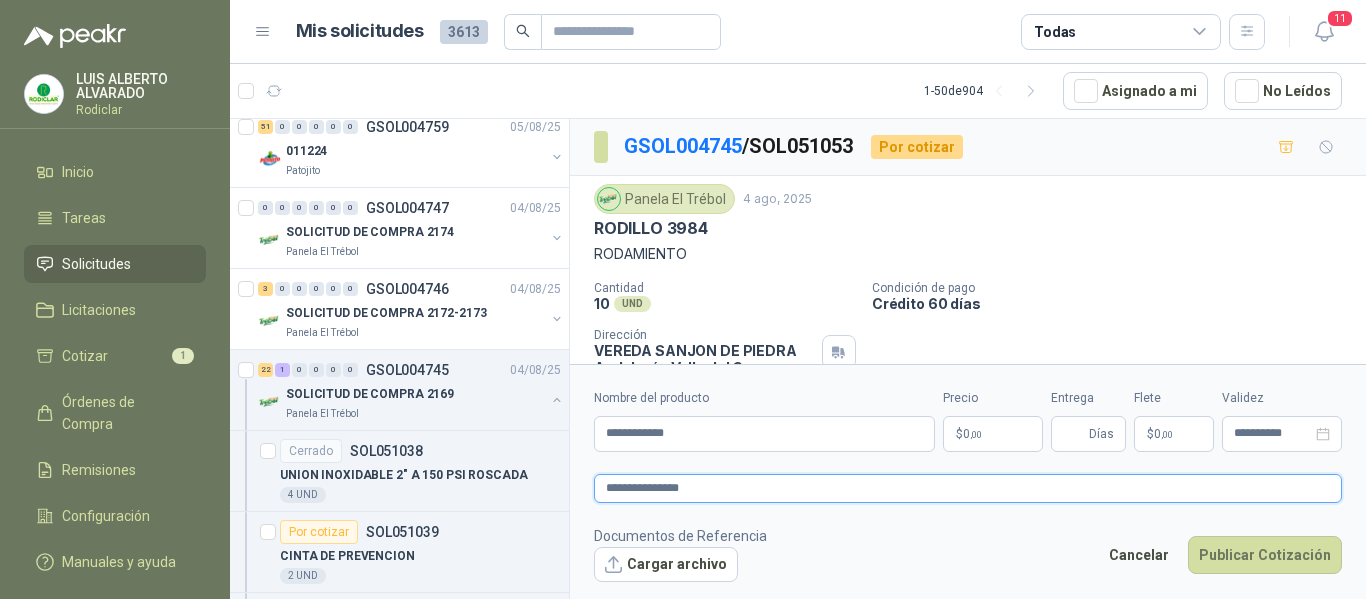 type 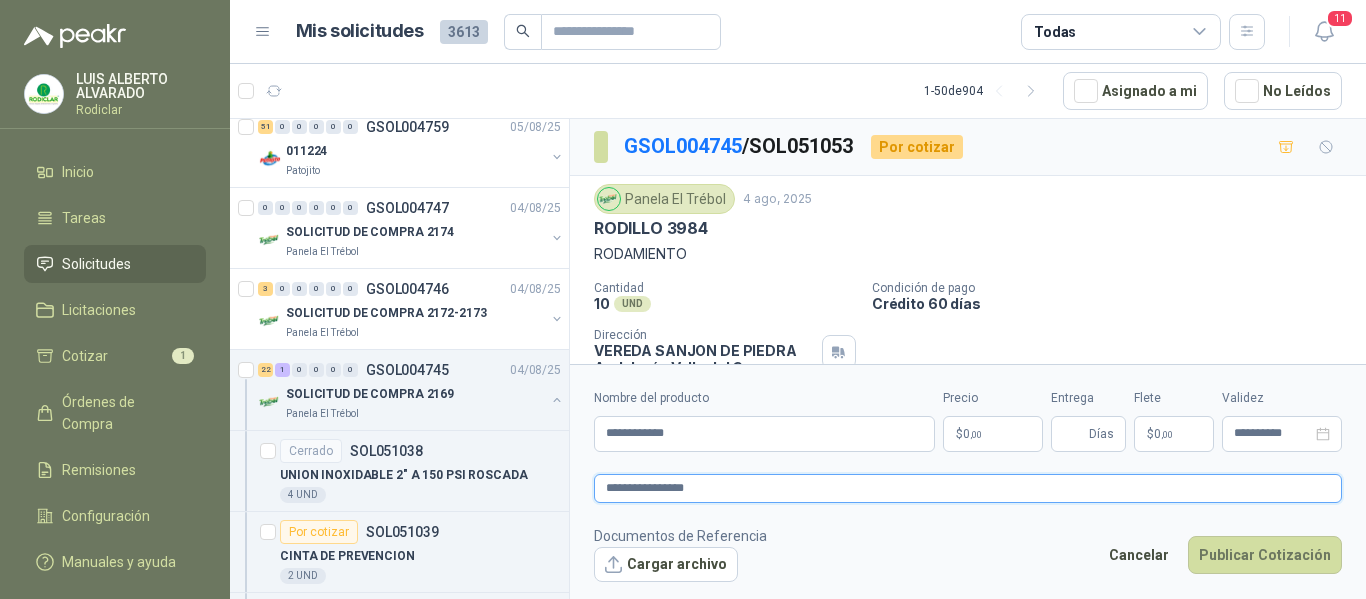 type on "**********" 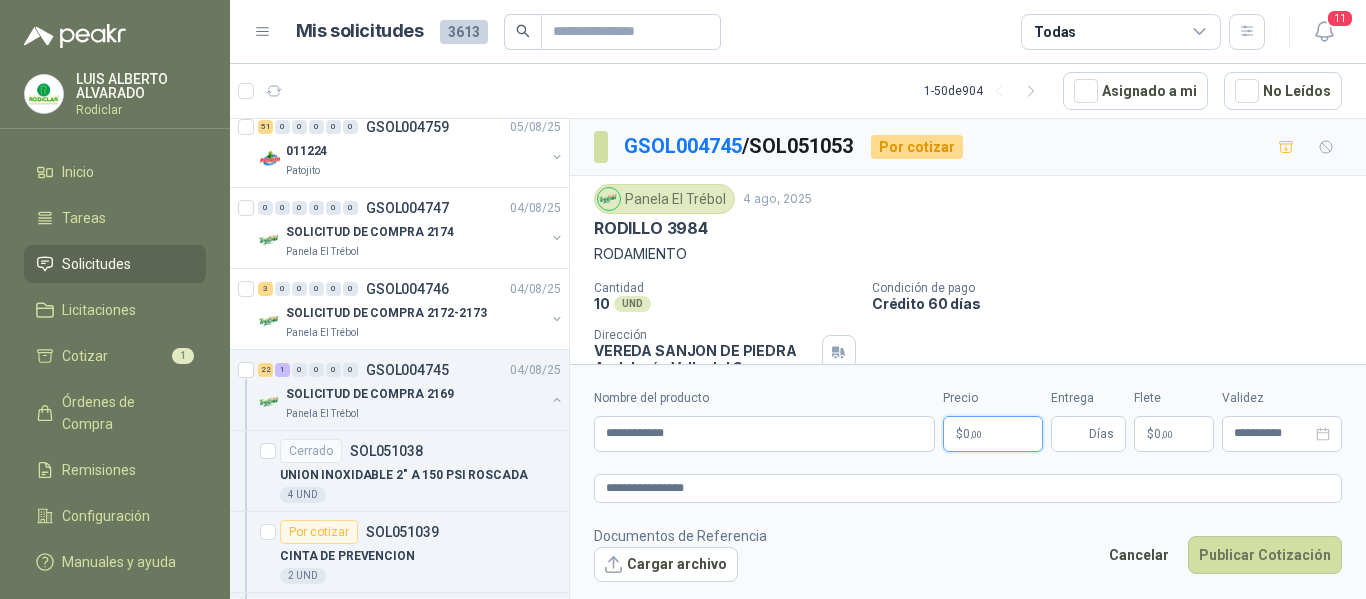 click on "$  0 ,00" at bounding box center [993, 434] 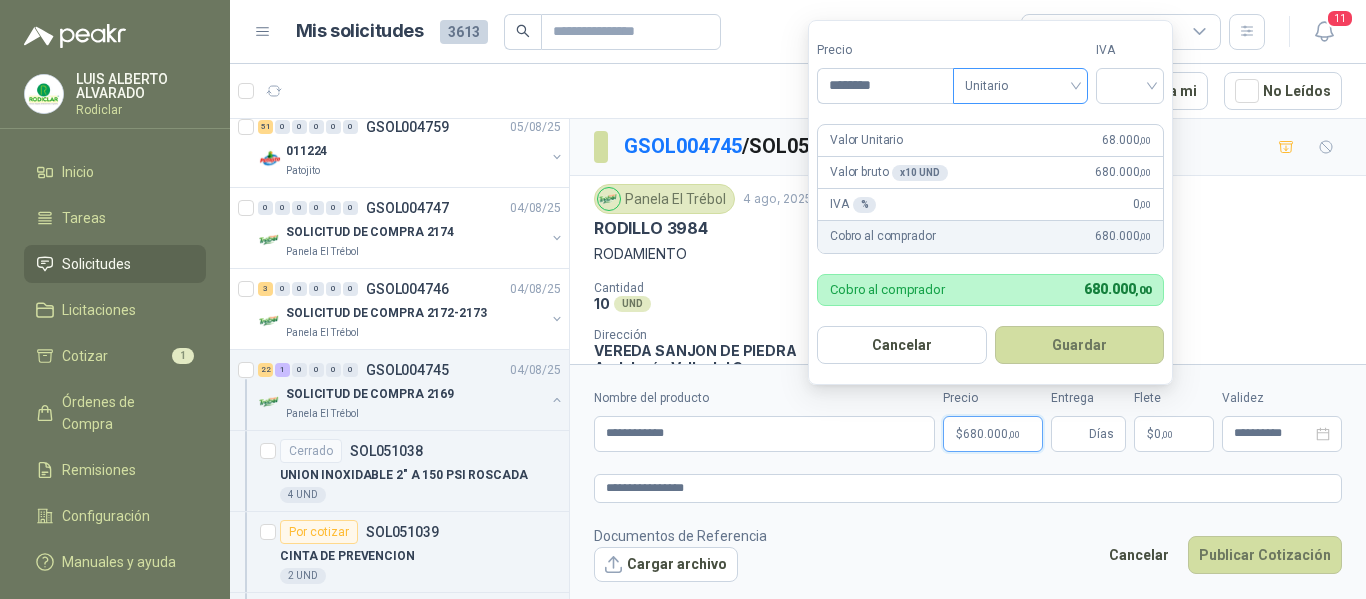 click on "Unitario" at bounding box center [1020, 86] 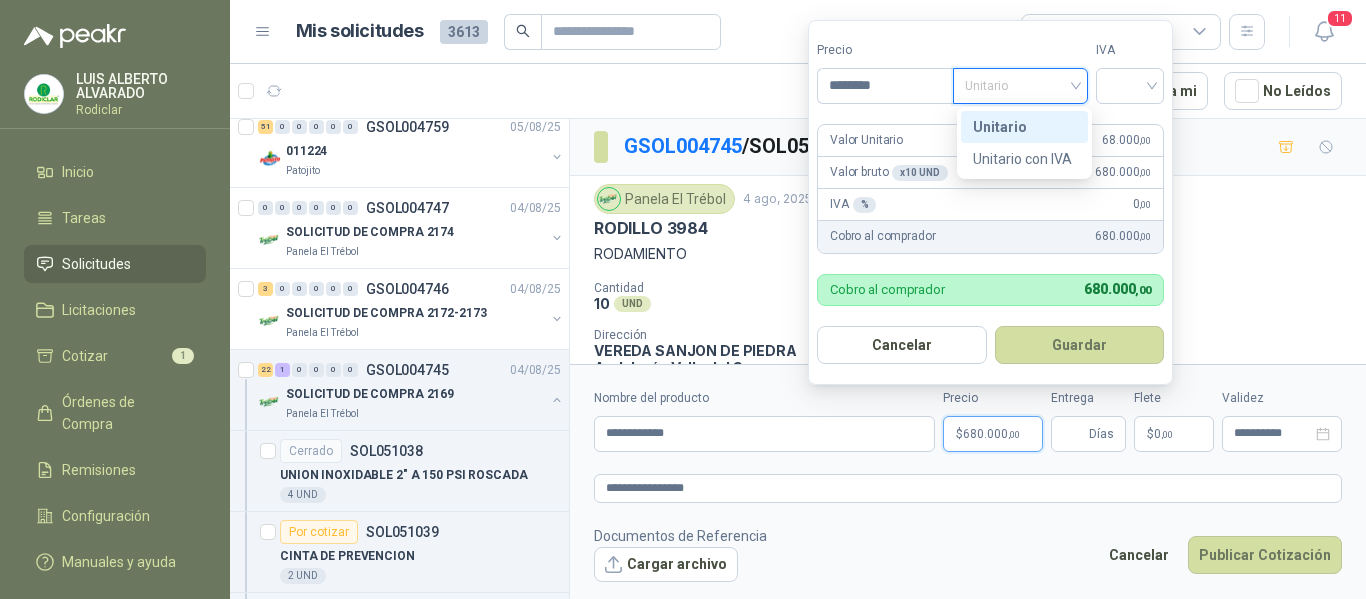 drag, startPoint x: 1033, startPoint y: 116, endPoint x: 1096, endPoint y: 114, distance: 63.03174 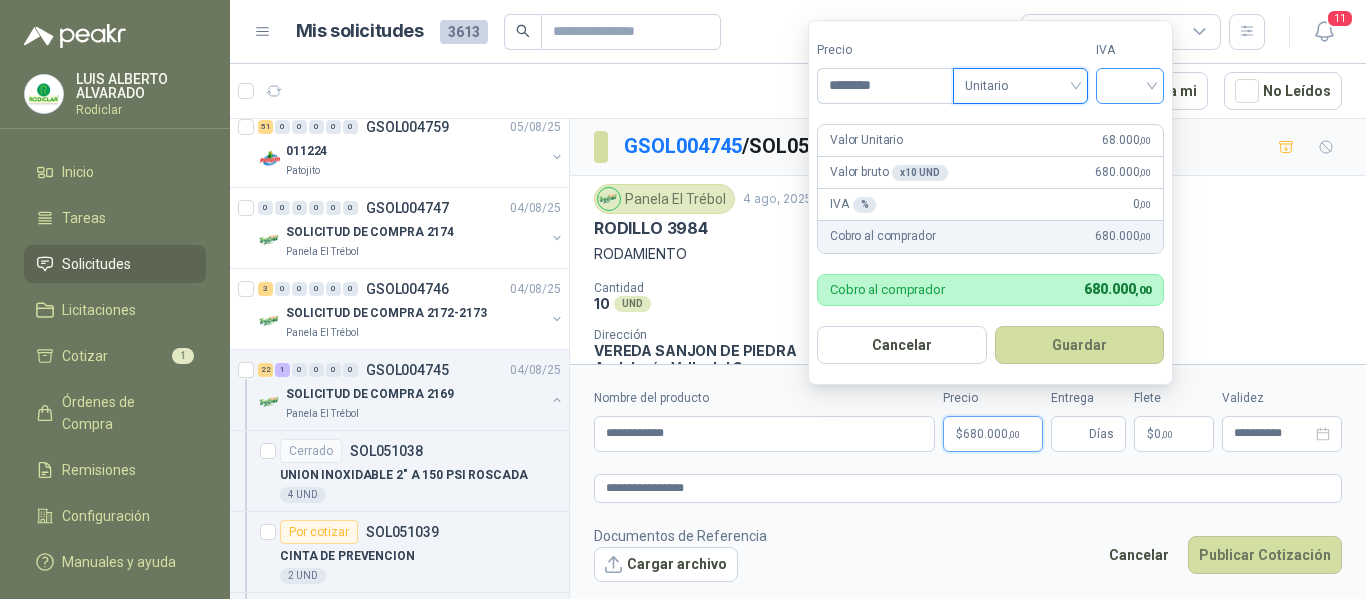 click at bounding box center (1130, 84) 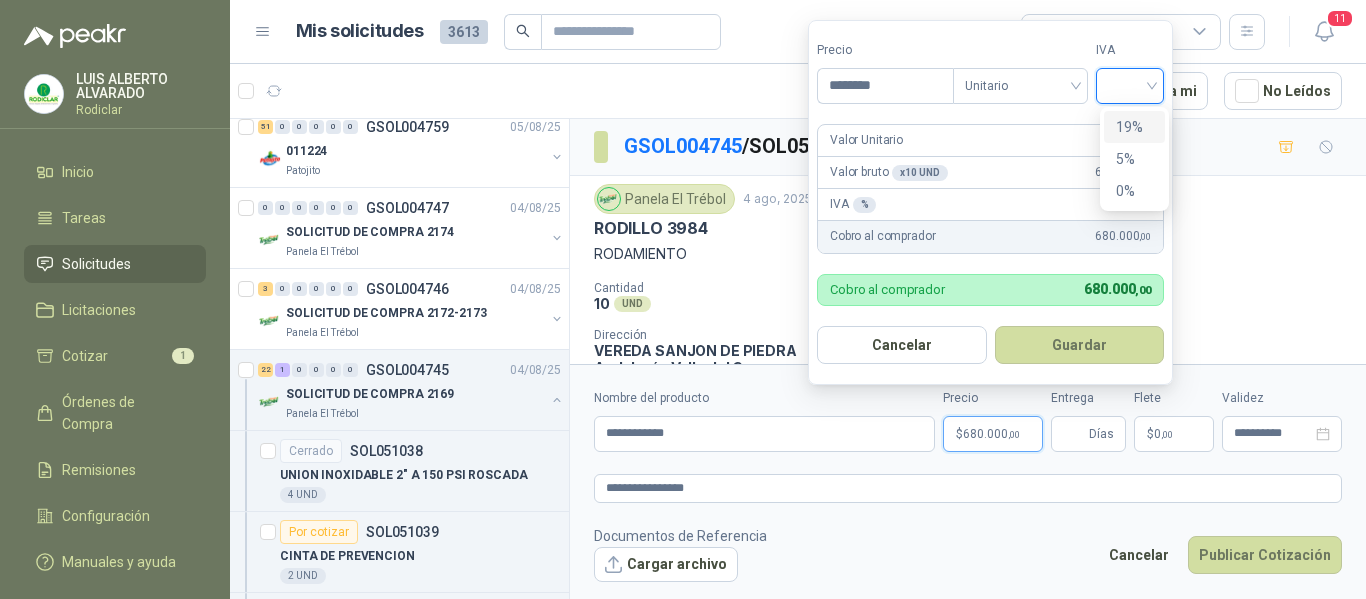 click on "19%" at bounding box center (1134, 127) 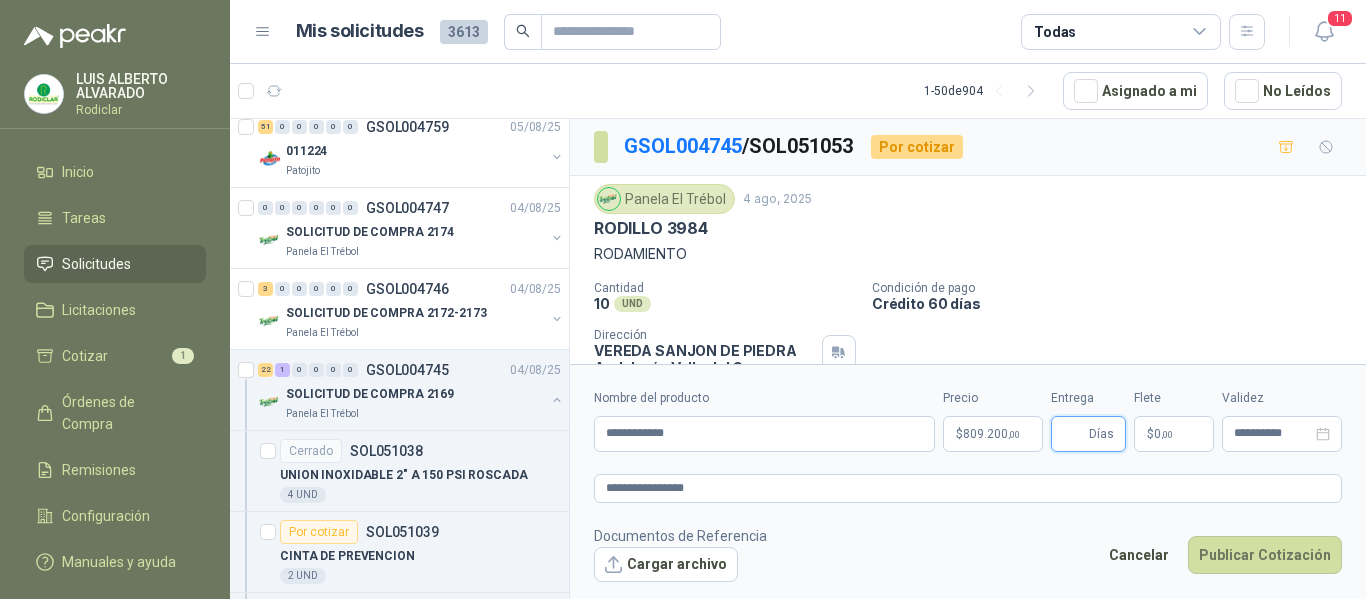 click on "Entrega" at bounding box center [1074, 434] 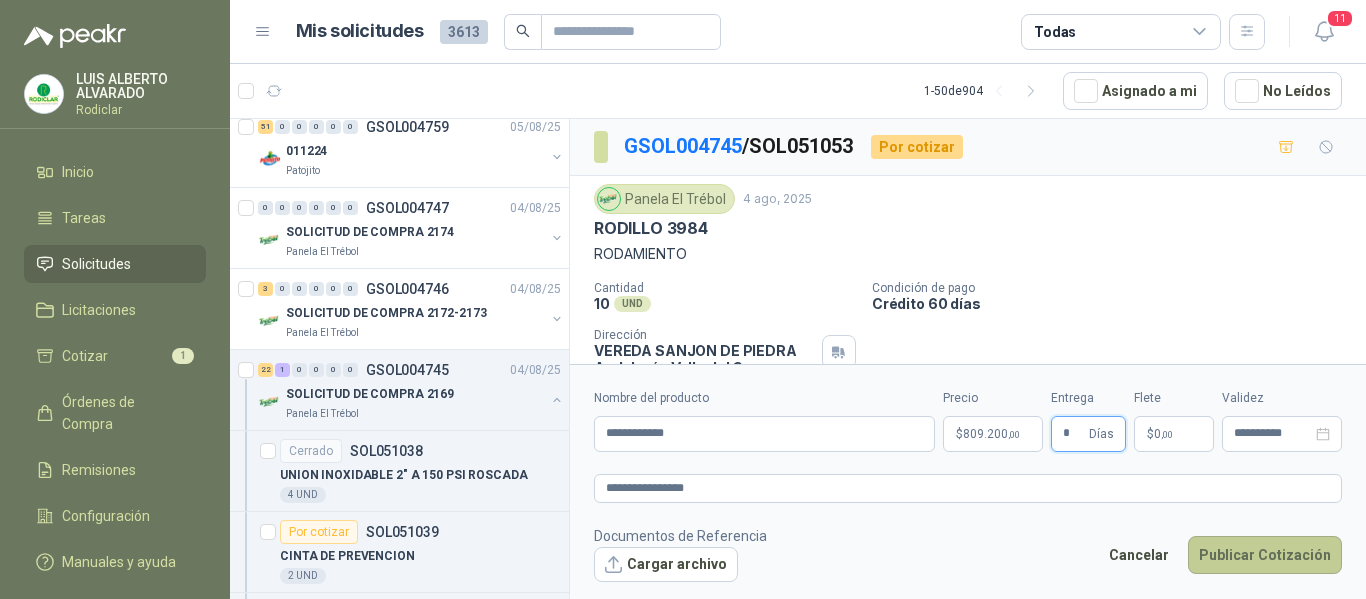 type on "*" 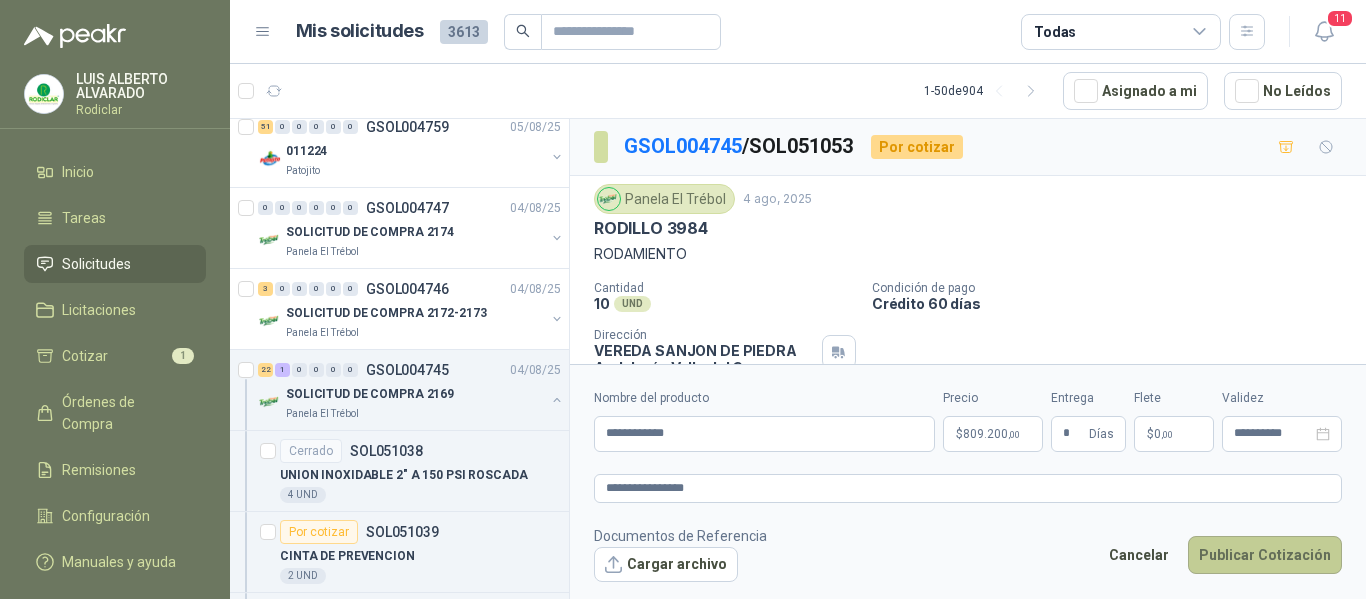 click on "Publicar Cotización" at bounding box center (1265, 555) 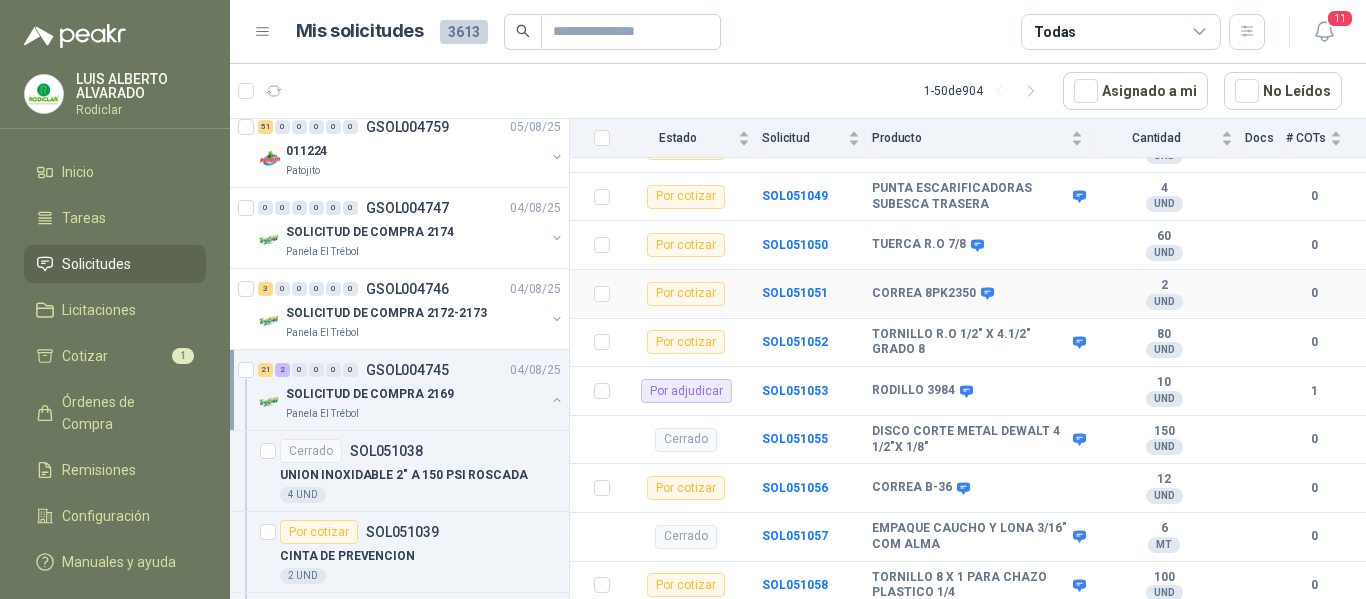 scroll, scrollTop: 700, scrollLeft: 0, axis: vertical 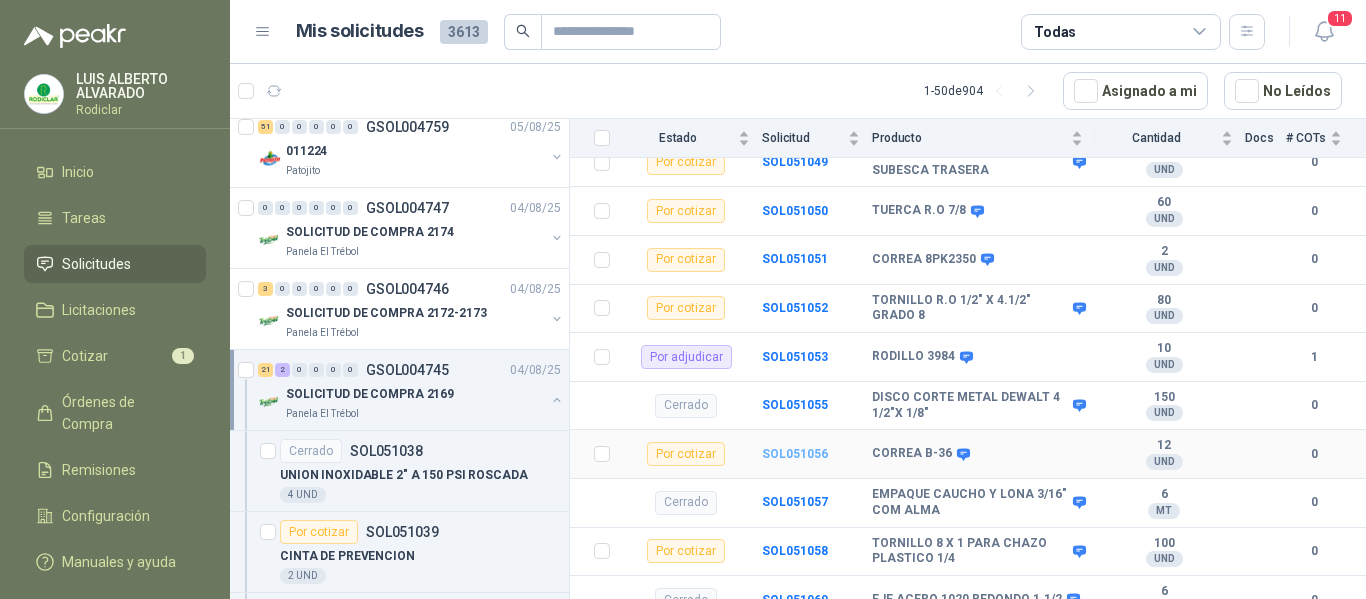 click on "SOL051056" at bounding box center [795, 454] 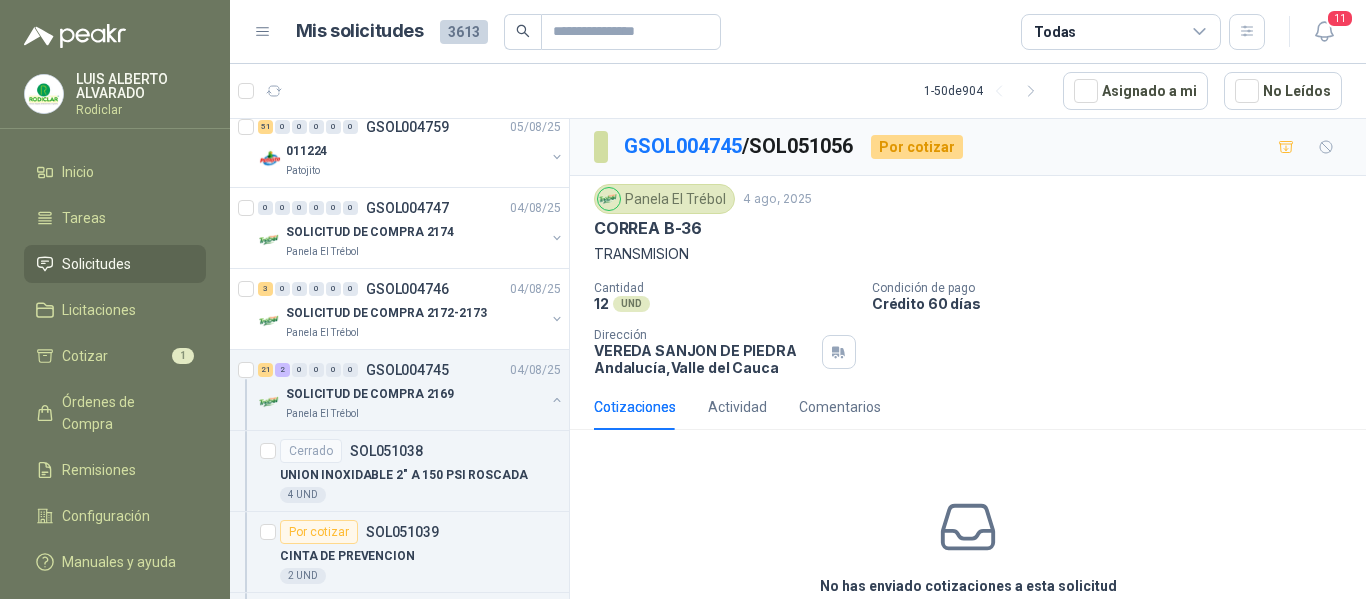 scroll, scrollTop: 96, scrollLeft: 0, axis: vertical 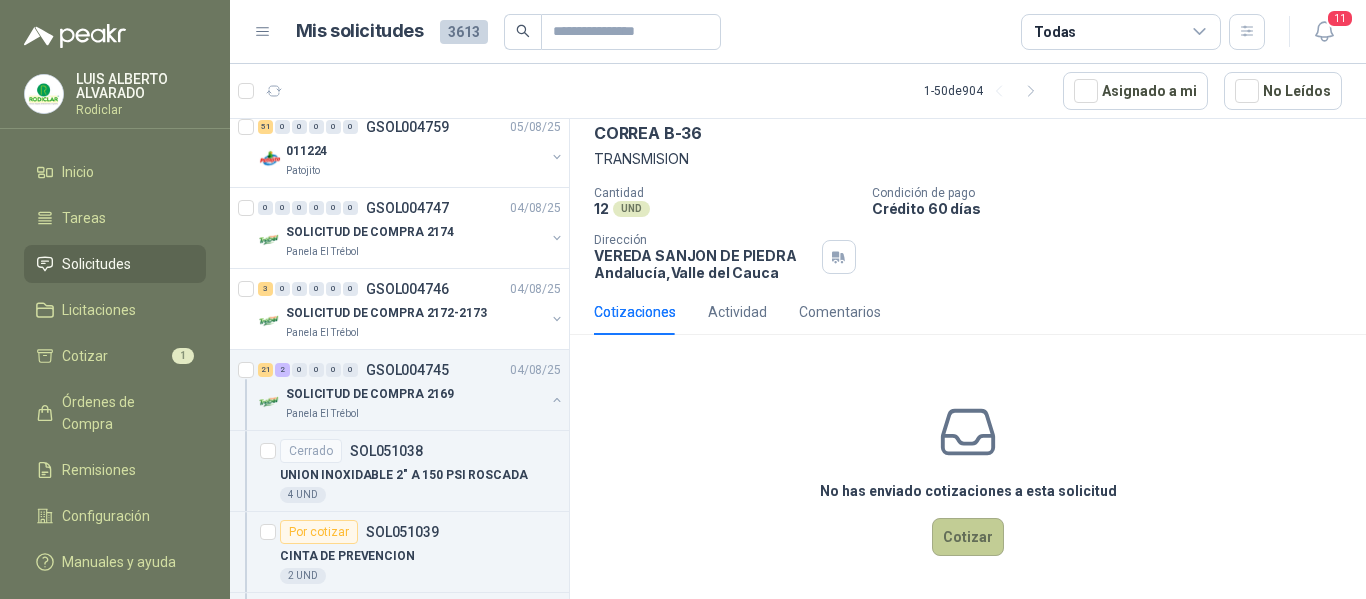 click on "Cotizar" at bounding box center (968, 537) 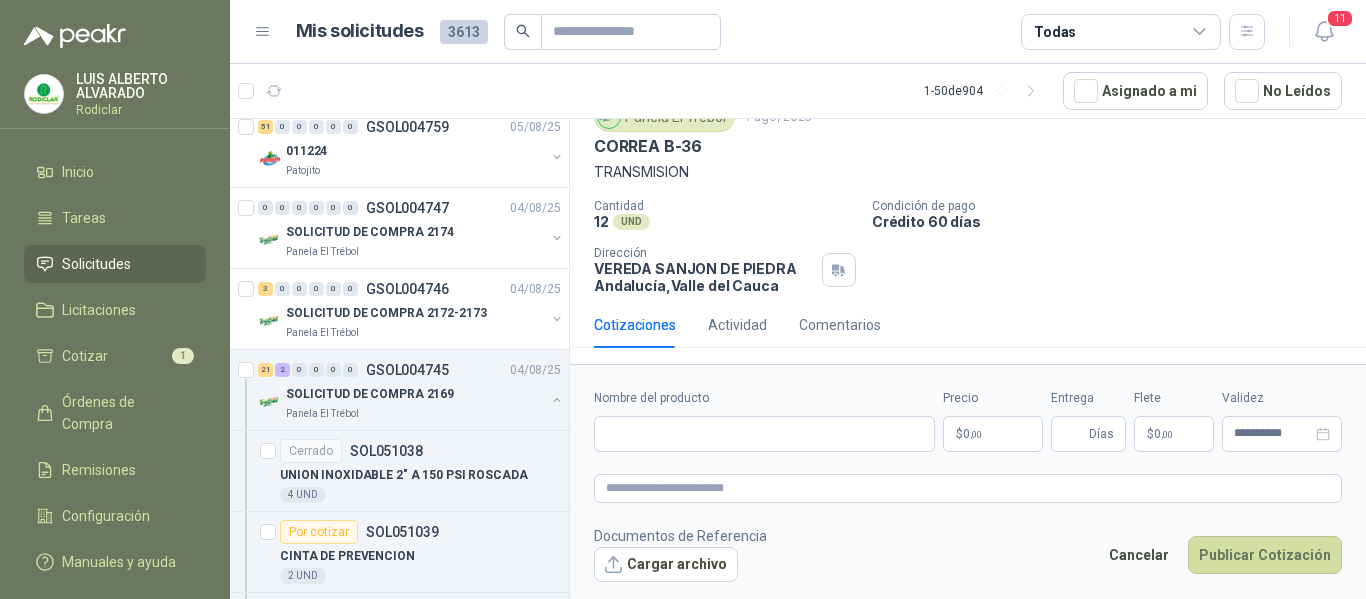 type 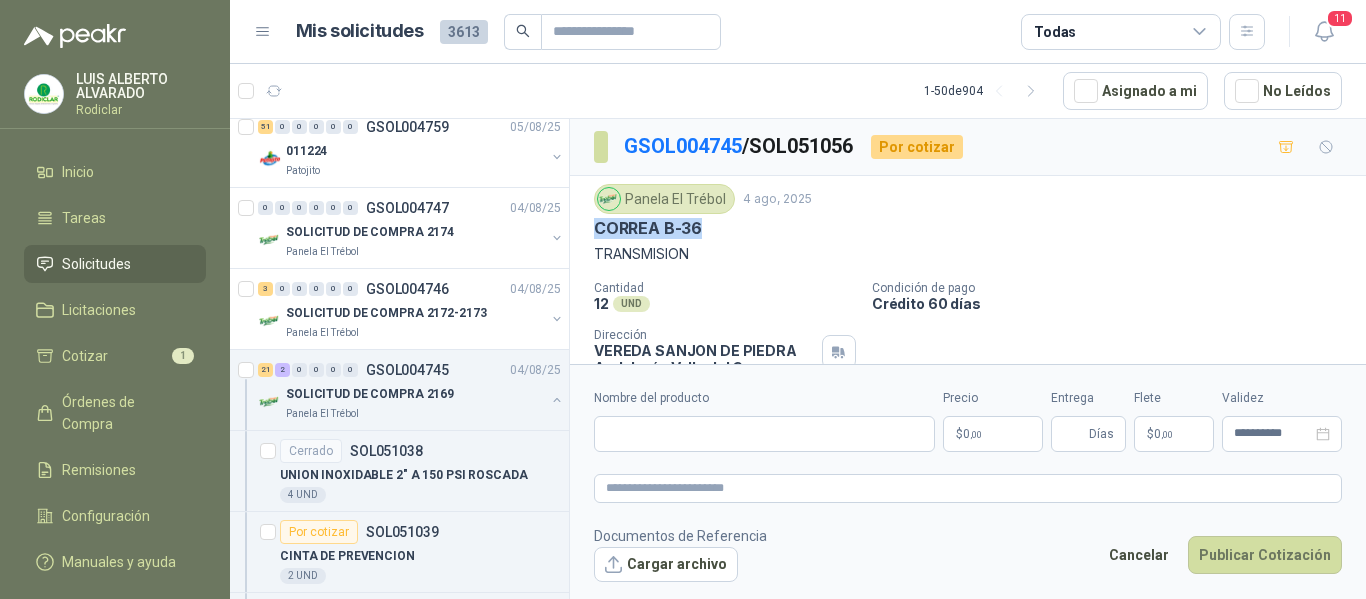 drag, startPoint x: 597, startPoint y: 230, endPoint x: 727, endPoint y: 230, distance: 130 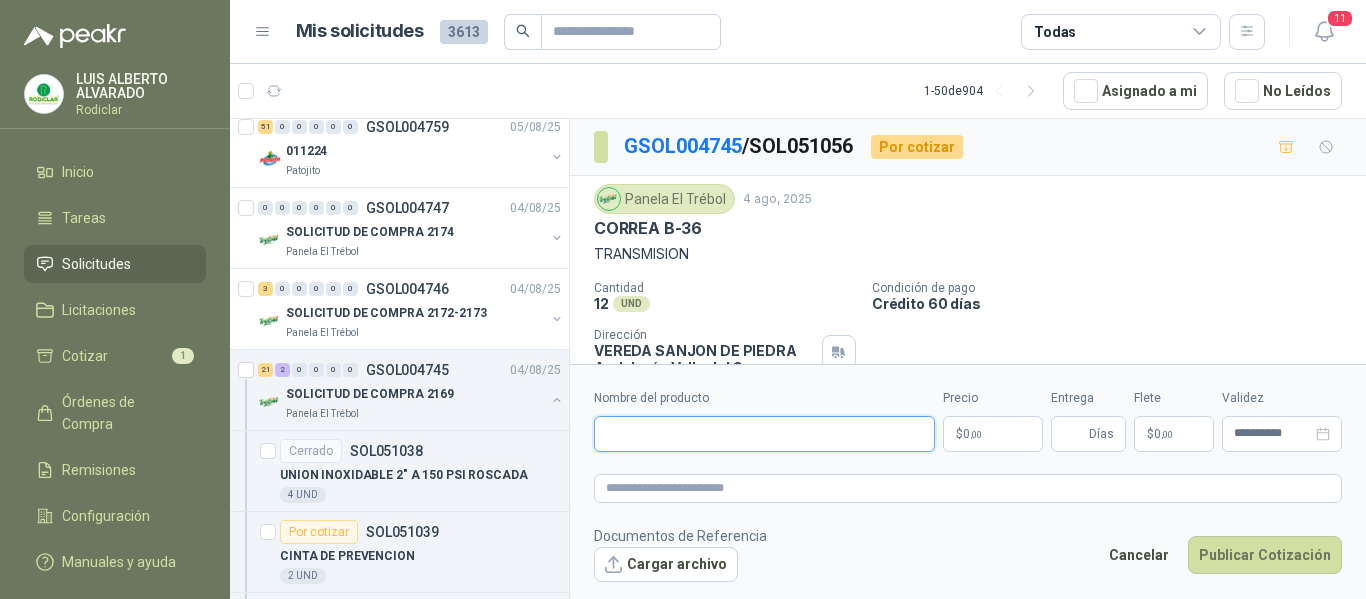 click on "Nombre del producto" at bounding box center (764, 434) 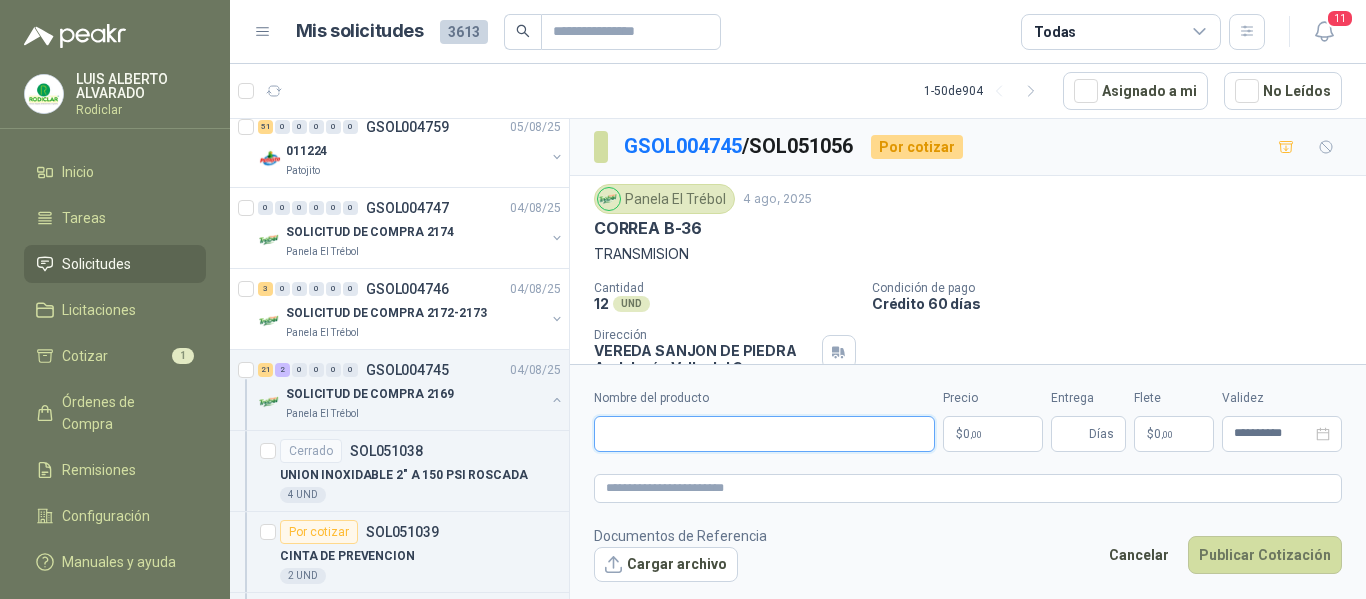 paste on "**********" 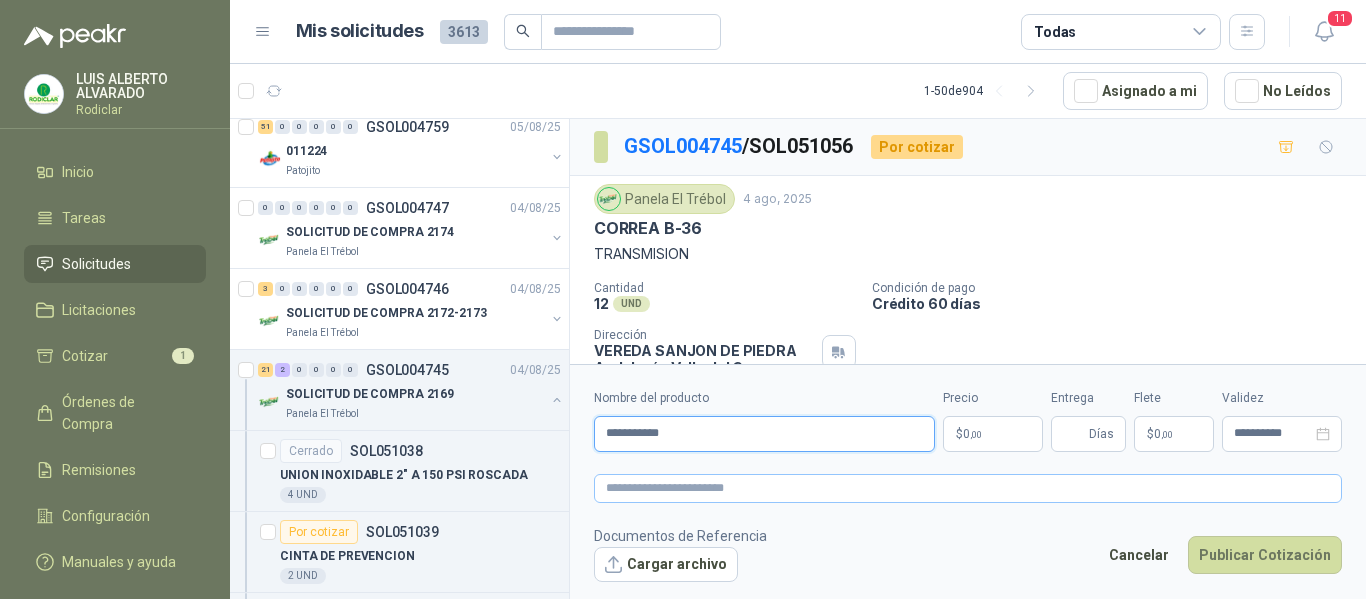type on "**********" 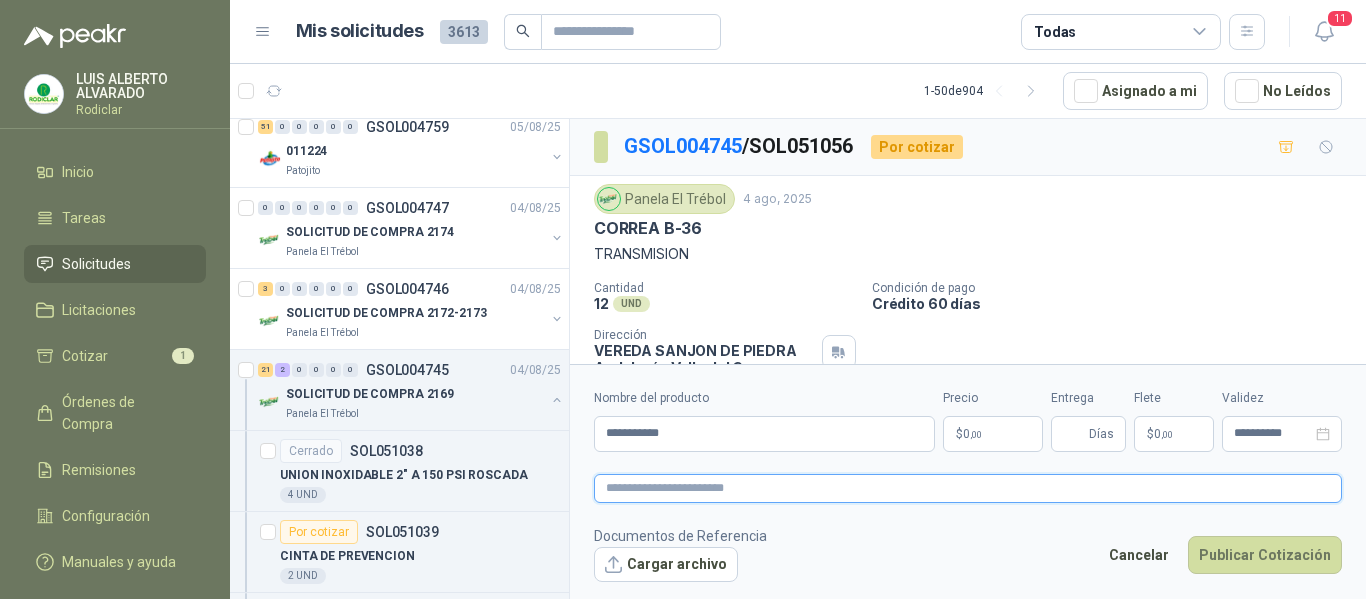 click at bounding box center [968, 488] 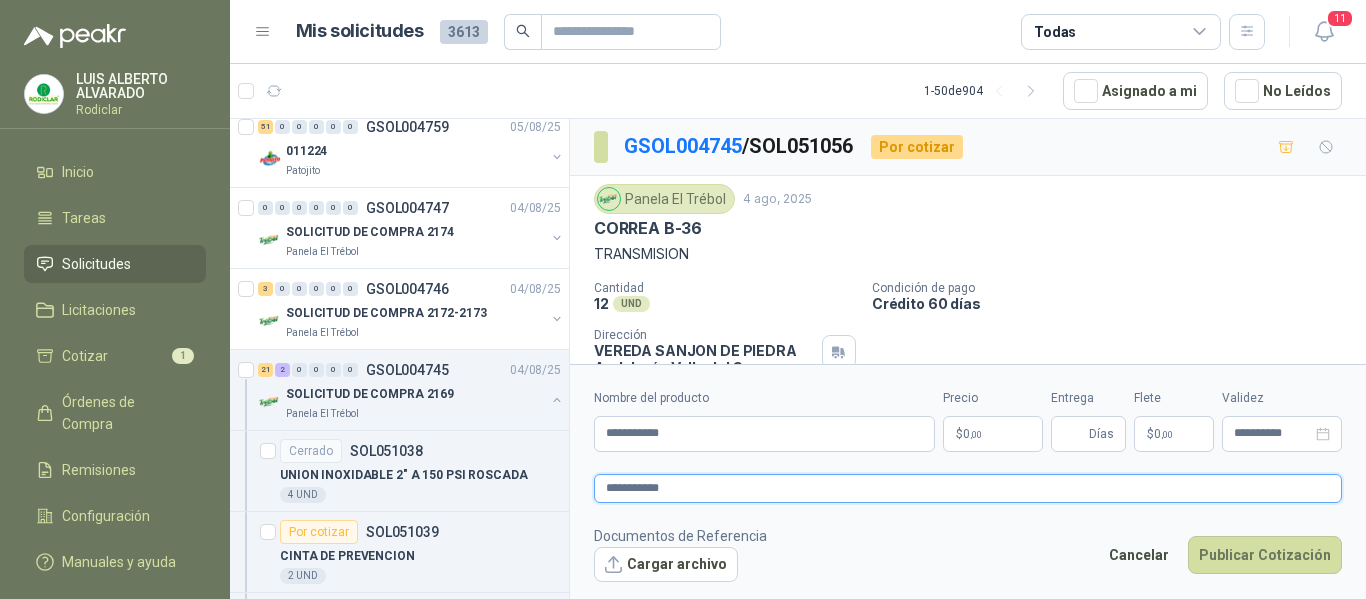 type 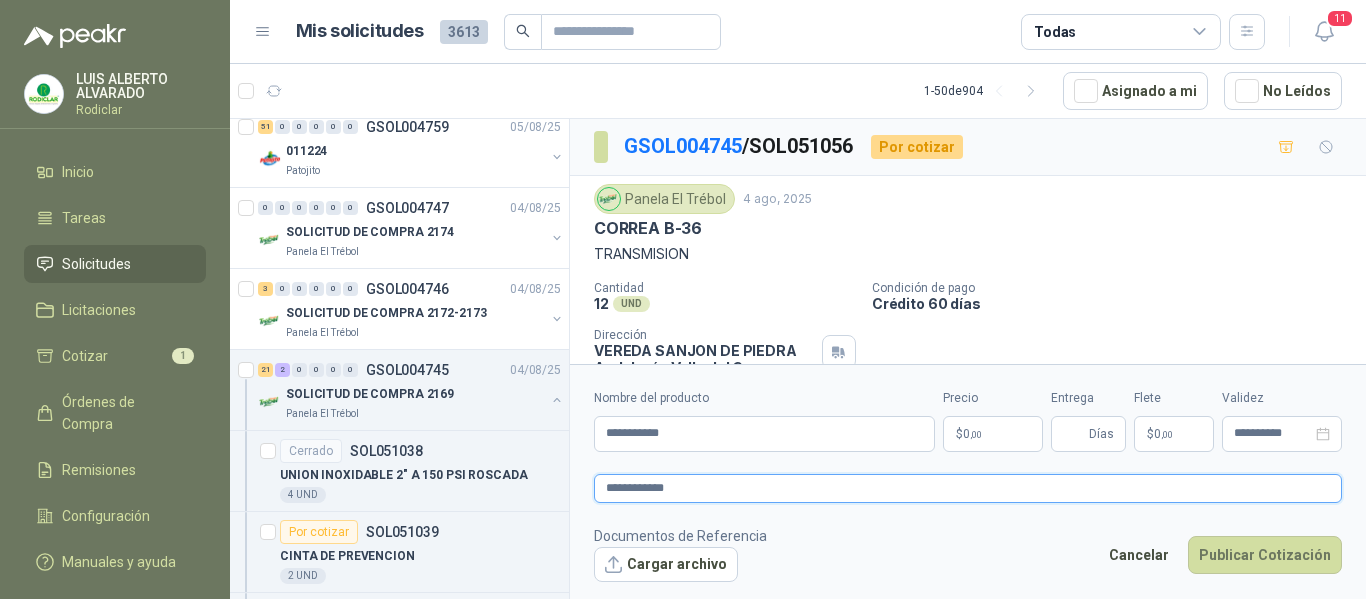 type on "**********" 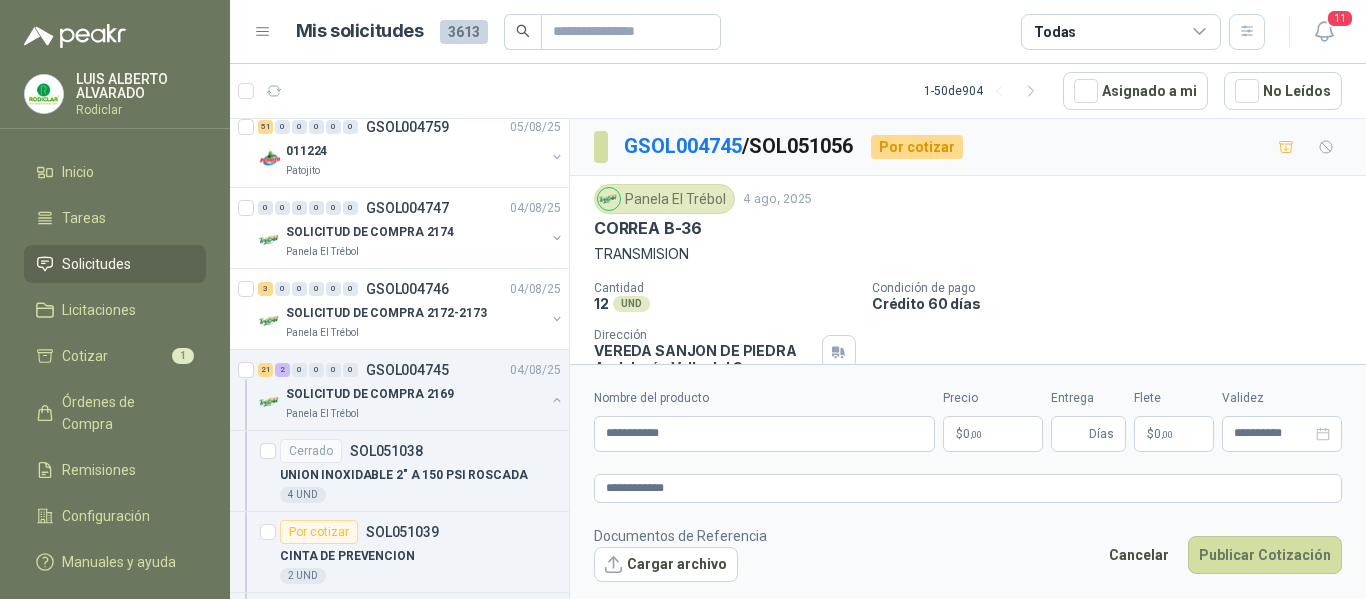 click on "$  0 ,00" at bounding box center [993, 434] 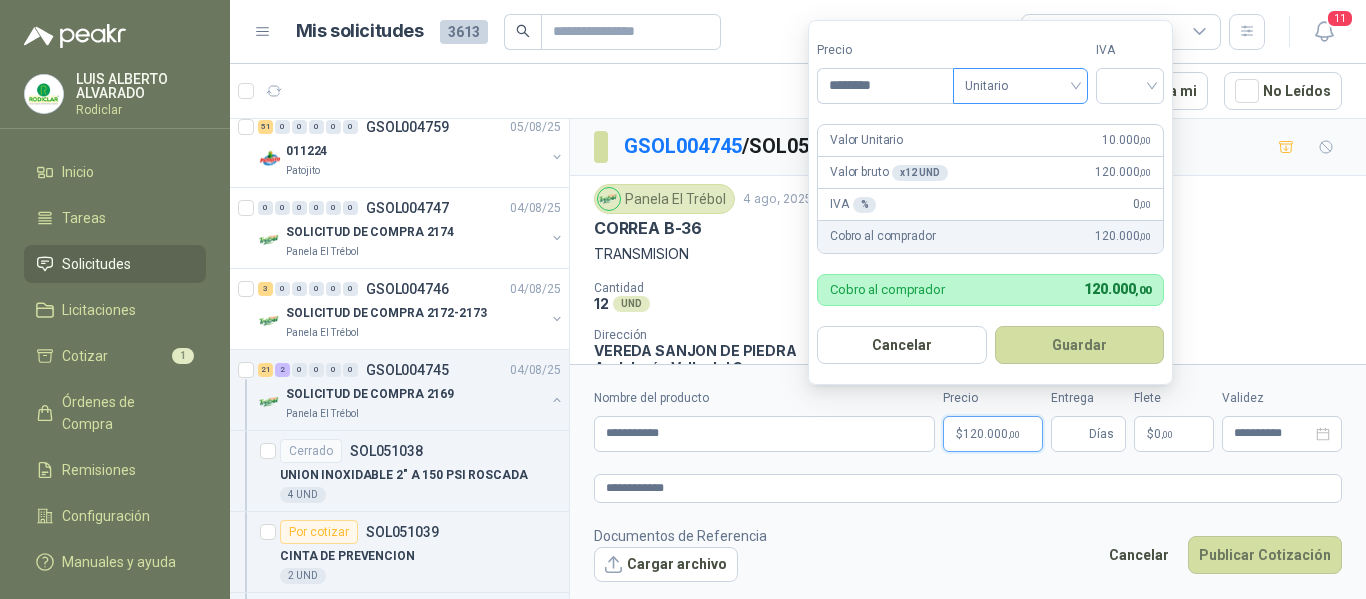 click on "Unitario" at bounding box center (1020, 86) 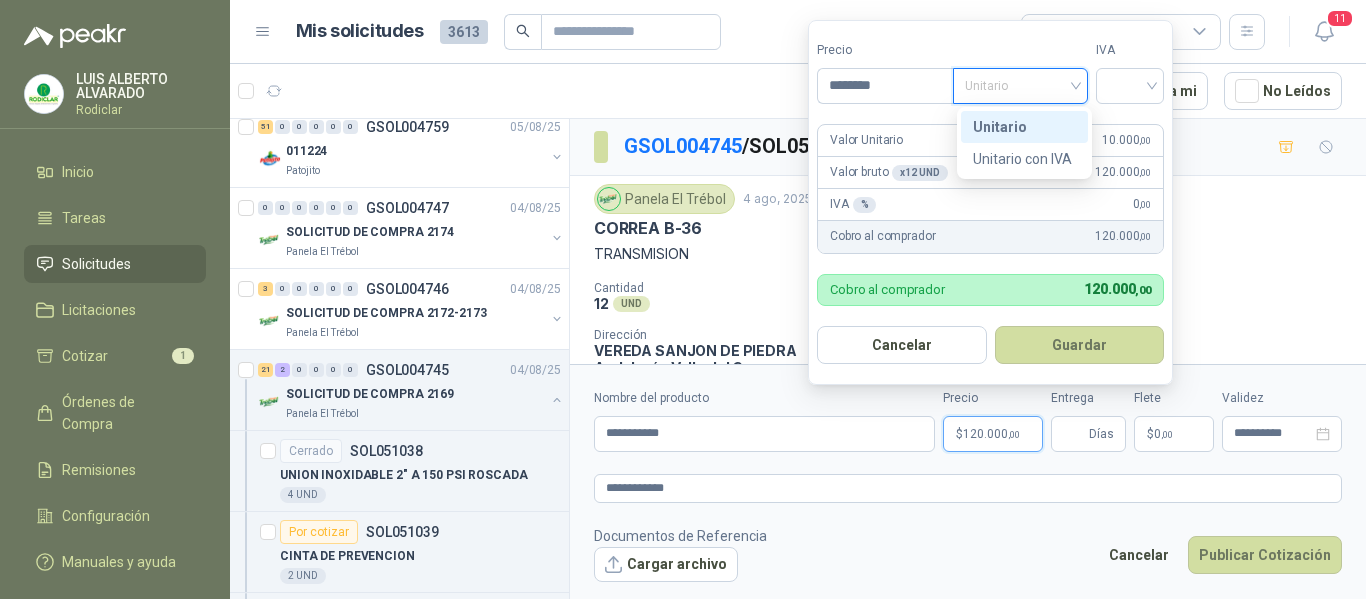 drag, startPoint x: 1009, startPoint y: 128, endPoint x: 1084, endPoint y: 110, distance: 77.12976 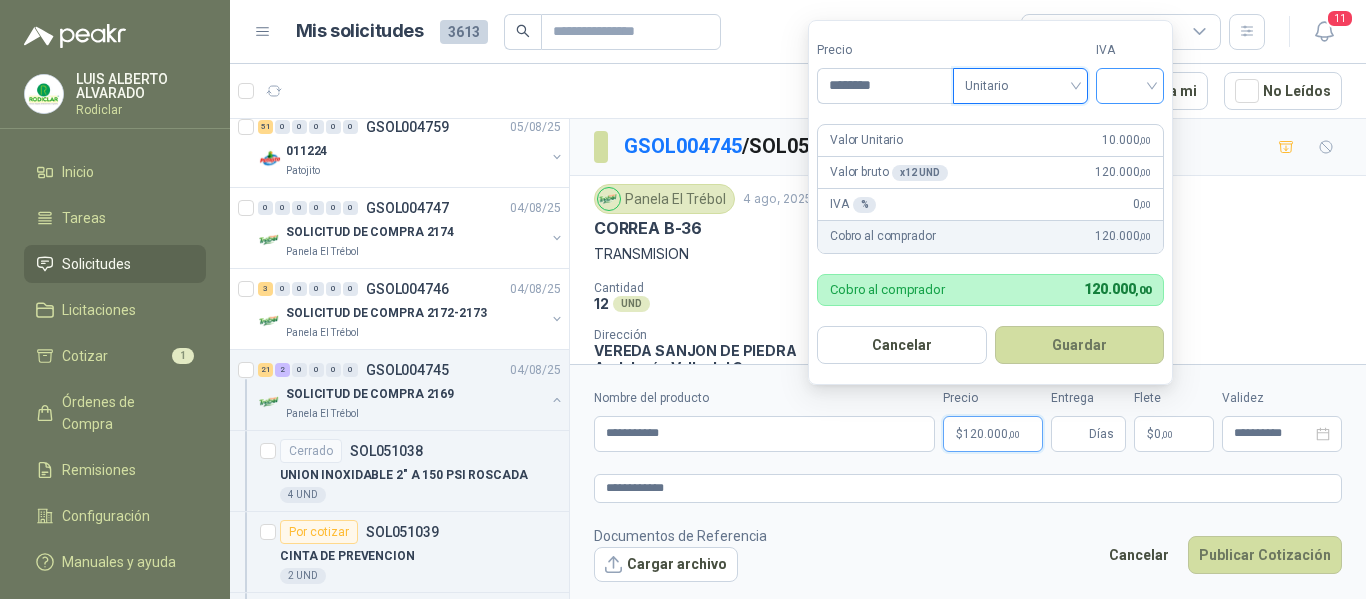 click at bounding box center (1130, 84) 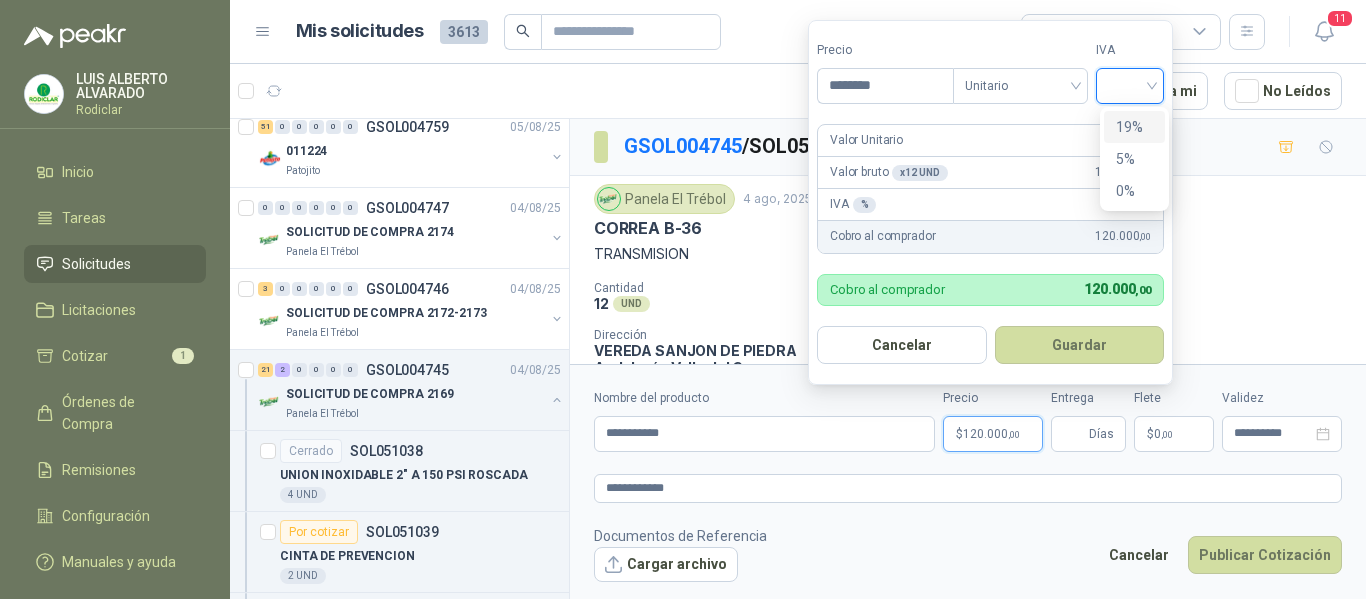 click on "19%" at bounding box center (1134, 127) 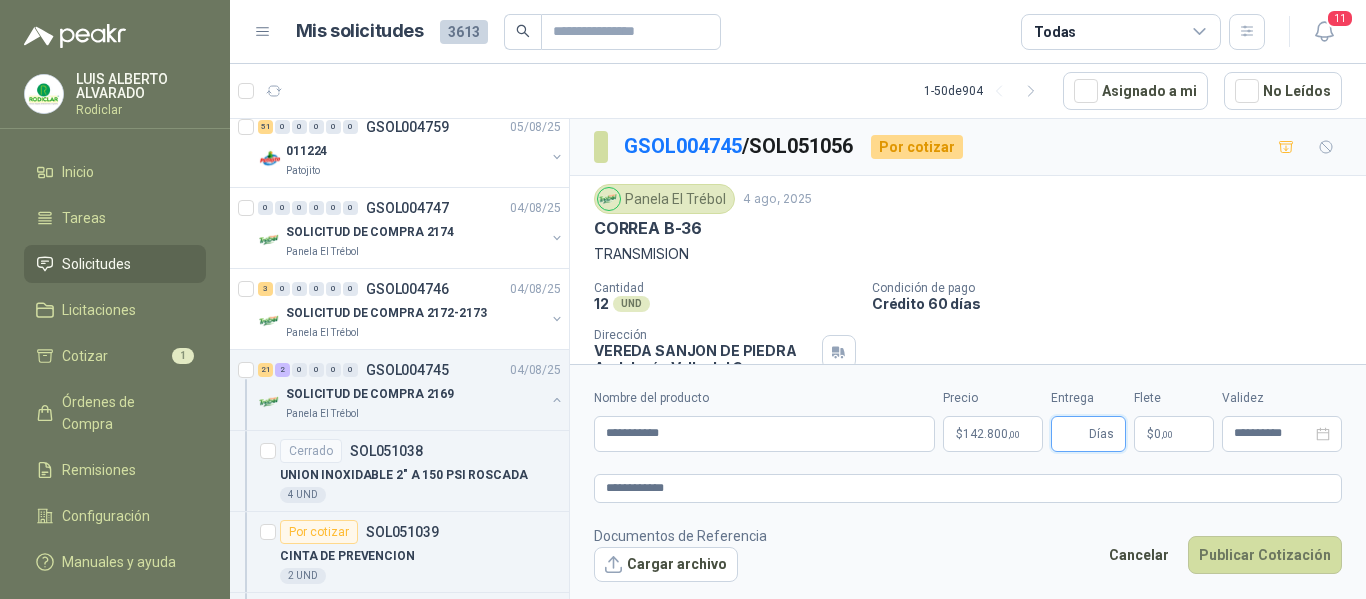 click on "Entrega" at bounding box center [1074, 434] 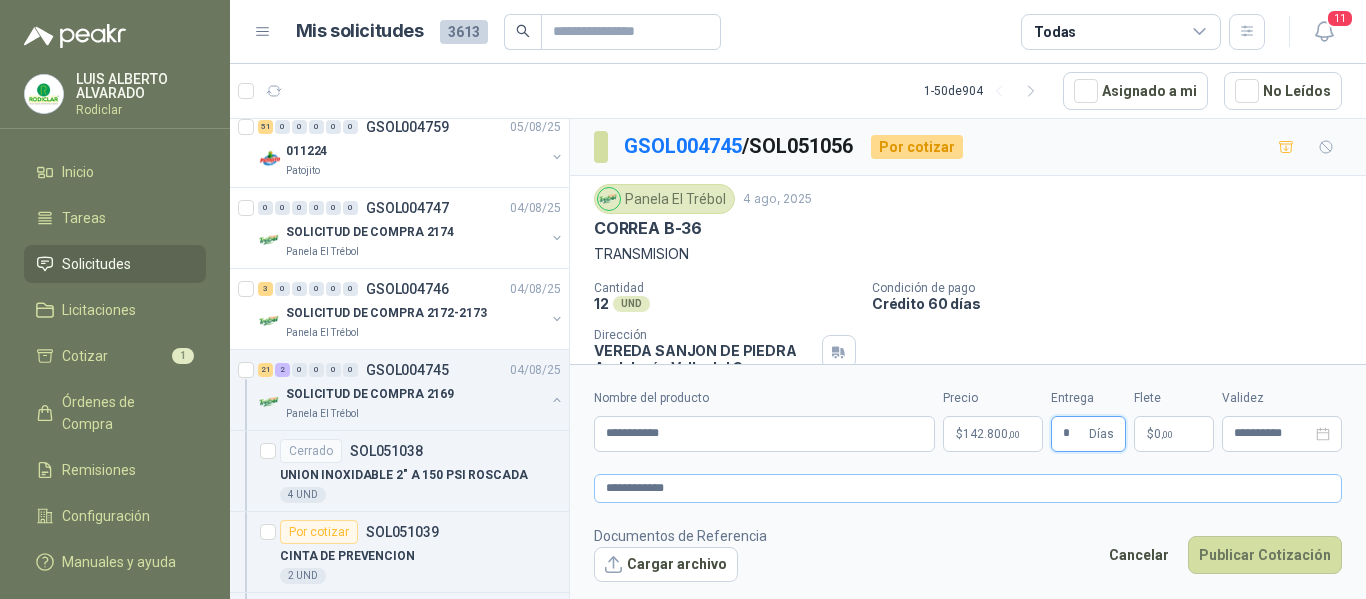 type on "*" 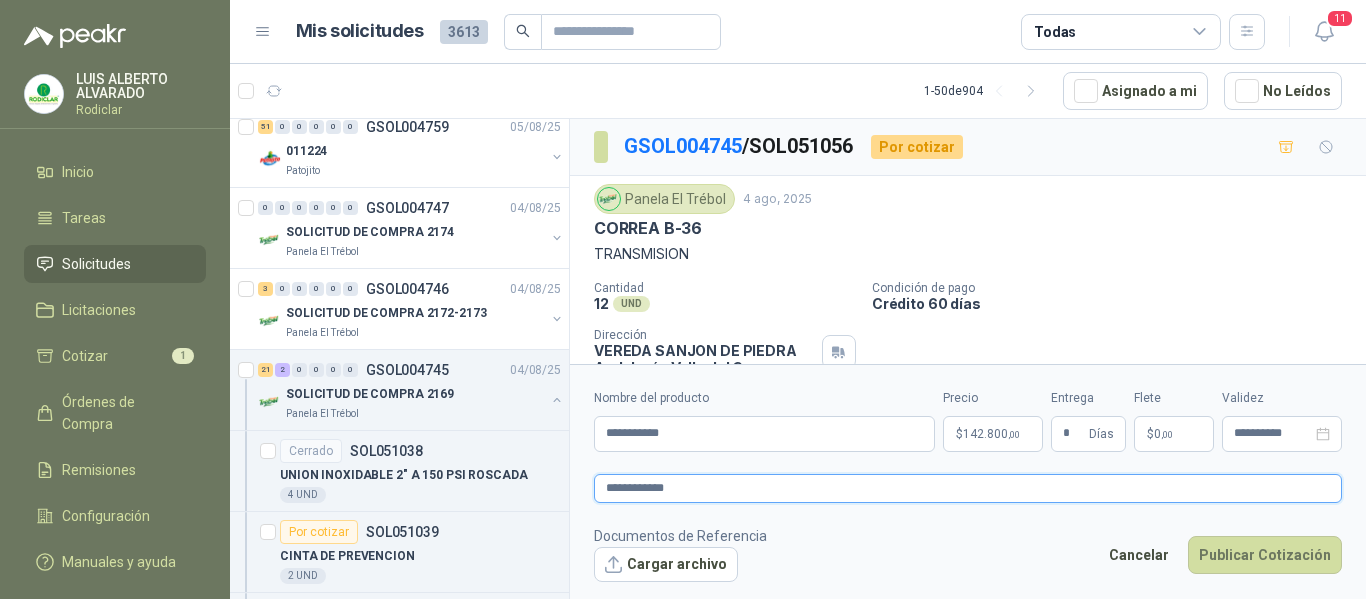 click on "**********" at bounding box center (968, 488) 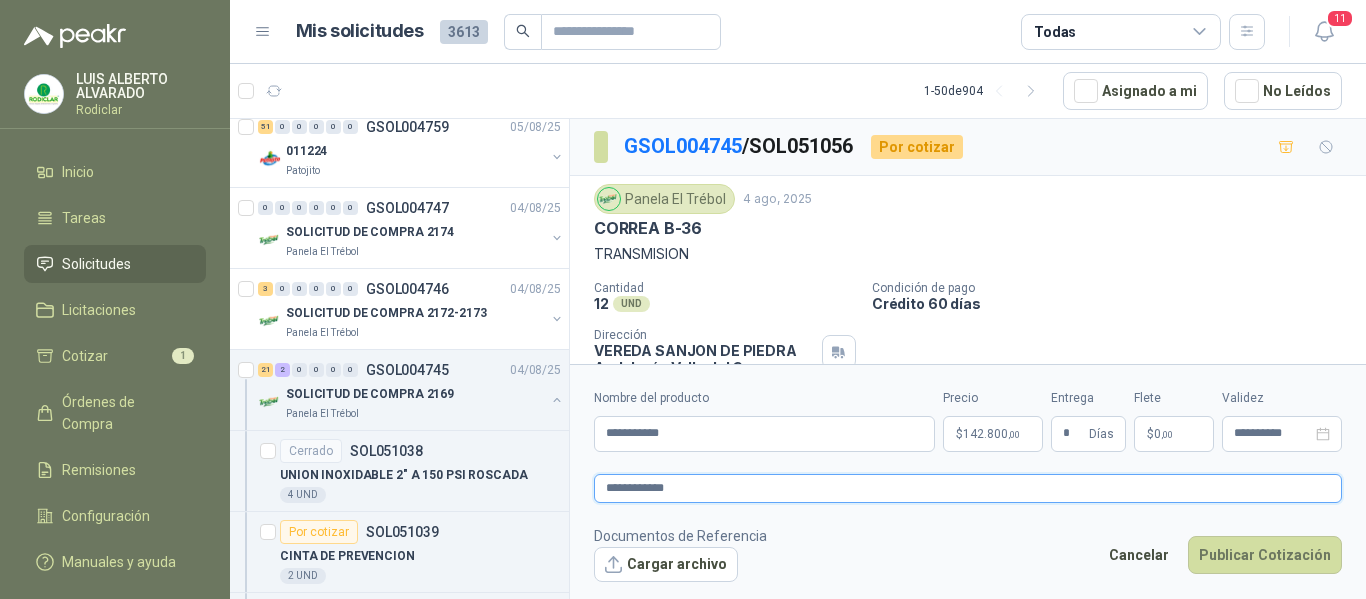 type 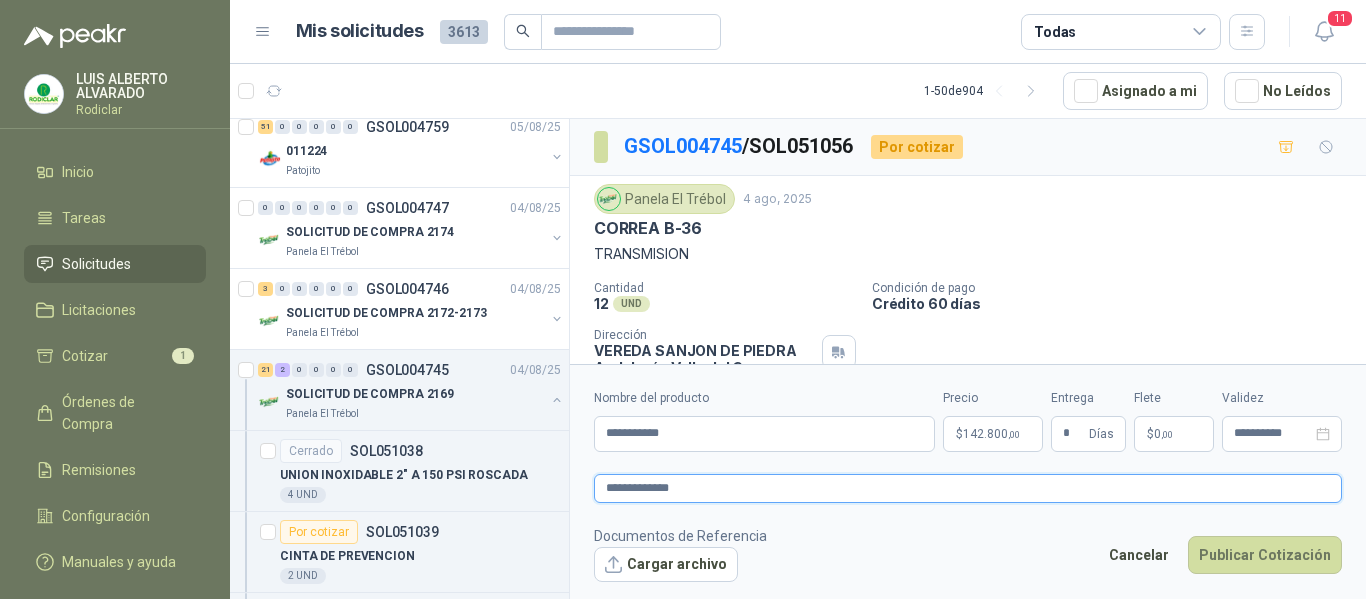 type 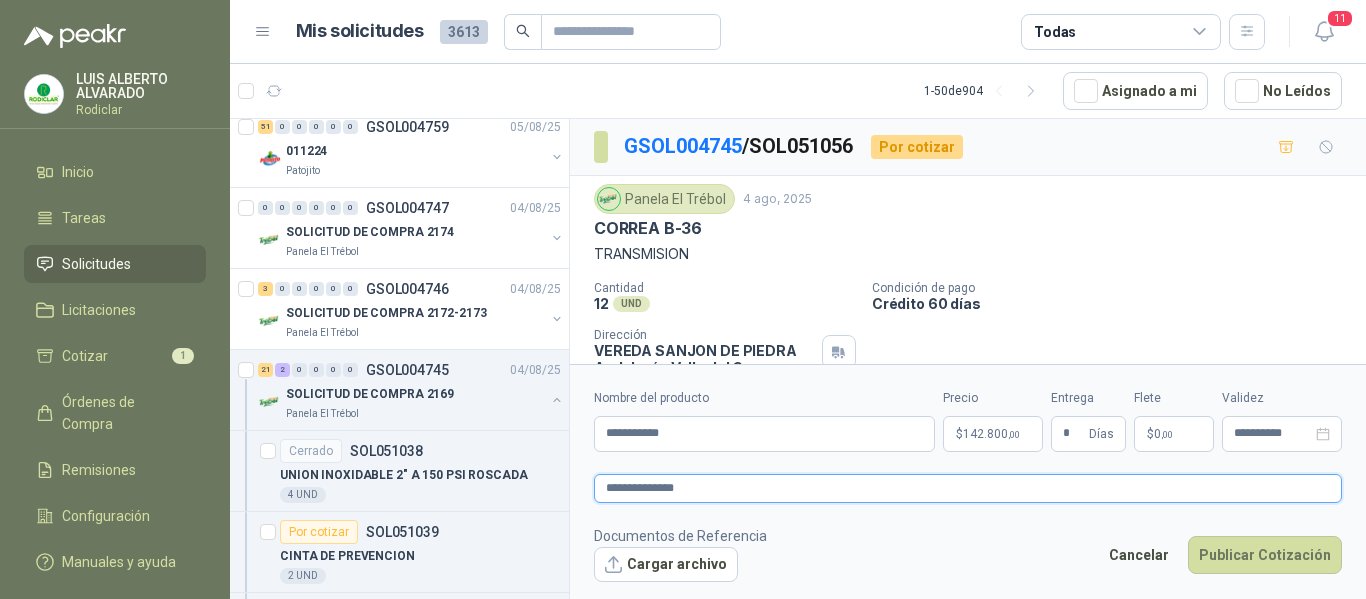 type 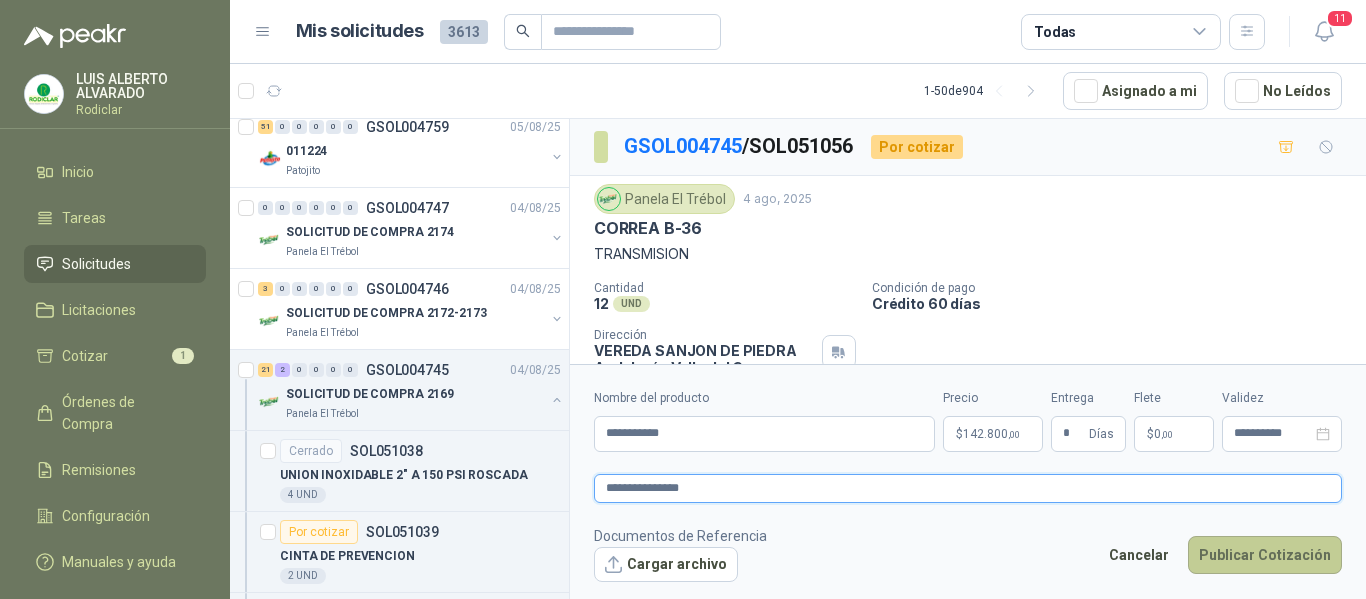type on "**********" 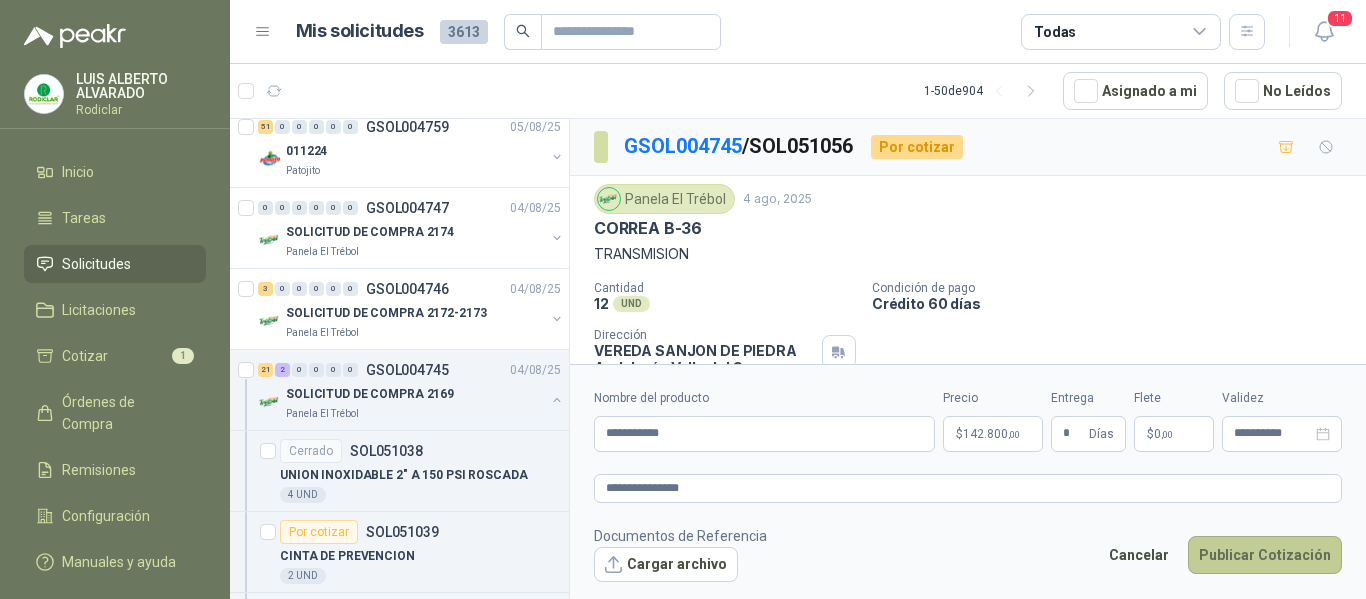 click on "Publicar Cotización" at bounding box center (1265, 555) 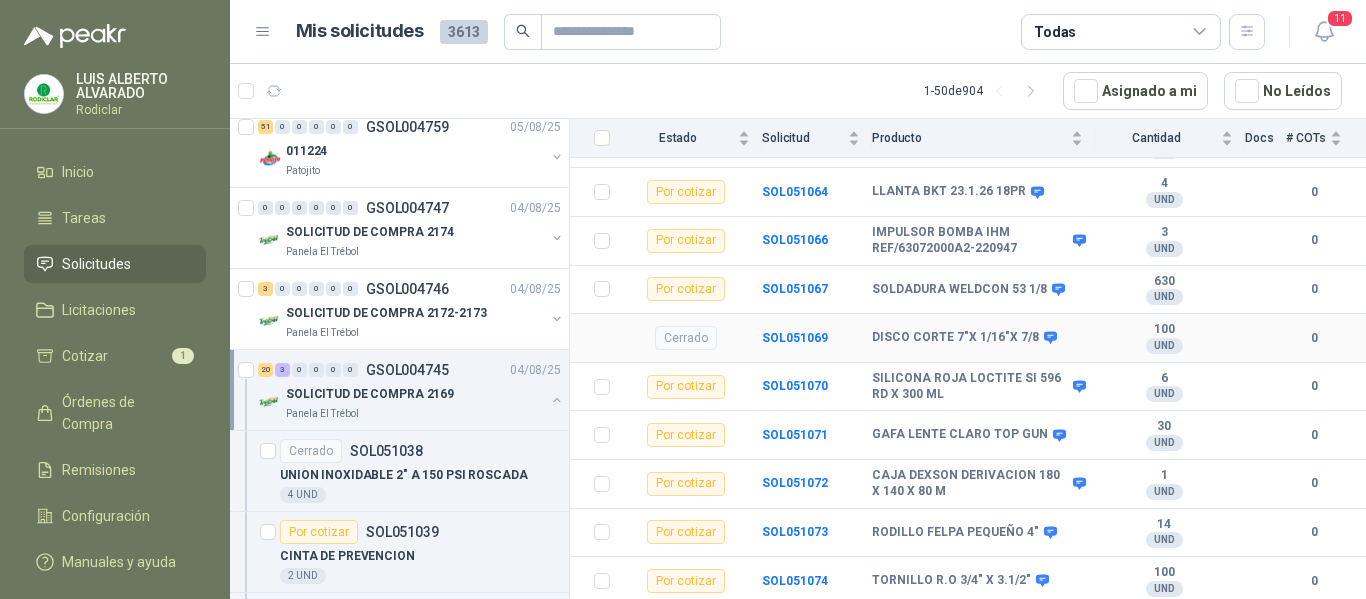 scroll, scrollTop: 1220, scrollLeft: 0, axis: vertical 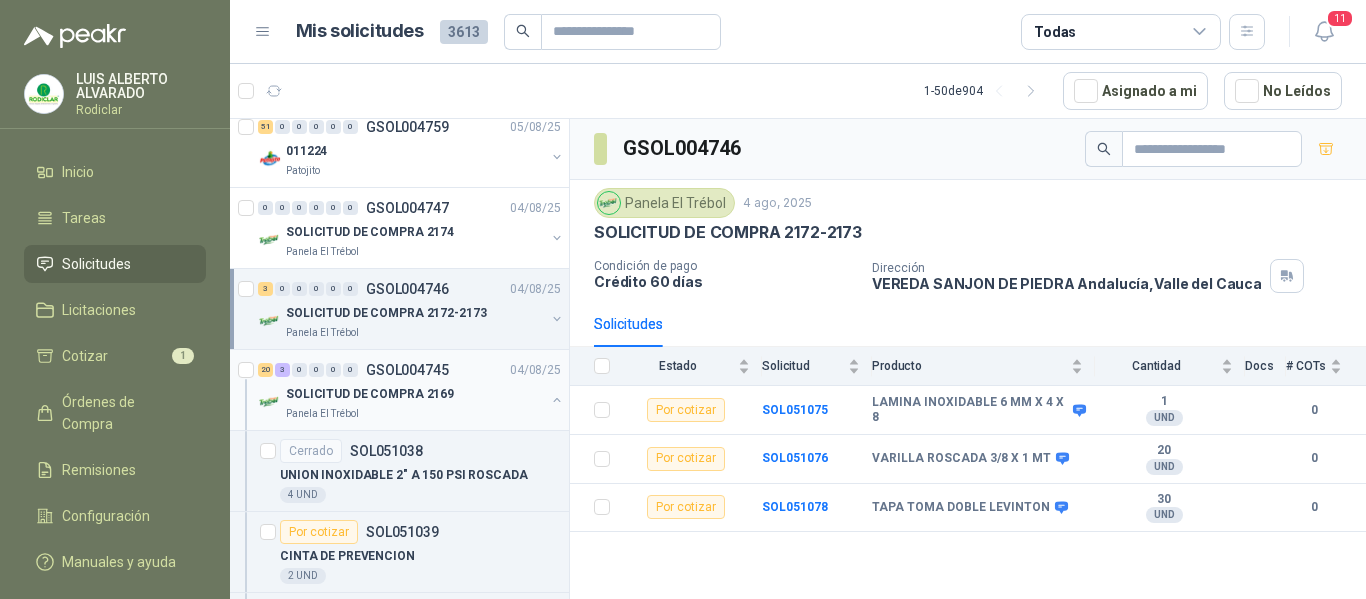 click on "SOLICITUD DE COMPRA 2169" at bounding box center (415, 394) 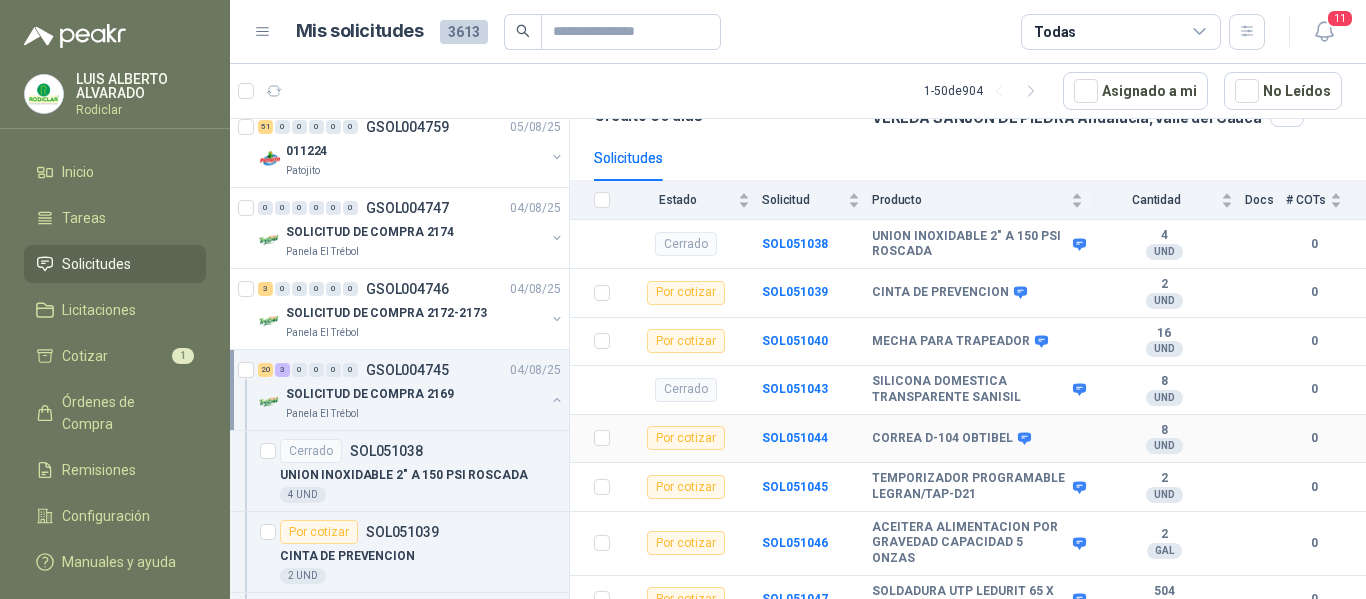 scroll, scrollTop: 200, scrollLeft: 0, axis: vertical 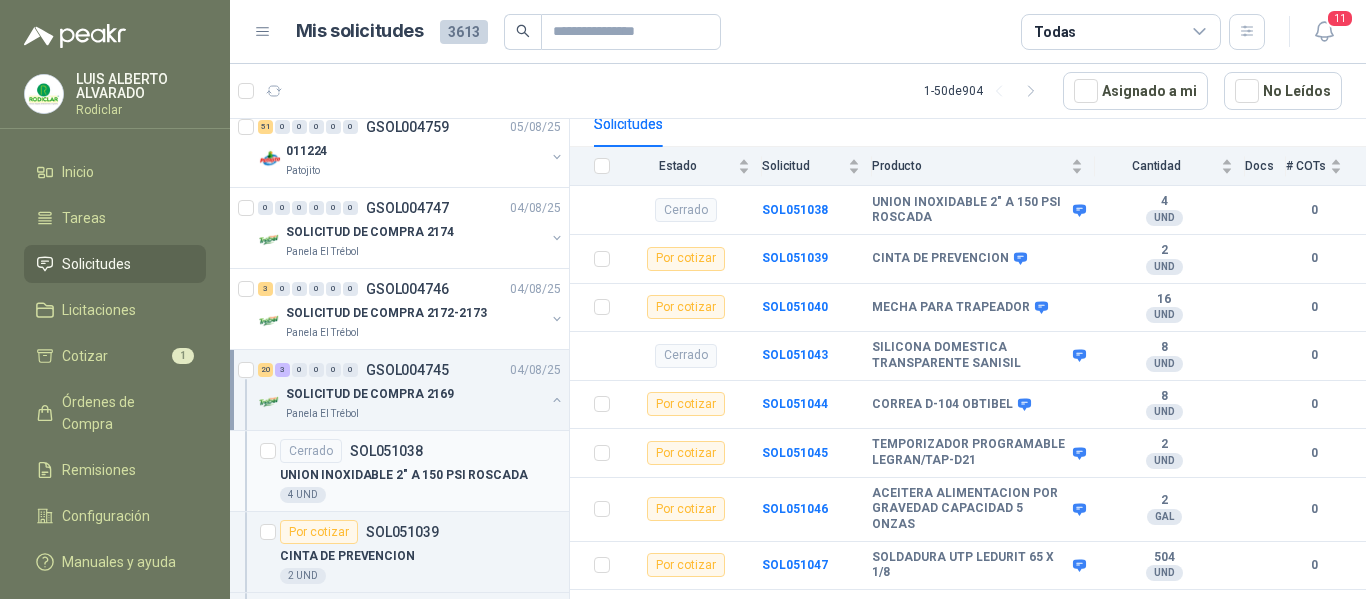 click on "Cerrado SOL051038" at bounding box center (420, 451) 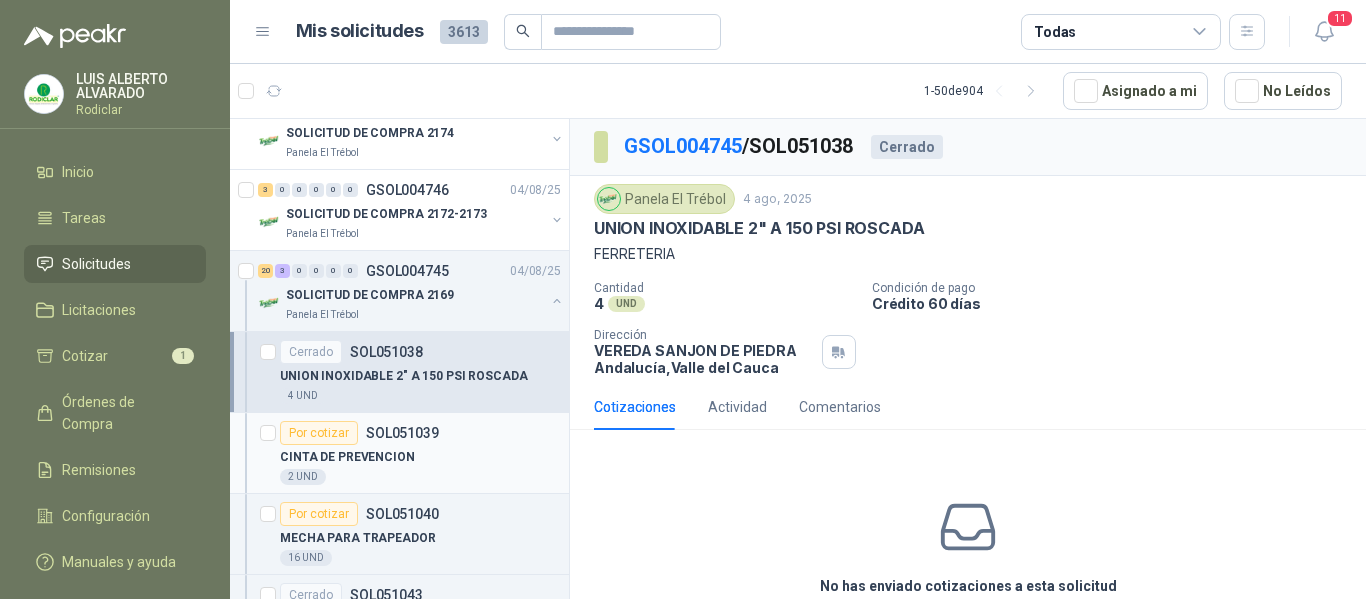 scroll, scrollTop: 700, scrollLeft: 0, axis: vertical 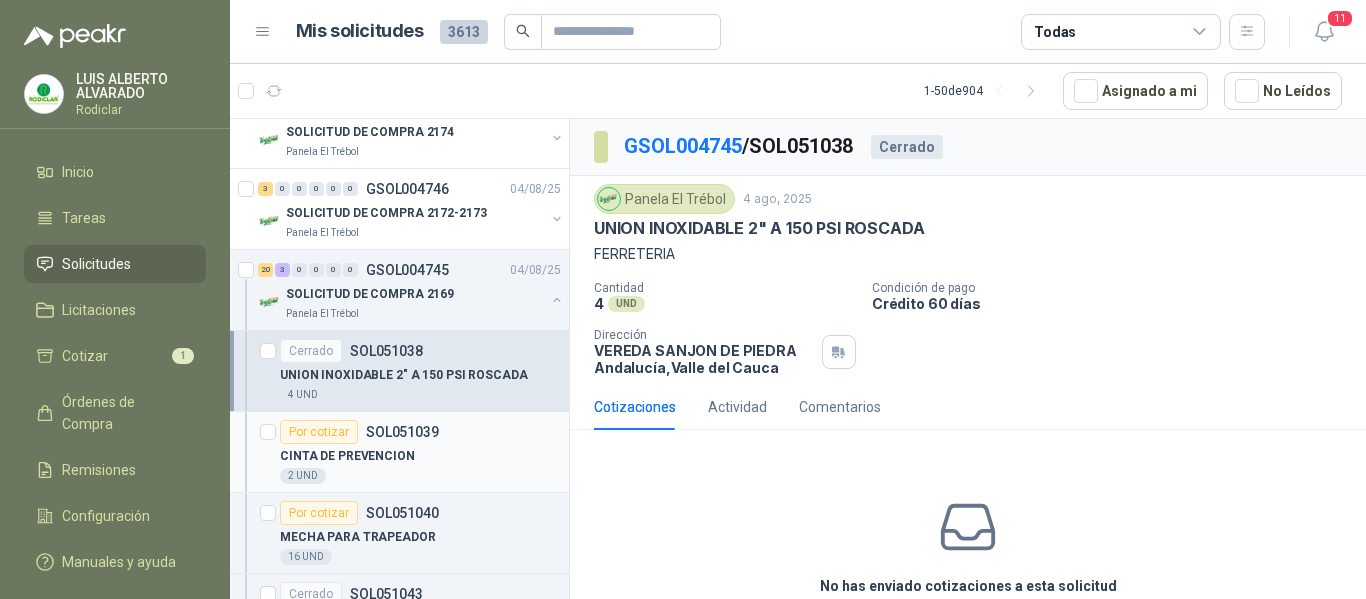 click on "CINTA DE PREVENCION" at bounding box center [420, 456] 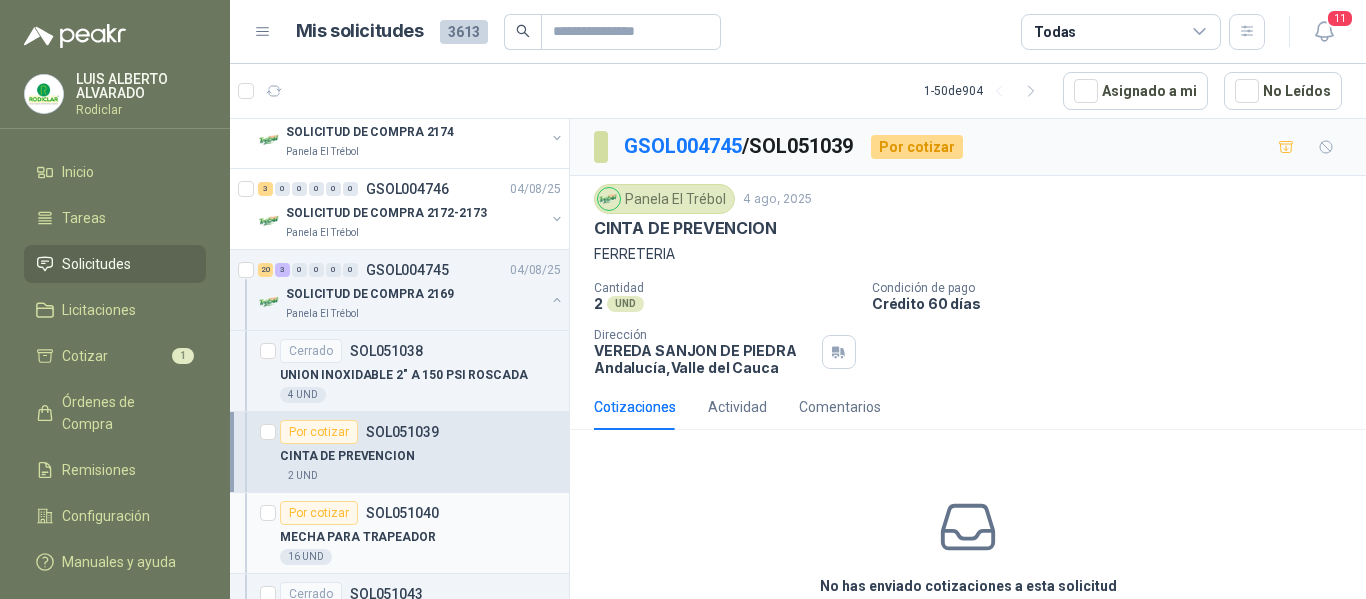 click on "Por cotizar SOL051040" at bounding box center (420, 513) 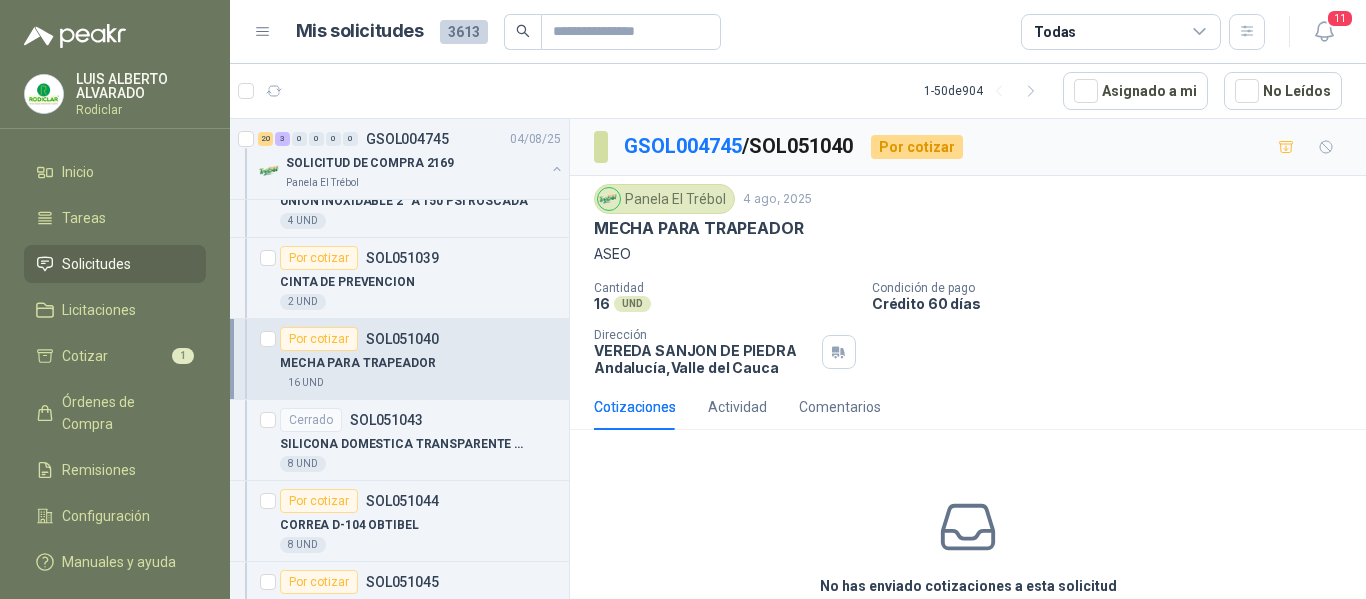 scroll, scrollTop: 900, scrollLeft: 0, axis: vertical 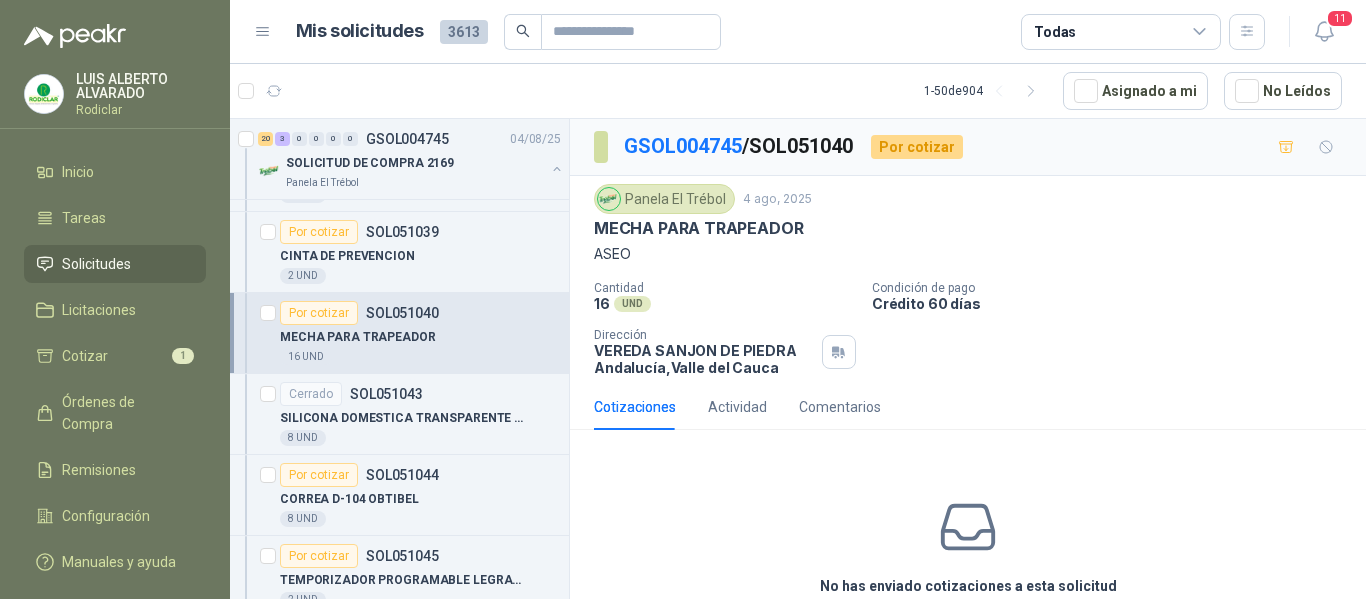 click on "Solicitudes" at bounding box center [96, 264] 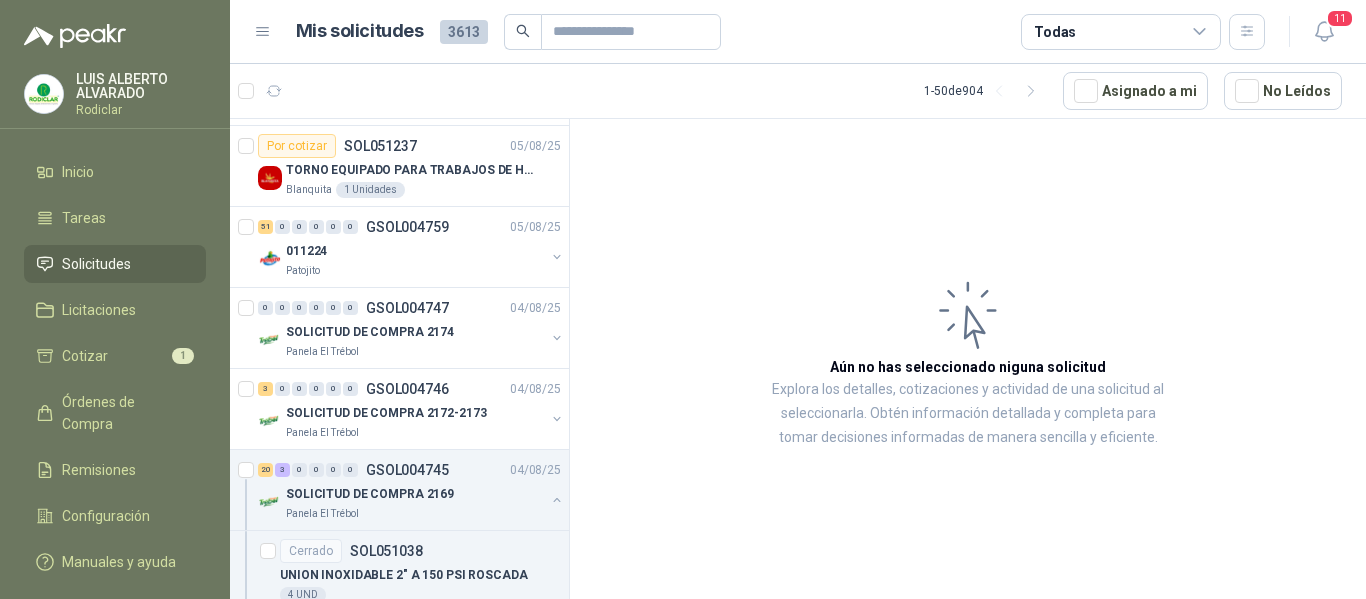 scroll, scrollTop: 0, scrollLeft: 0, axis: both 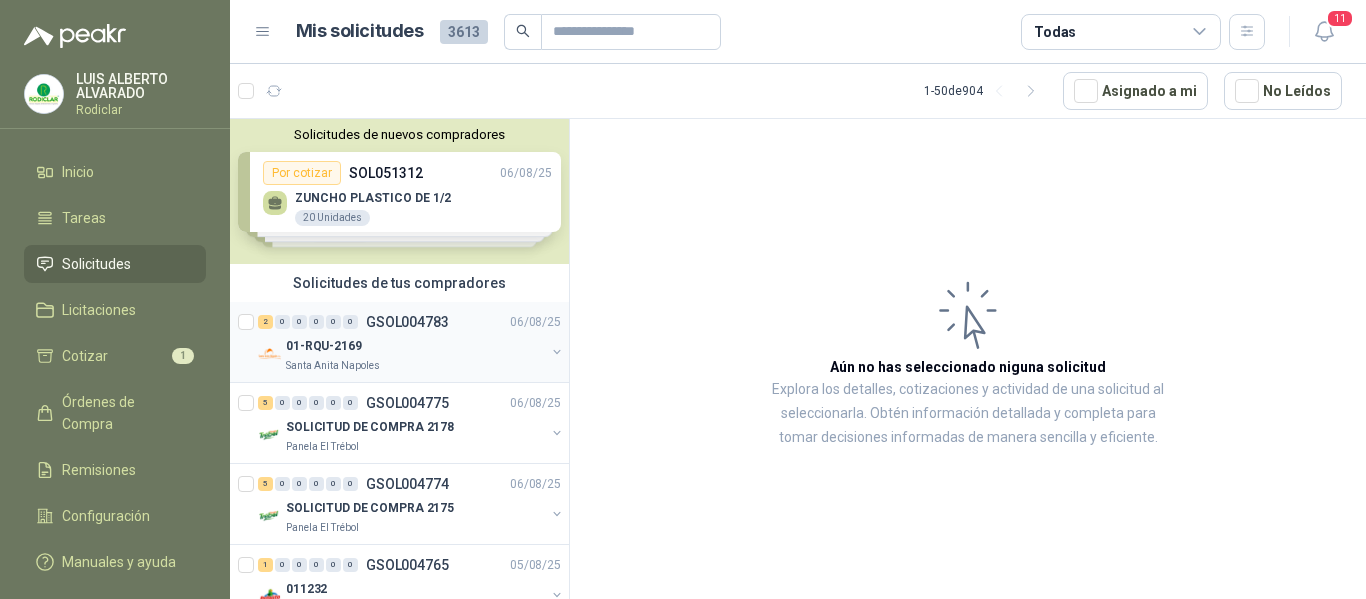 click on "01-RQU-2169" at bounding box center (415, 346) 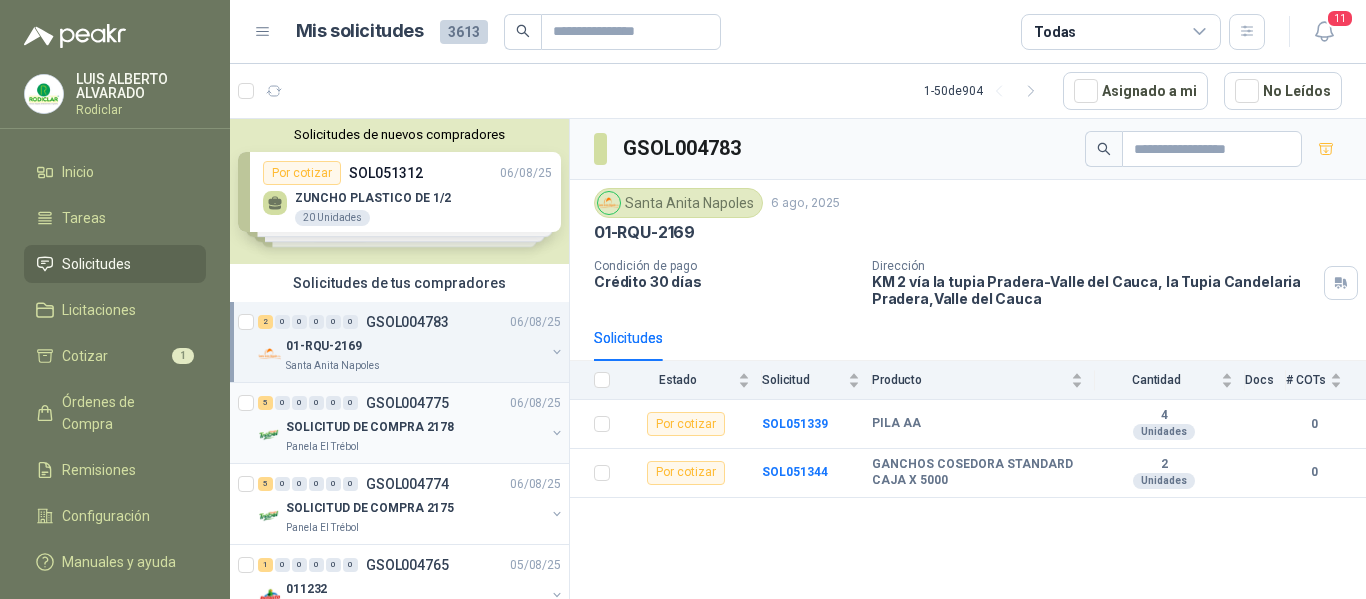 click on "SOLICITUD DE COMPRA 2178" at bounding box center (415, 427) 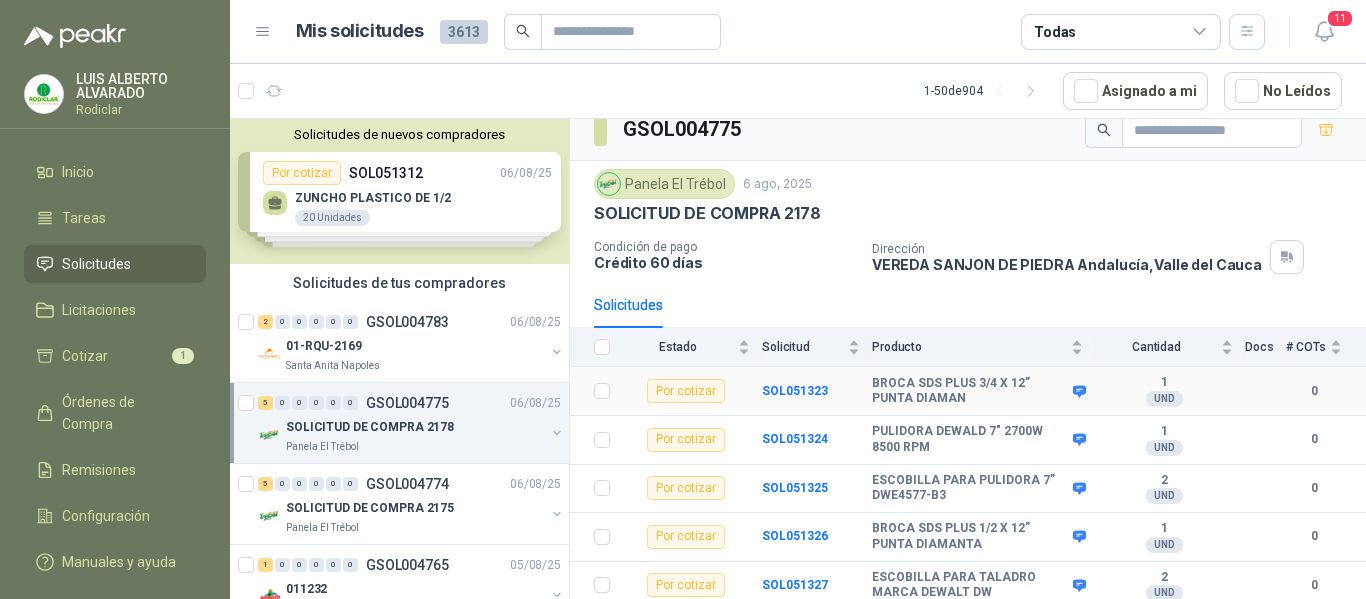 scroll, scrollTop: 23, scrollLeft: 0, axis: vertical 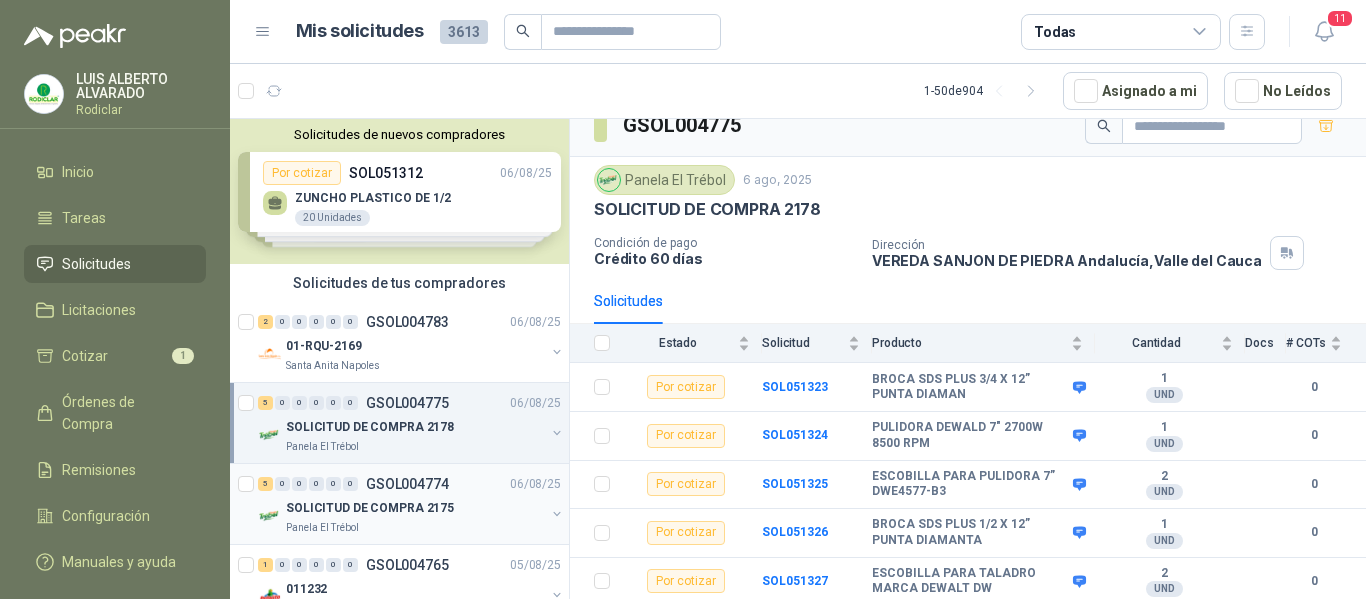 click on "SOLICITUD DE COMPRA 2175" at bounding box center [415, 508] 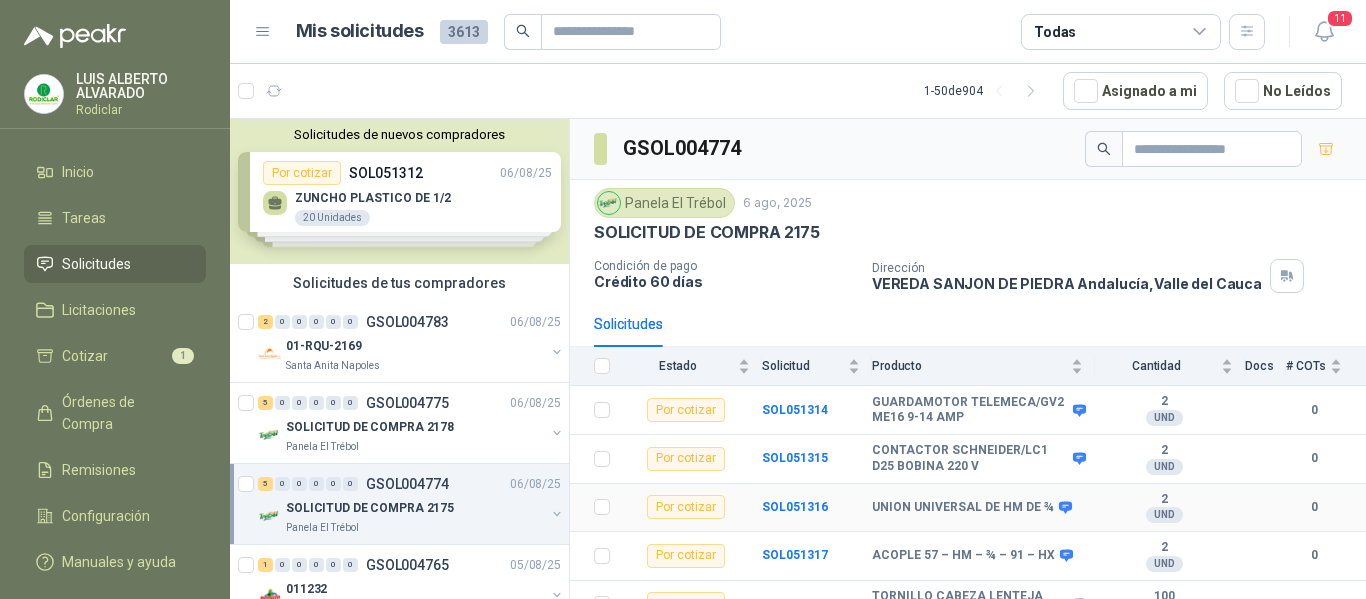 scroll, scrollTop: 23, scrollLeft: 0, axis: vertical 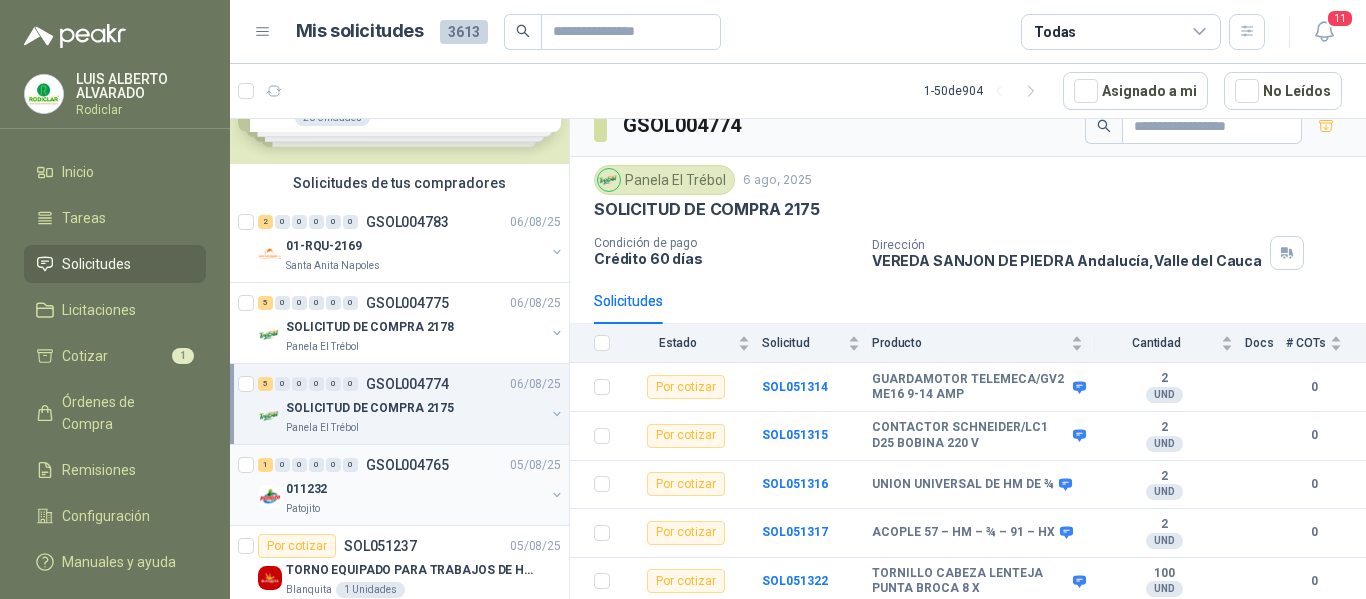 click on "011232" at bounding box center [415, 489] 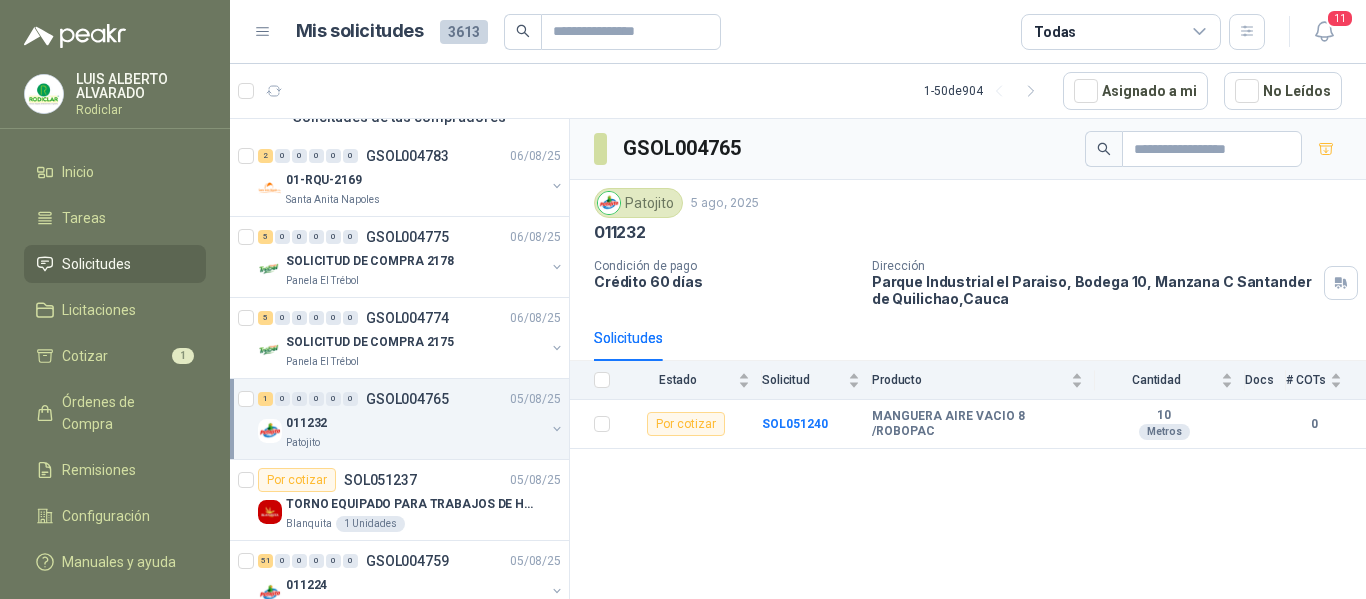 scroll, scrollTop: 200, scrollLeft: 0, axis: vertical 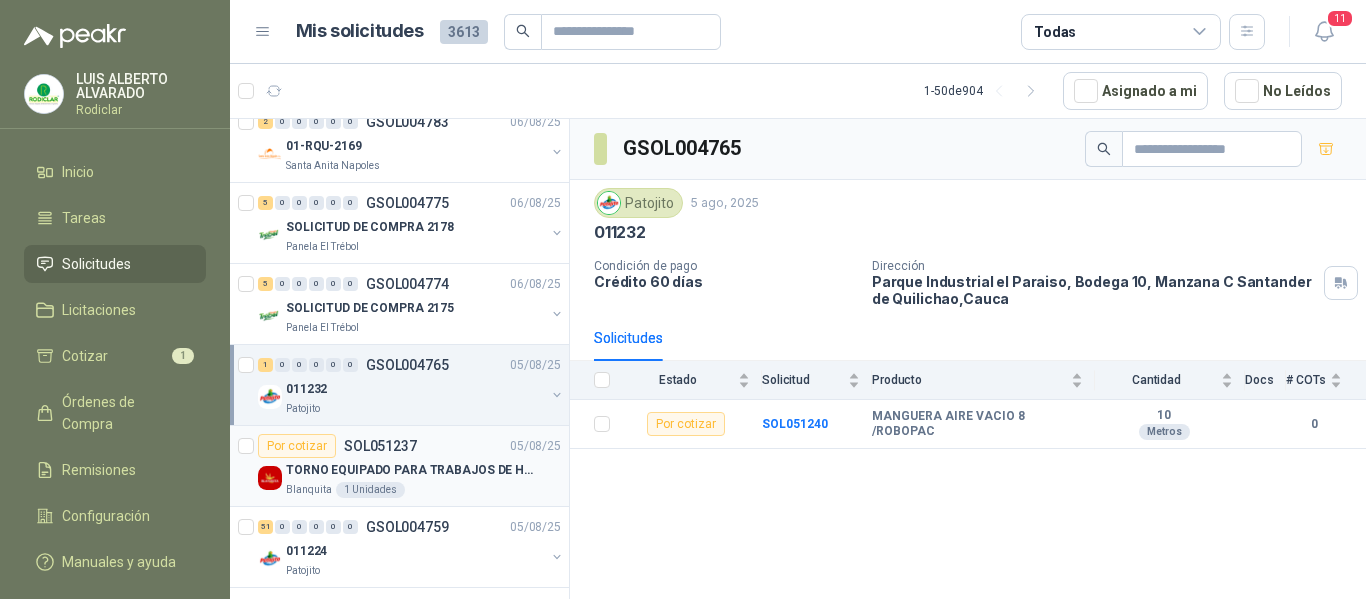 click on "TORNO EQUIPADO PARA TRABAJOS DE HASTA 1 METRO DE PRIMER O SEGUNDA MANO" at bounding box center [410, 470] 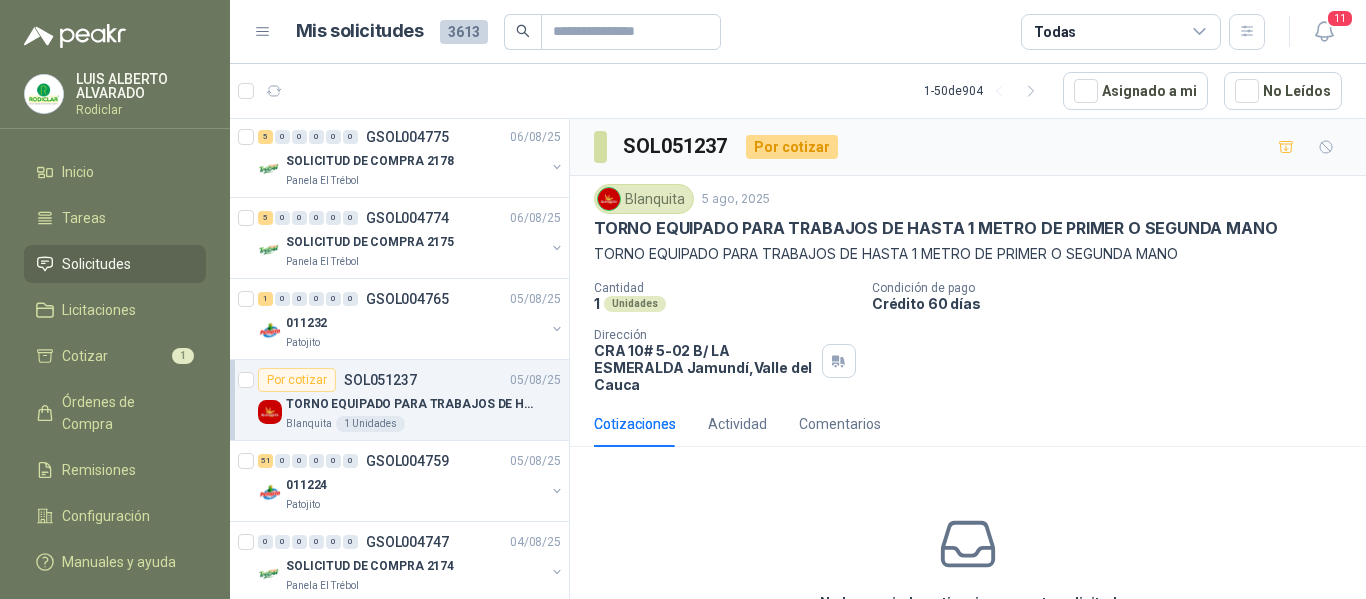 scroll, scrollTop: 300, scrollLeft: 0, axis: vertical 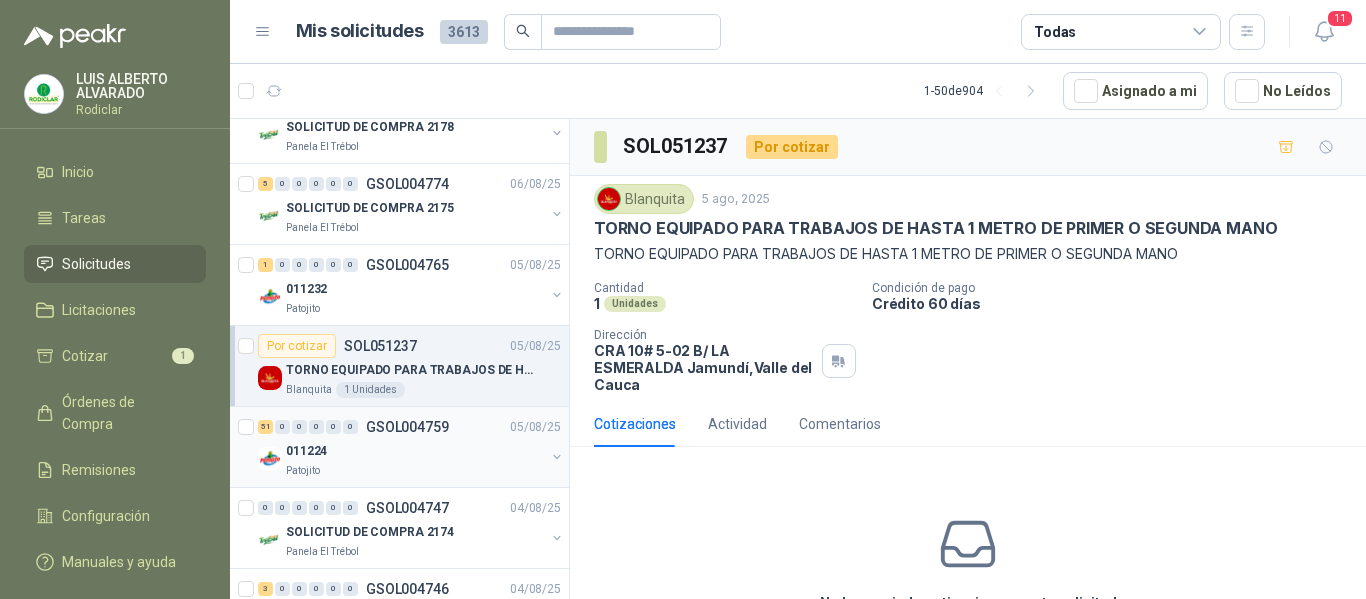 click on "011224" at bounding box center (415, 451) 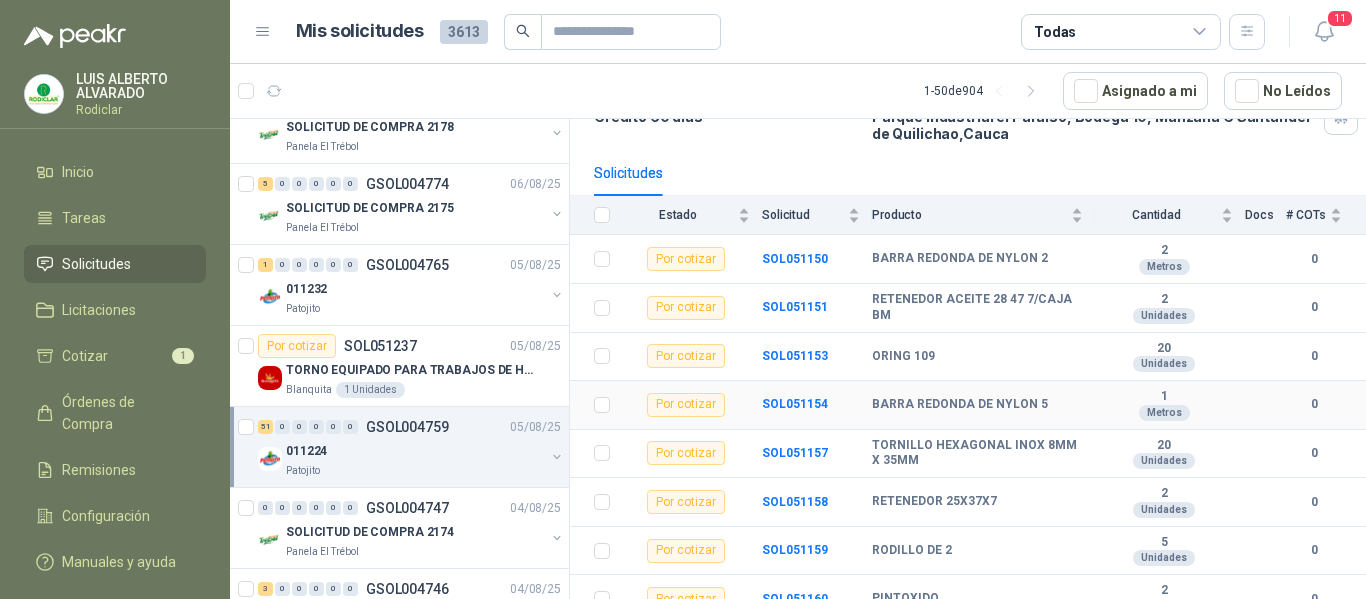 scroll, scrollTop: 200, scrollLeft: 0, axis: vertical 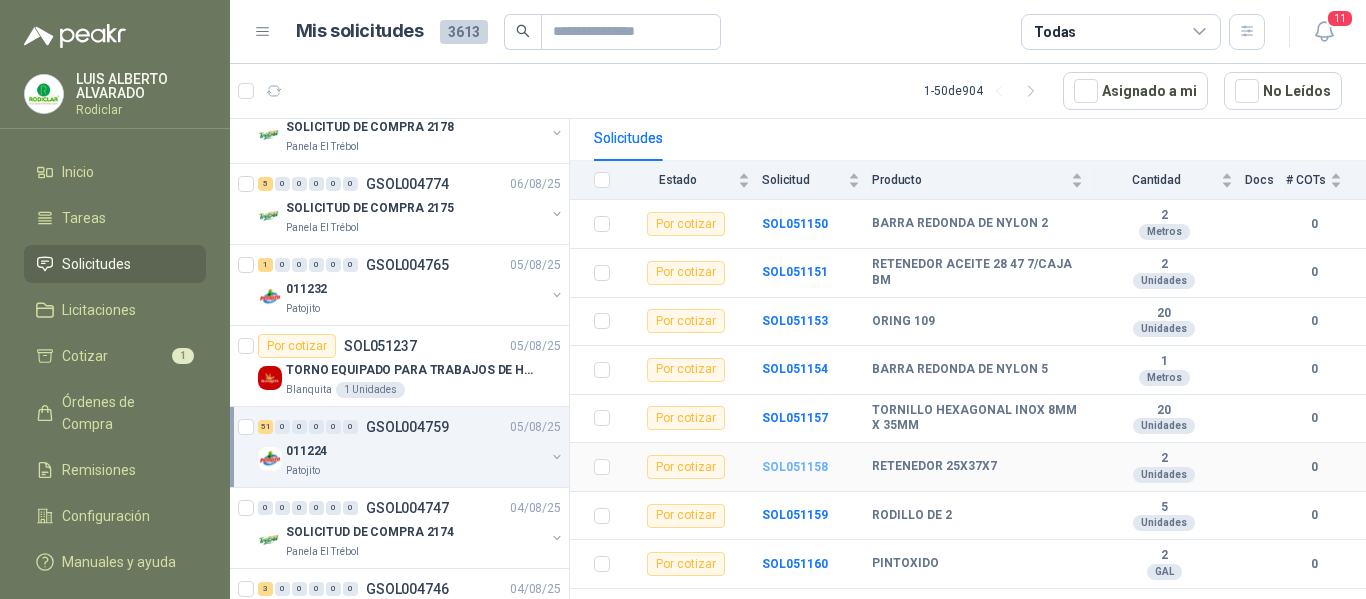 click on "SOL051158" at bounding box center (795, 467) 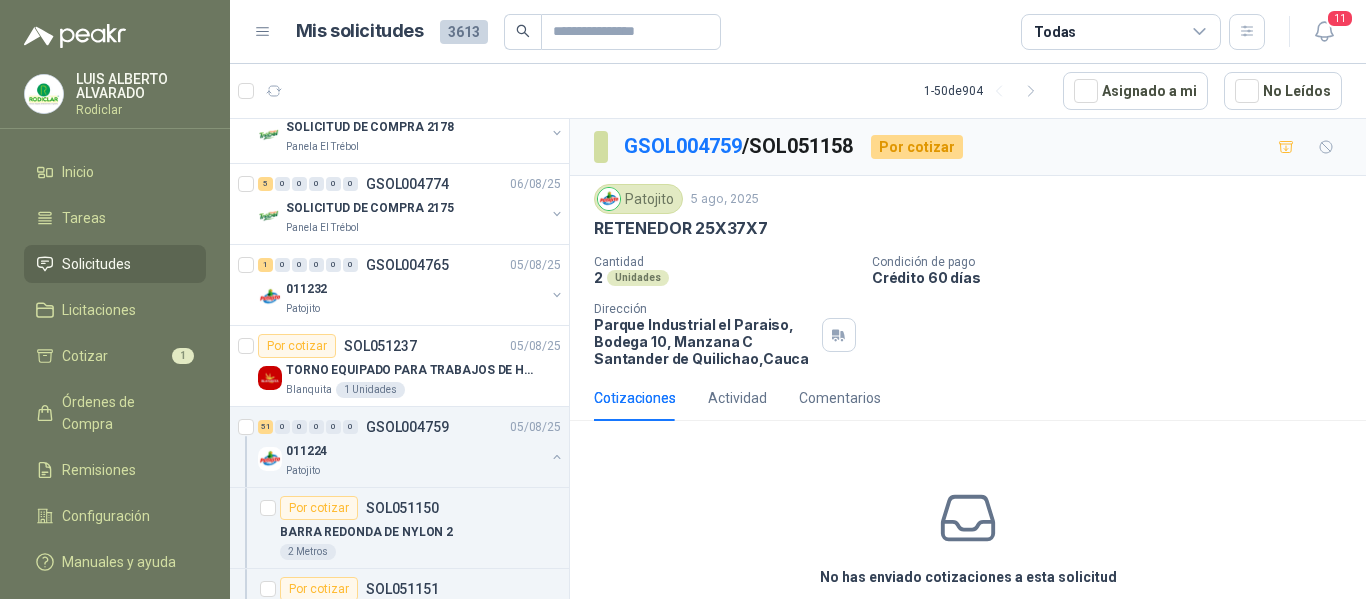 scroll, scrollTop: 87, scrollLeft: 0, axis: vertical 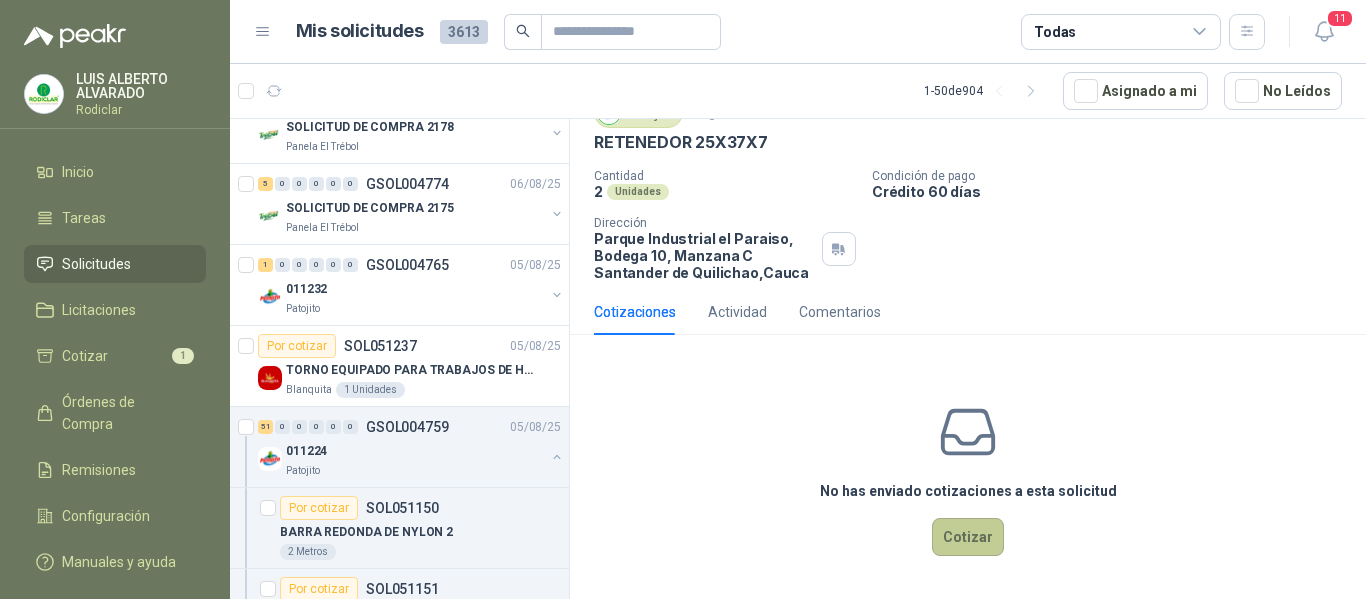 click on "Cotizar" at bounding box center (968, 537) 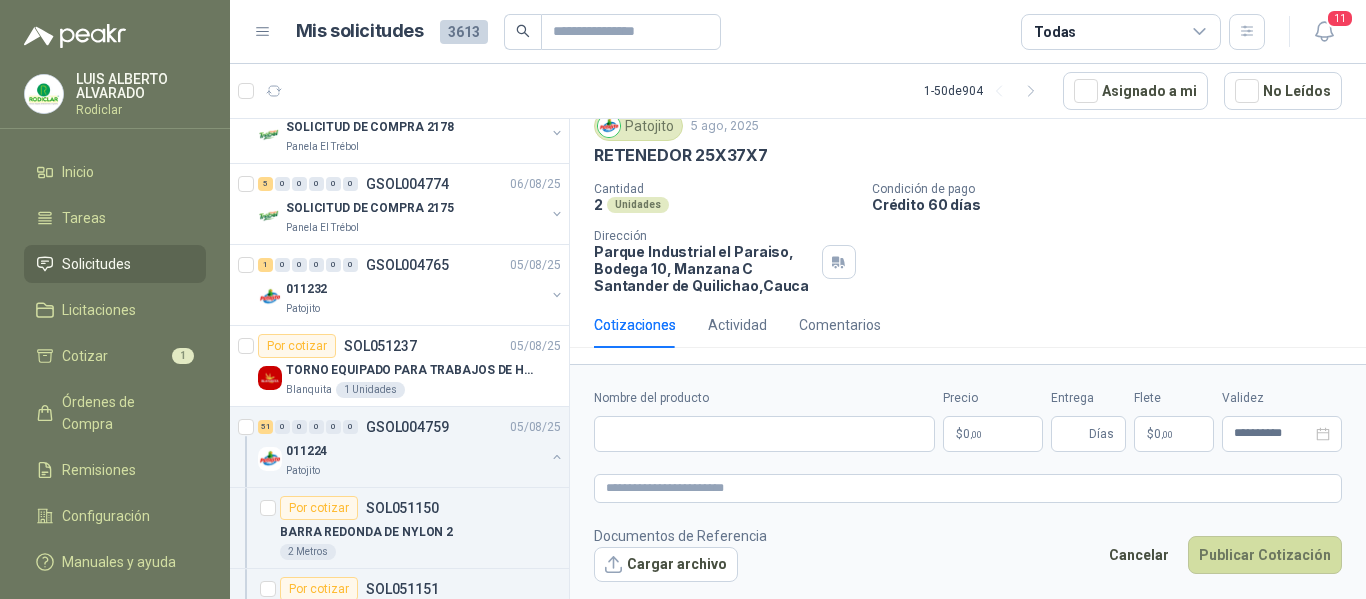 type 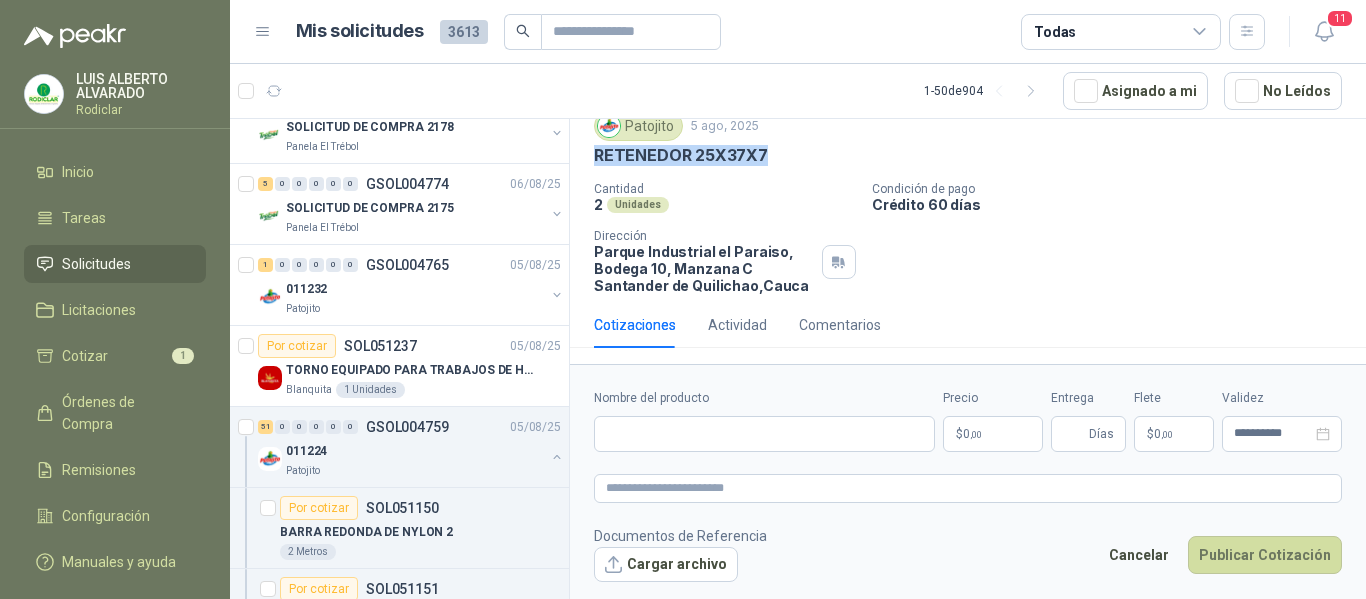 drag, startPoint x: 591, startPoint y: 153, endPoint x: 764, endPoint y: 164, distance: 173.34937 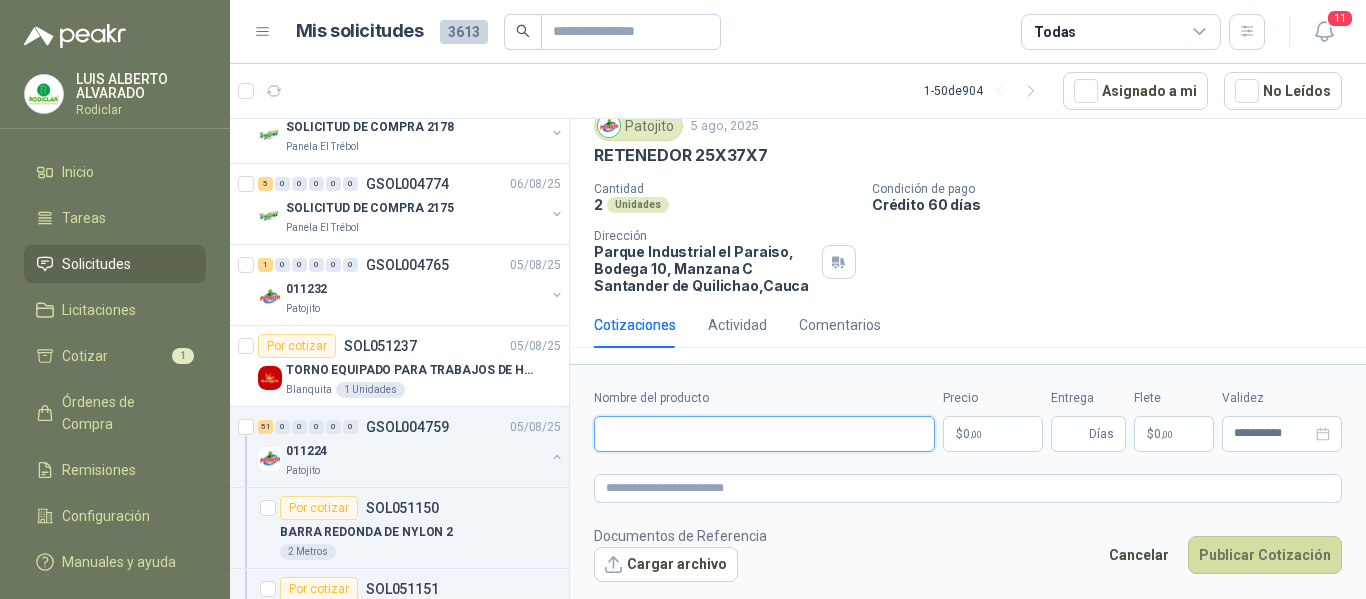 click on "Nombre del producto" at bounding box center [764, 434] 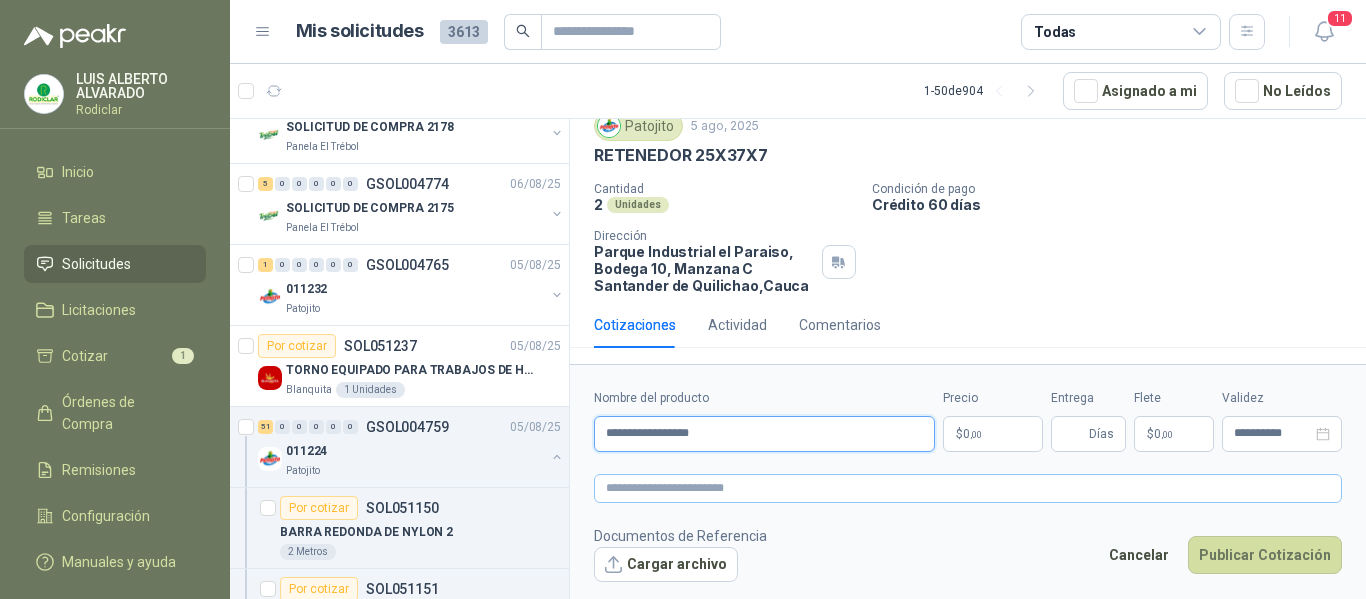 type on "**********" 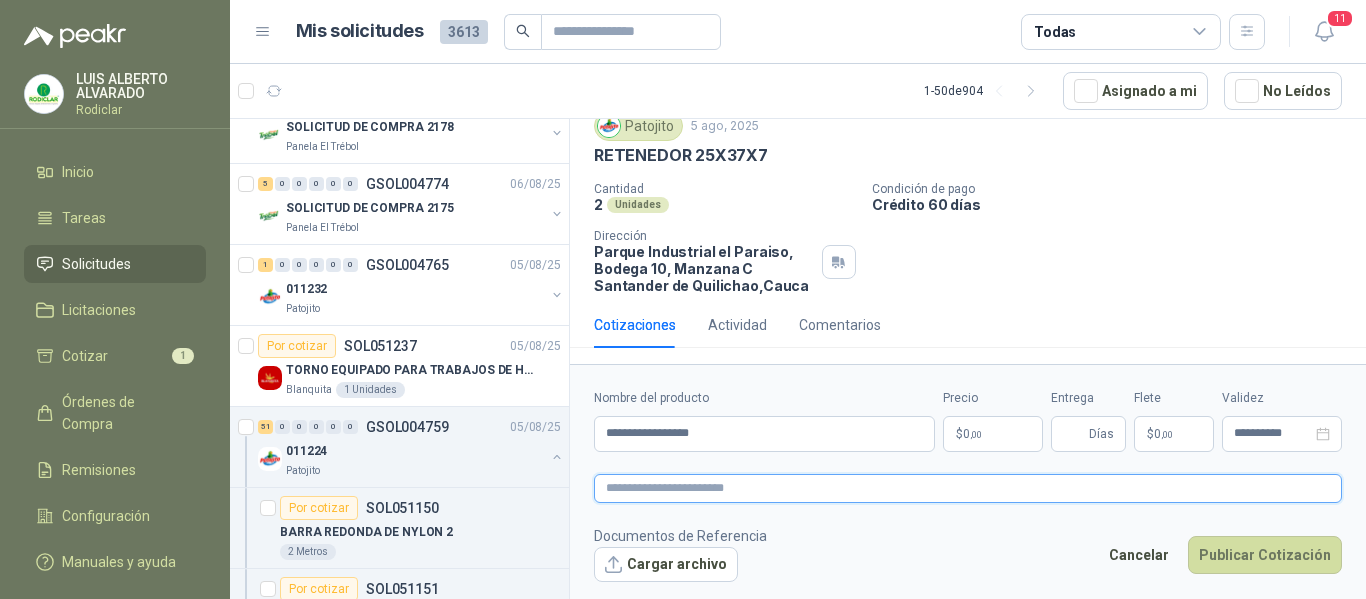 click at bounding box center [968, 488] 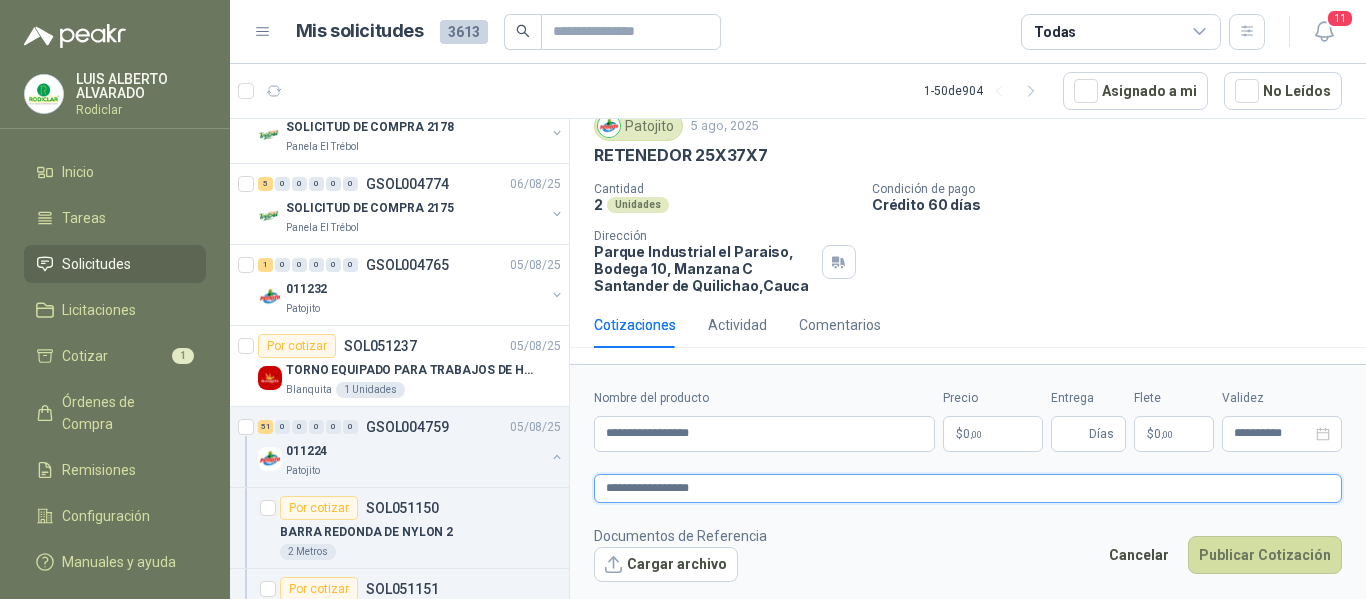 type 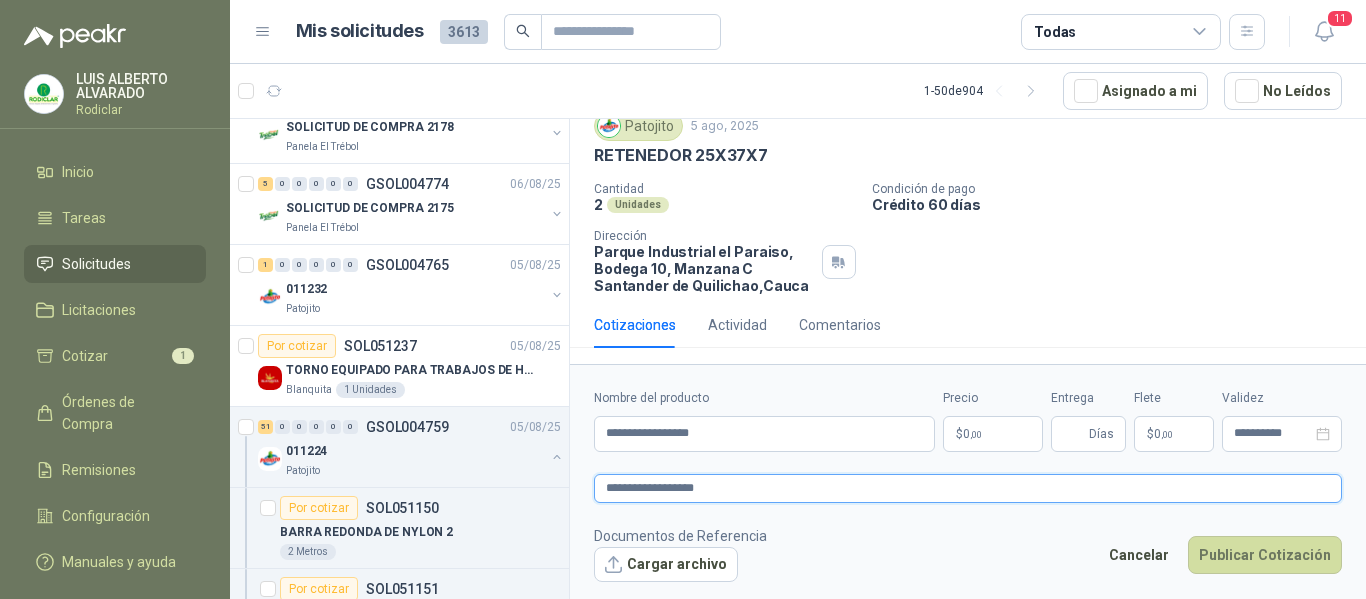type 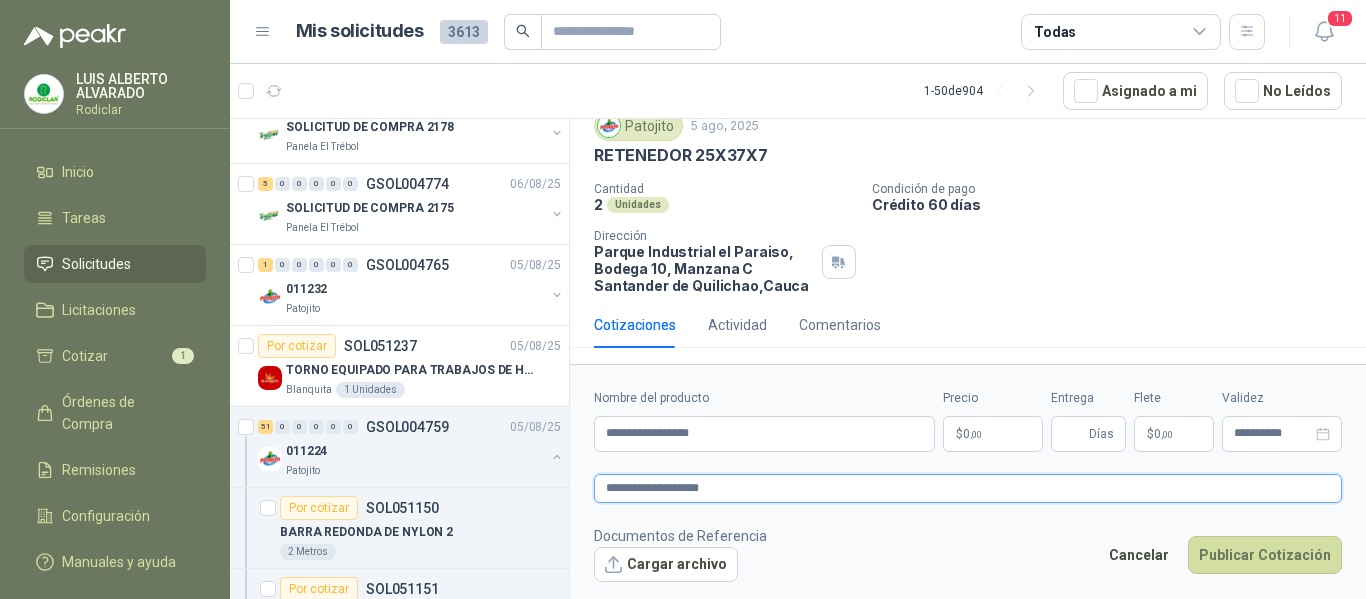 type 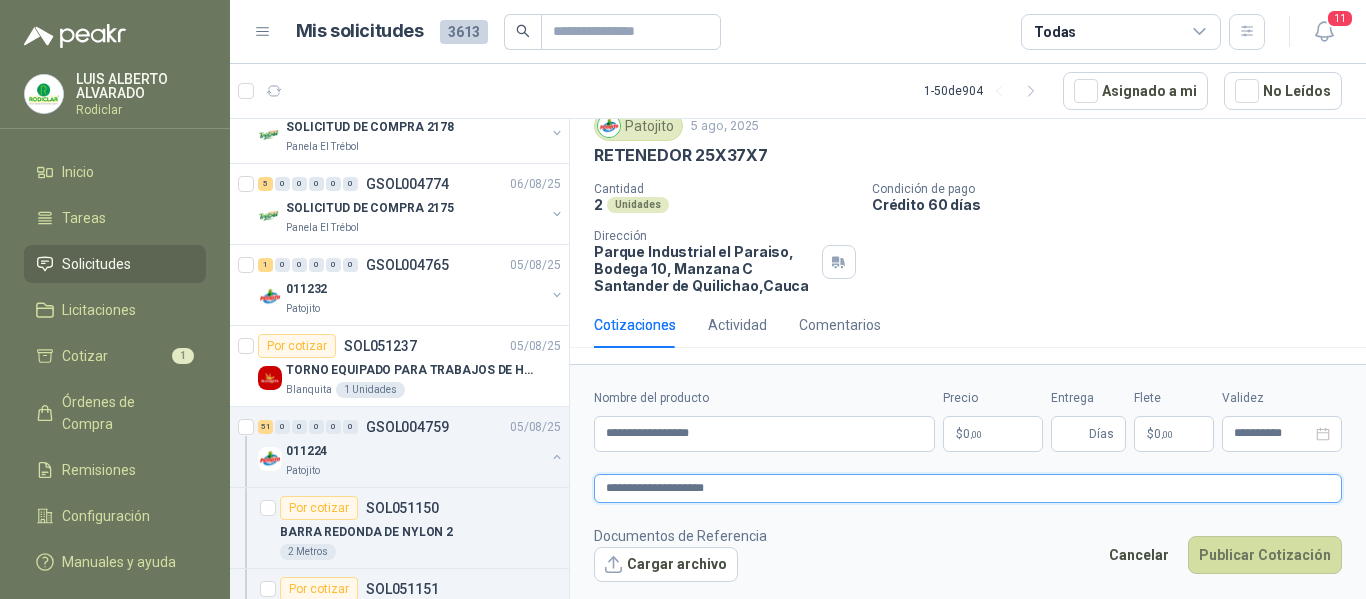 type 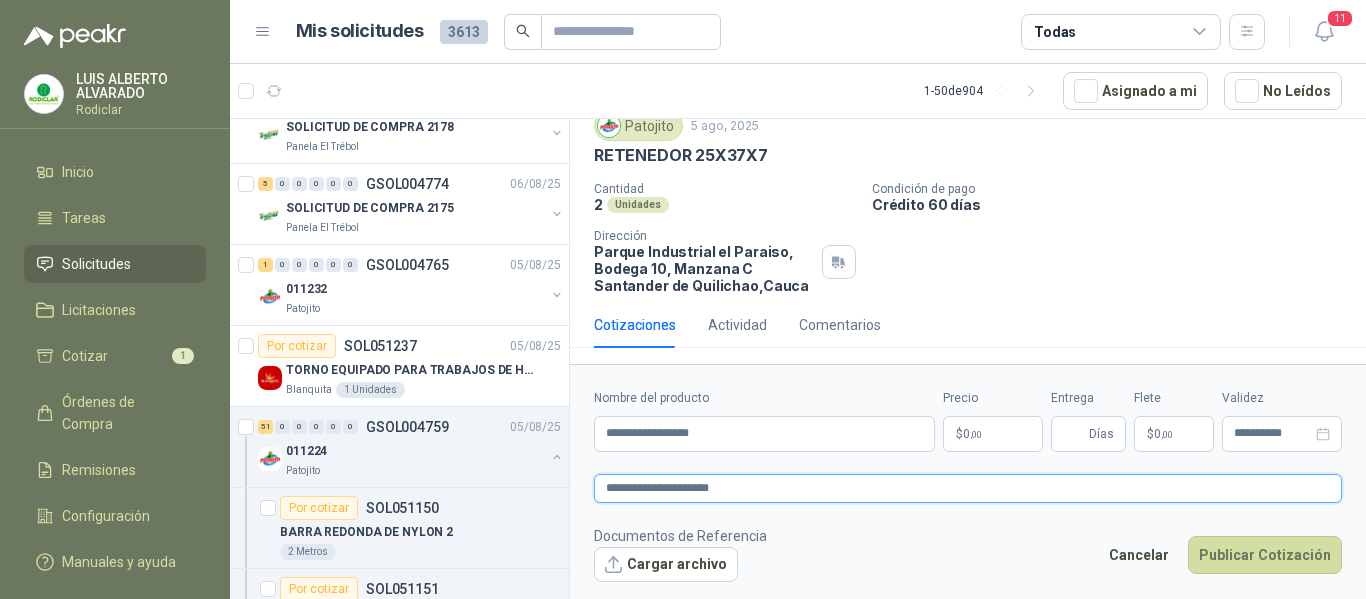 type on "**********" 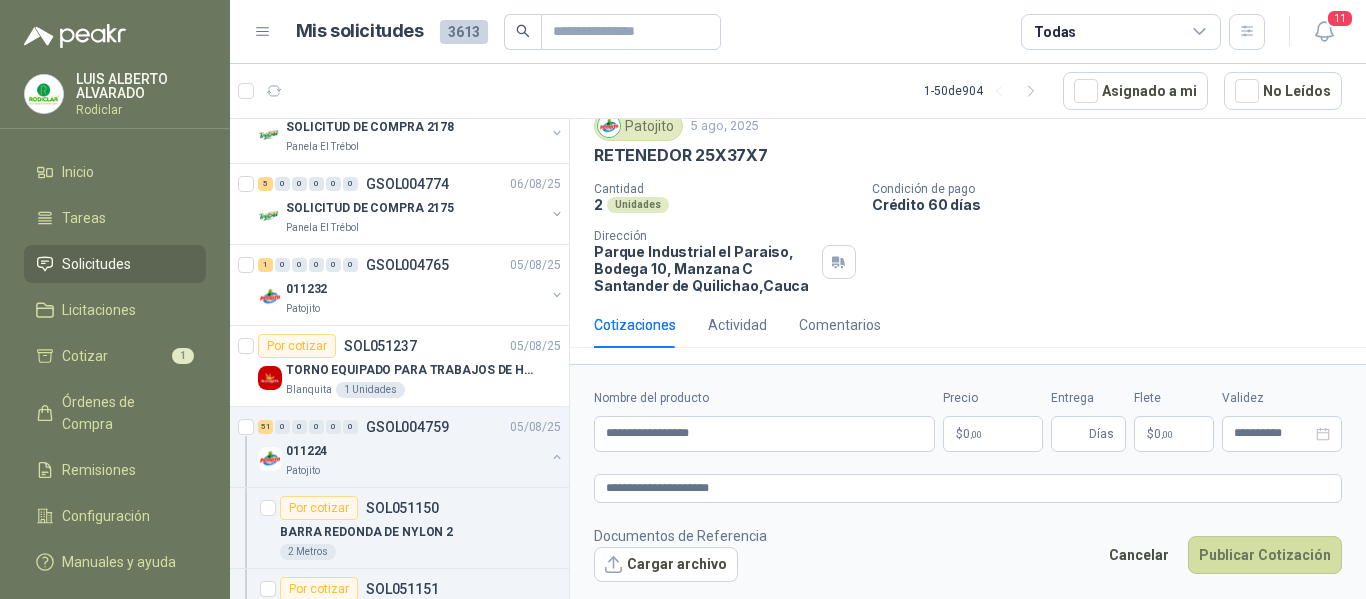 click on "$  0 ,00" at bounding box center [993, 434] 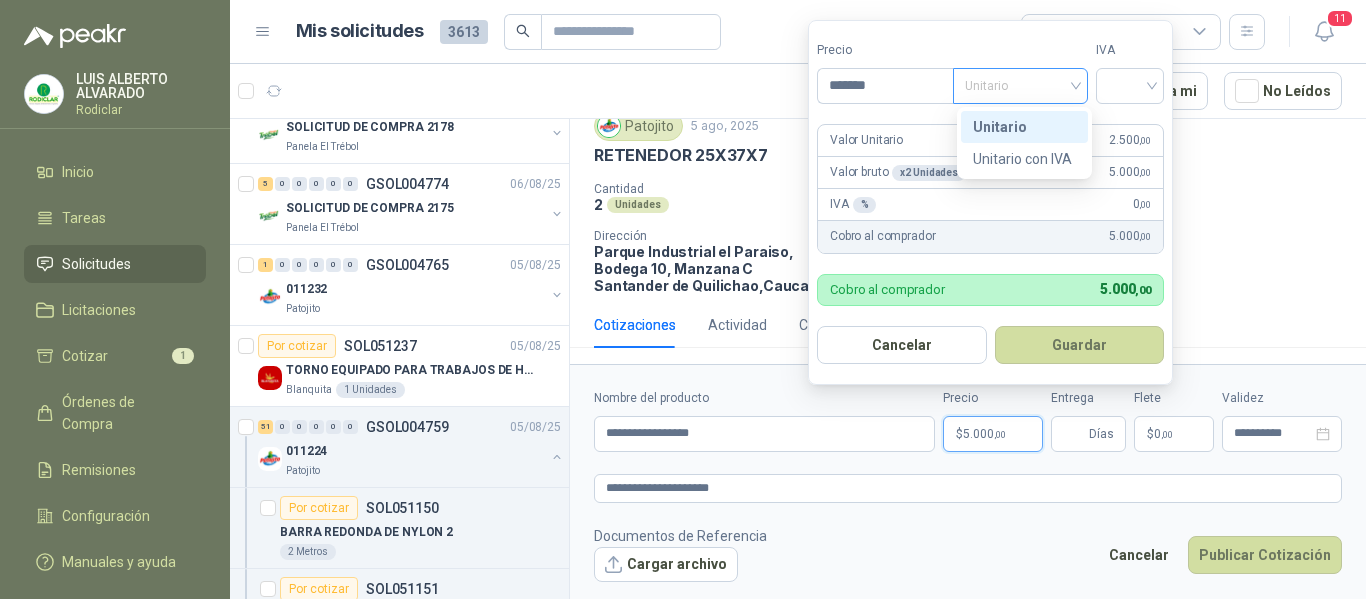 click on "Unitario" at bounding box center (1020, 86) 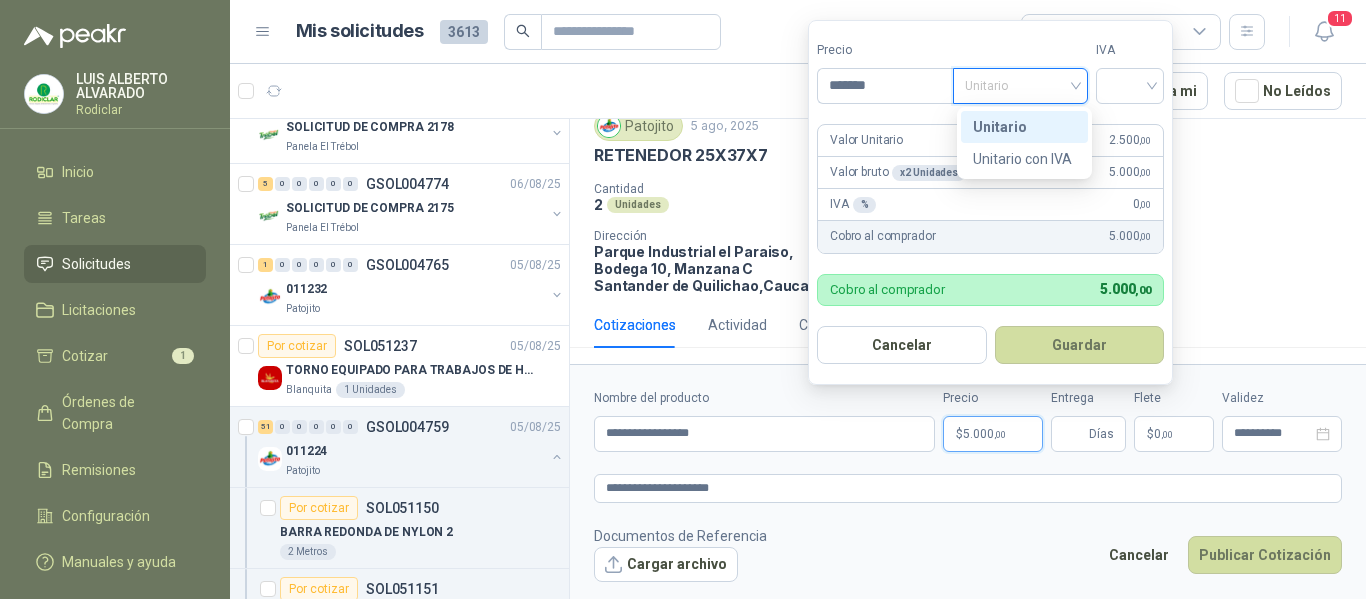 click on "Unitario" at bounding box center (1024, 127) 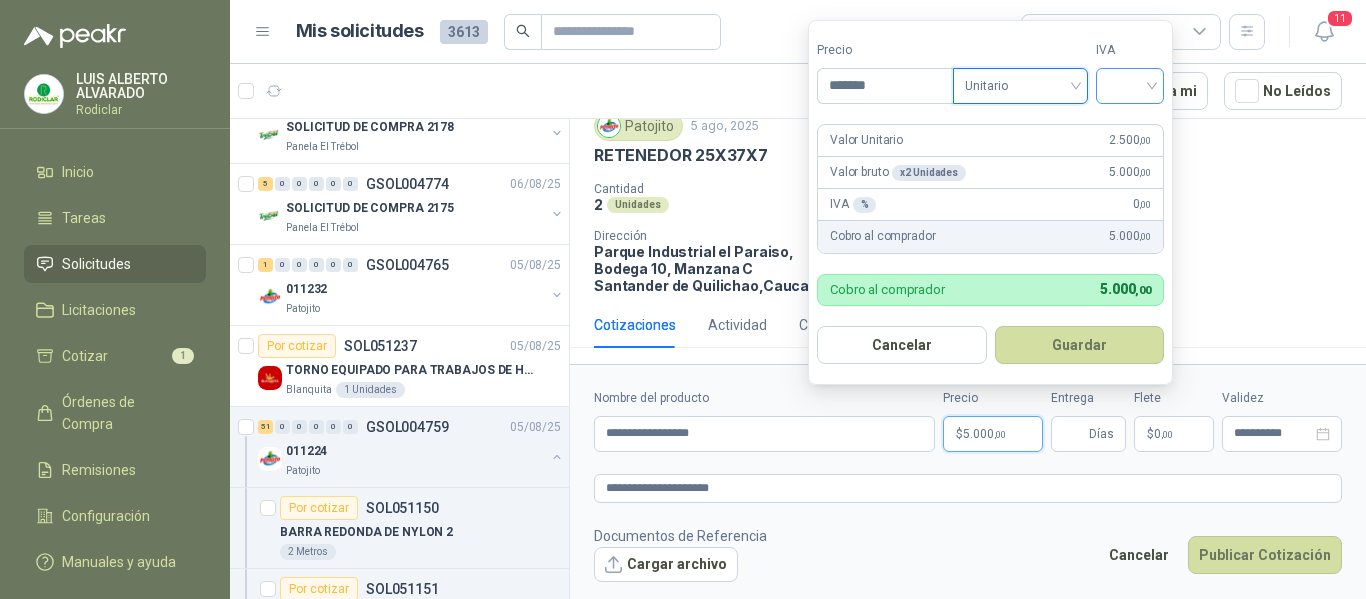 click at bounding box center (1130, 86) 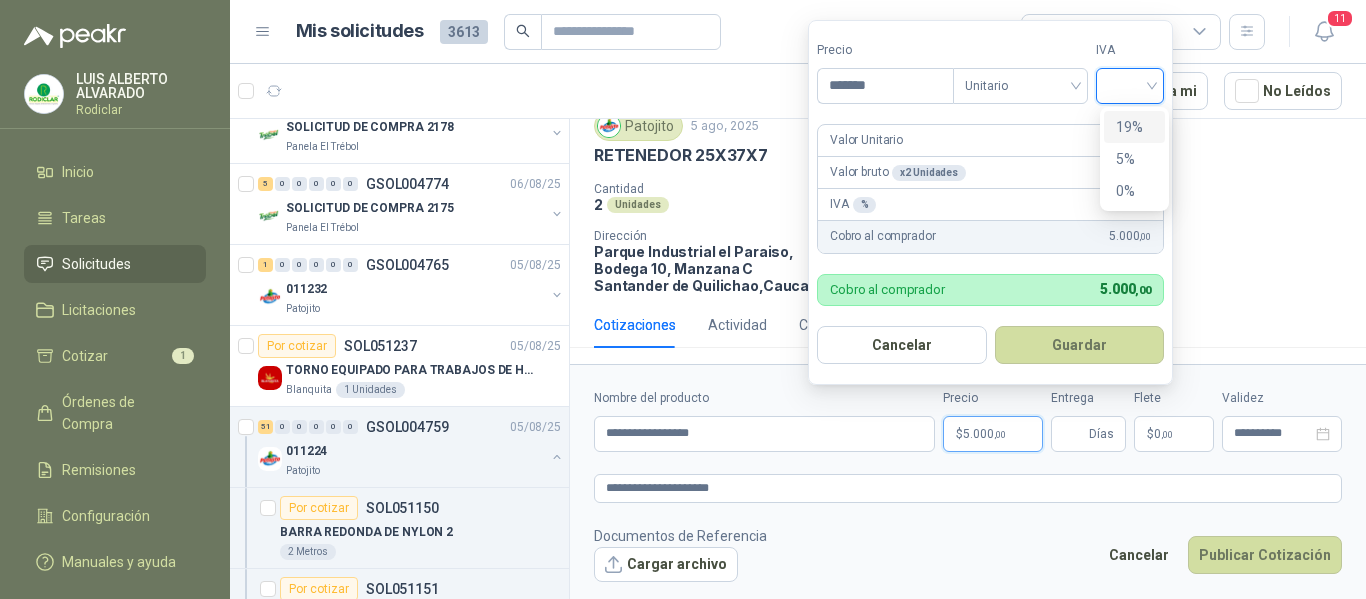 click on "19%" at bounding box center (1134, 127) 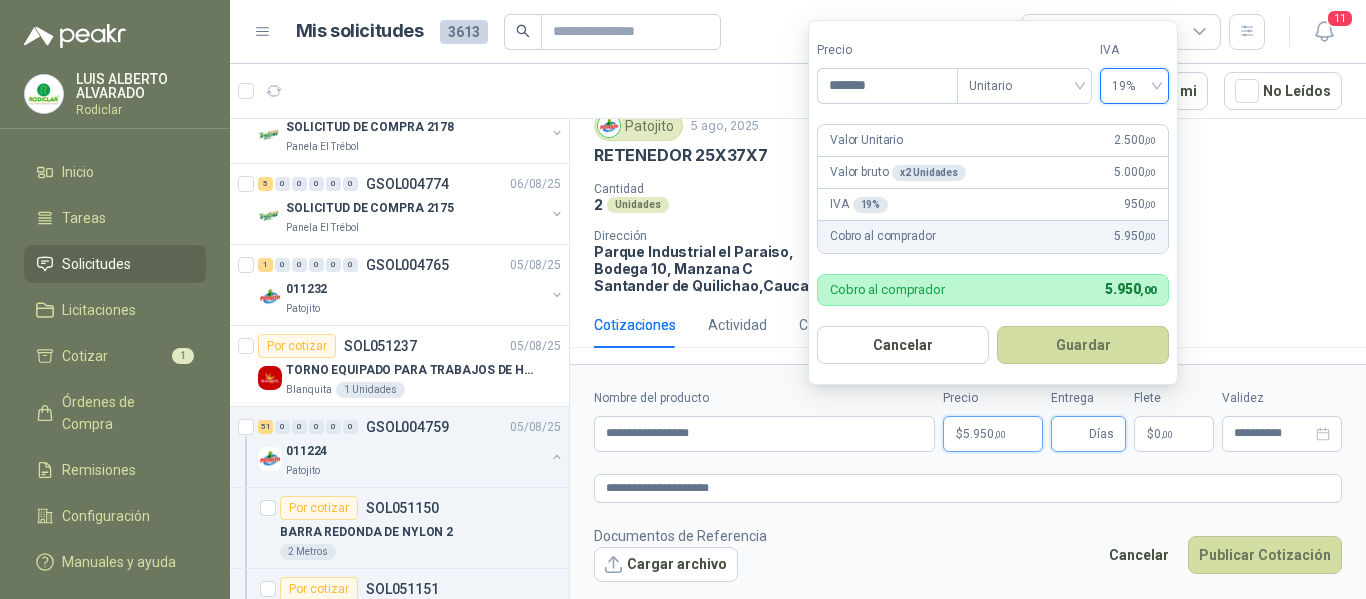 click on "Entrega" at bounding box center [1074, 434] 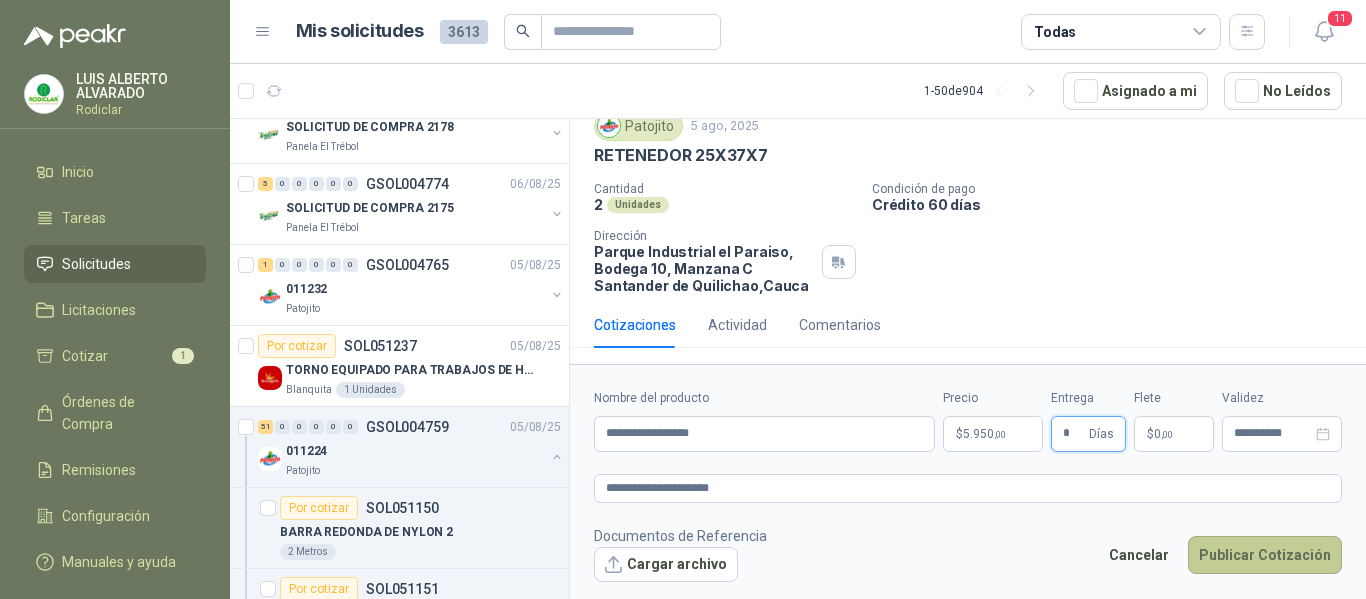 type on "*" 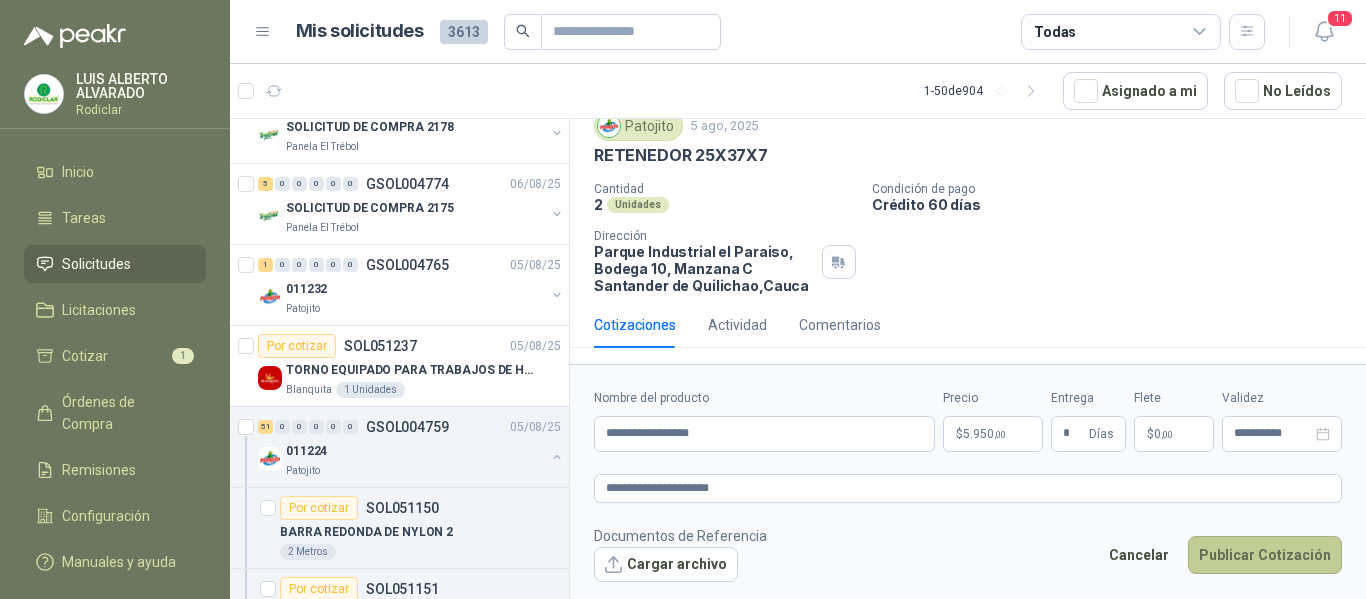 click on "Publicar Cotización" at bounding box center (1265, 555) 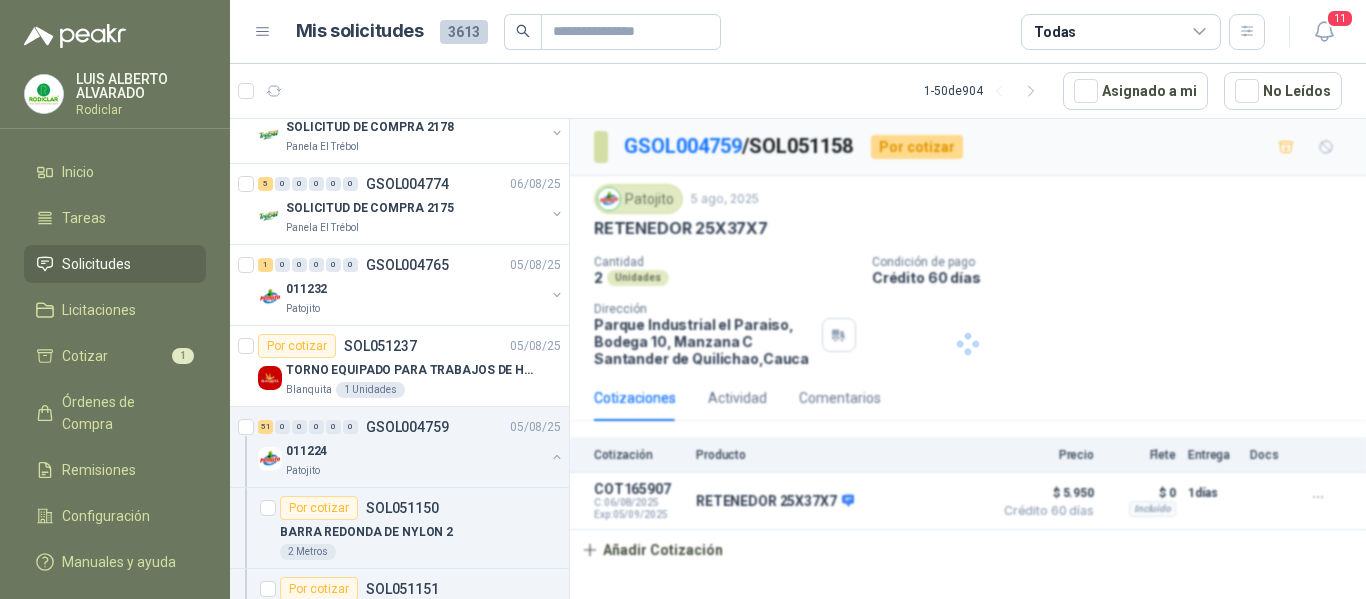 scroll, scrollTop: 0, scrollLeft: 0, axis: both 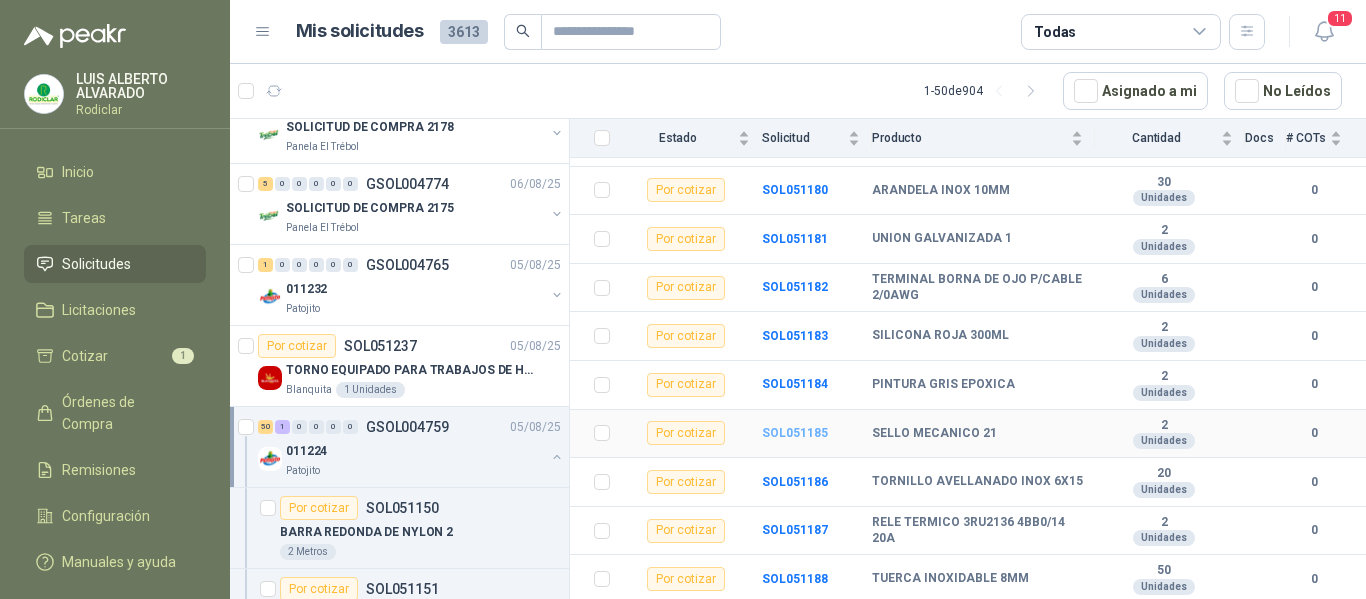 click on "SOL051185" at bounding box center (795, 433) 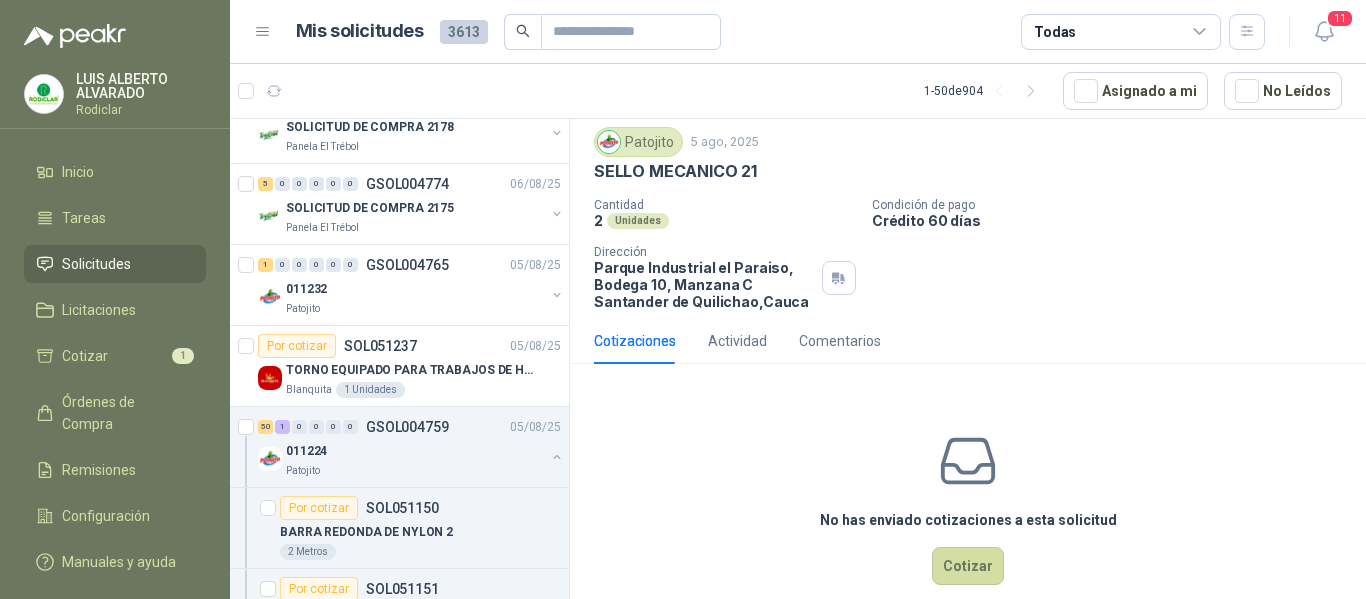 scroll, scrollTop: 87, scrollLeft: 0, axis: vertical 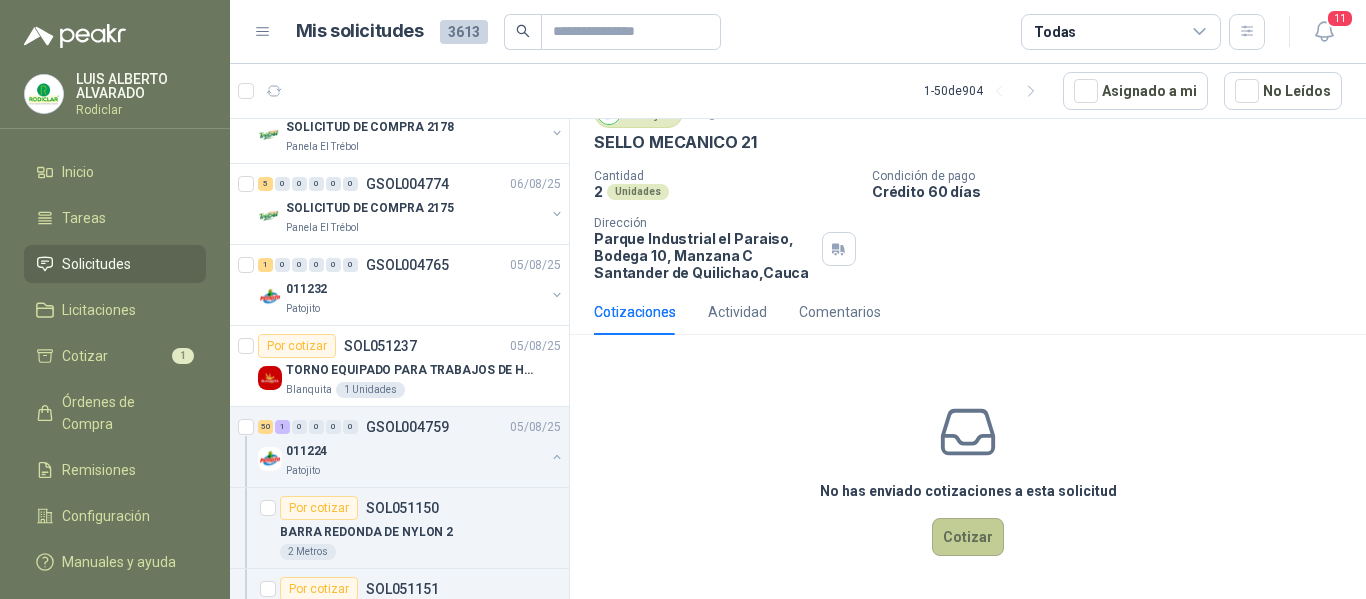 click on "Cotizar" at bounding box center (968, 537) 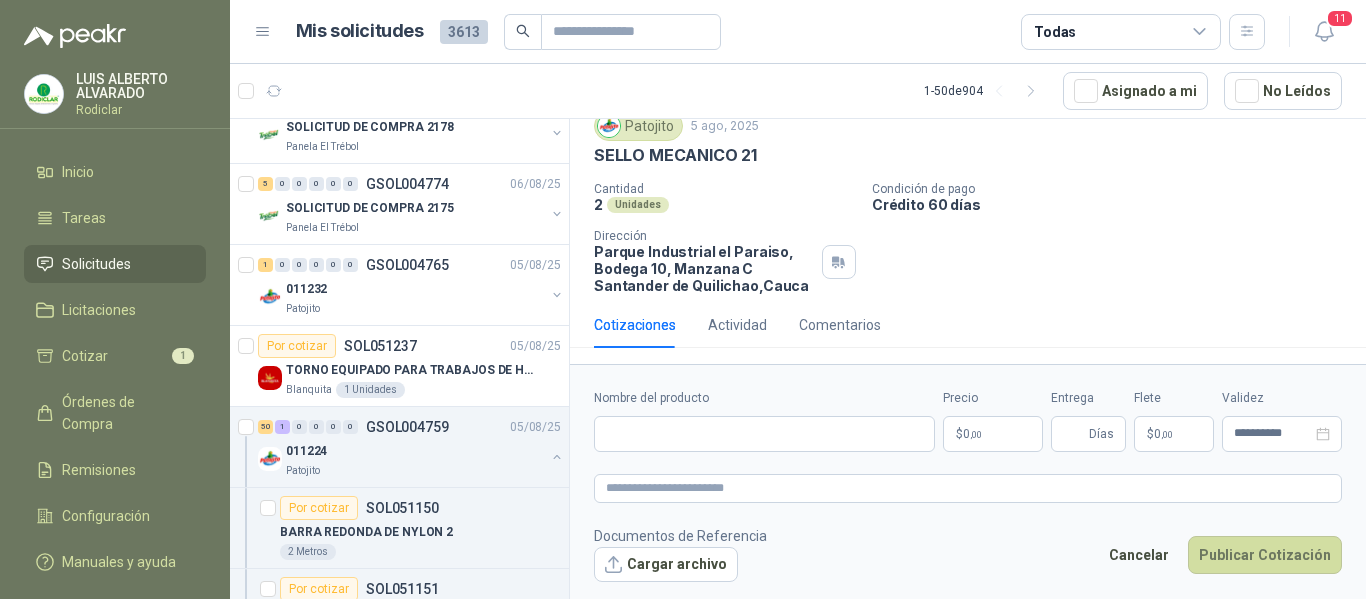 scroll, scrollTop: 73, scrollLeft: 0, axis: vertical 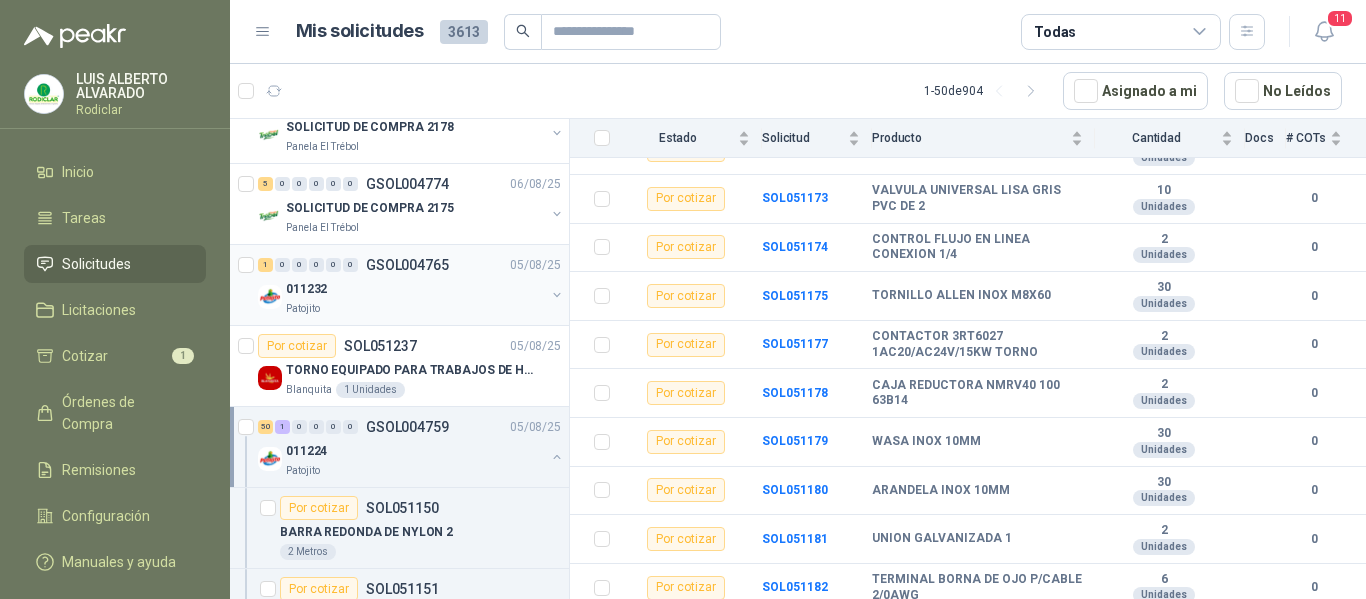 click on "Patojito" at bounding box center [415, 309] 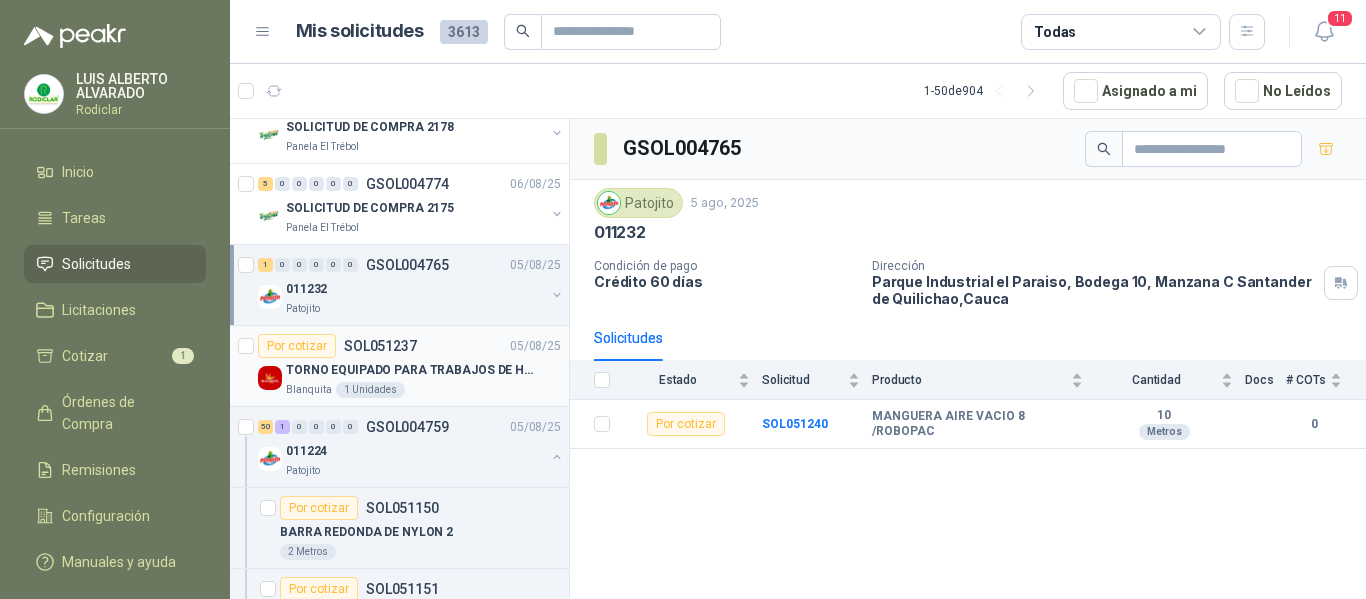 click on "TORNO EQUIPADO PARA TRABAJOS DE HASTA 1 METRO DE PRIMER O SEGUNDA MANO Blanquita   Unidades" at bounding box center [423, 378] 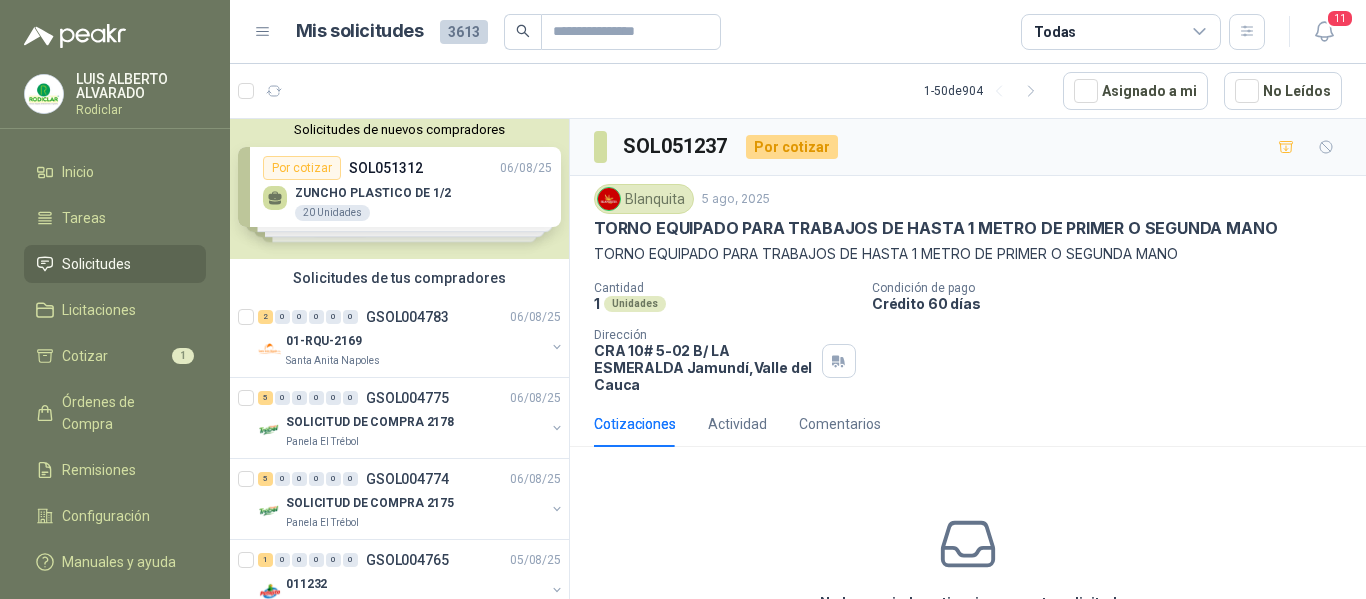 scroll, scrollTop: 0, scrollLeft: 0, axis: both 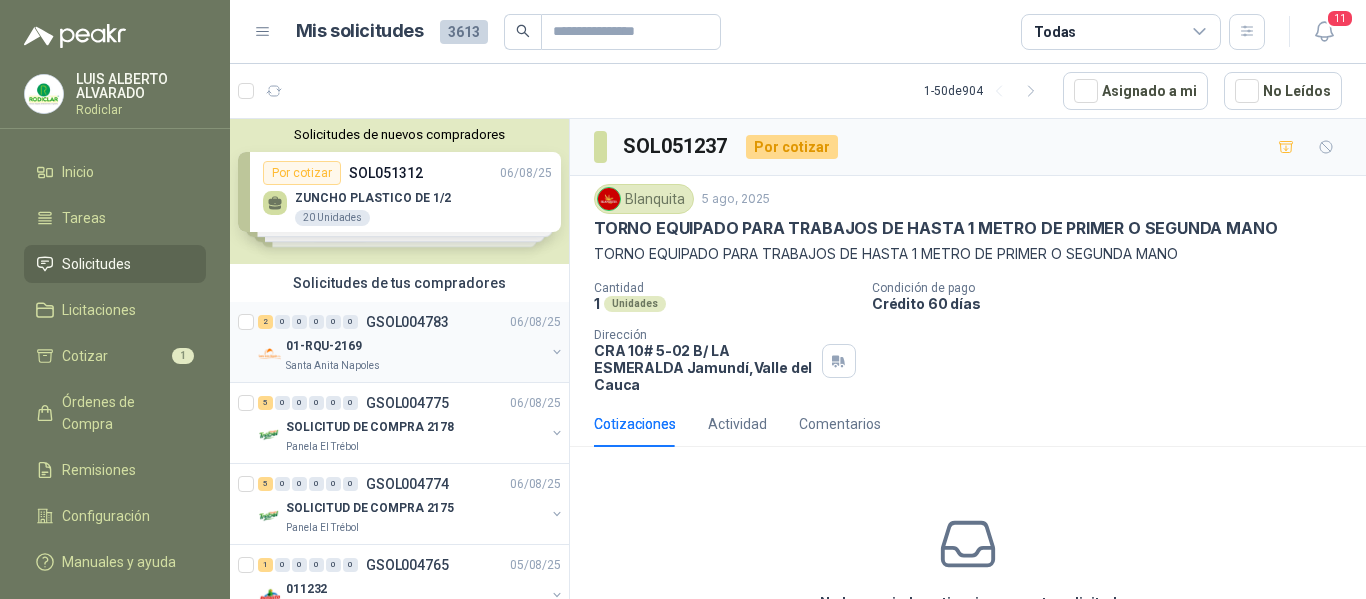 click on "06/08/25   01-RQU-2169 [CITY] [NEIGHBORHOOD]" at bounding box center [399, 342] 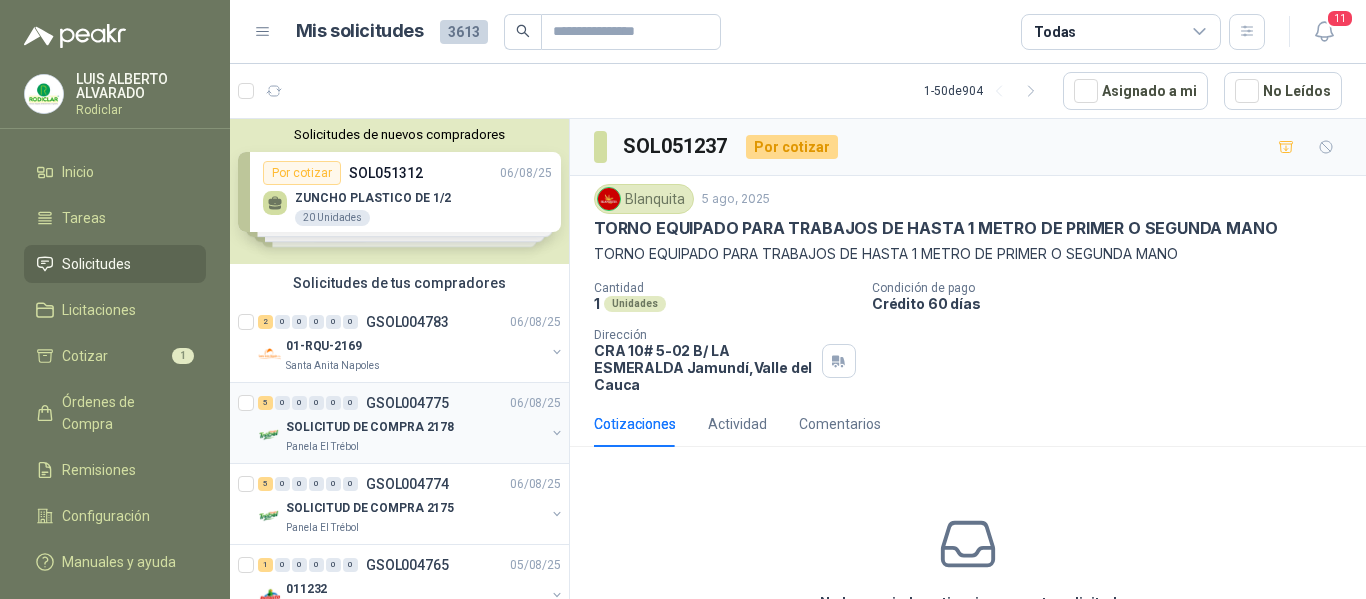 click on "5   0   0   0   0   0   GSOL004775 06/08/25   SOLICITUD DE COMPRA 2178 Panela El Trébol" at bounding box center [399, 423] 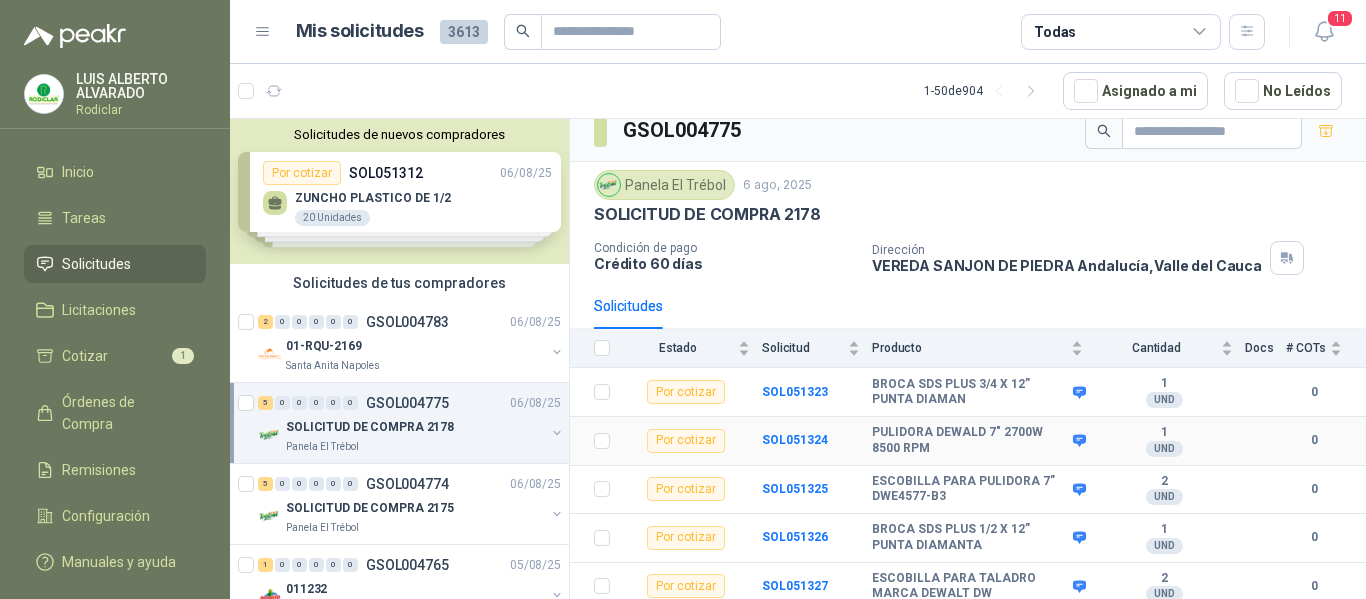scroll, scrollTop: 23, scrollLeft: 0, axis: vertical 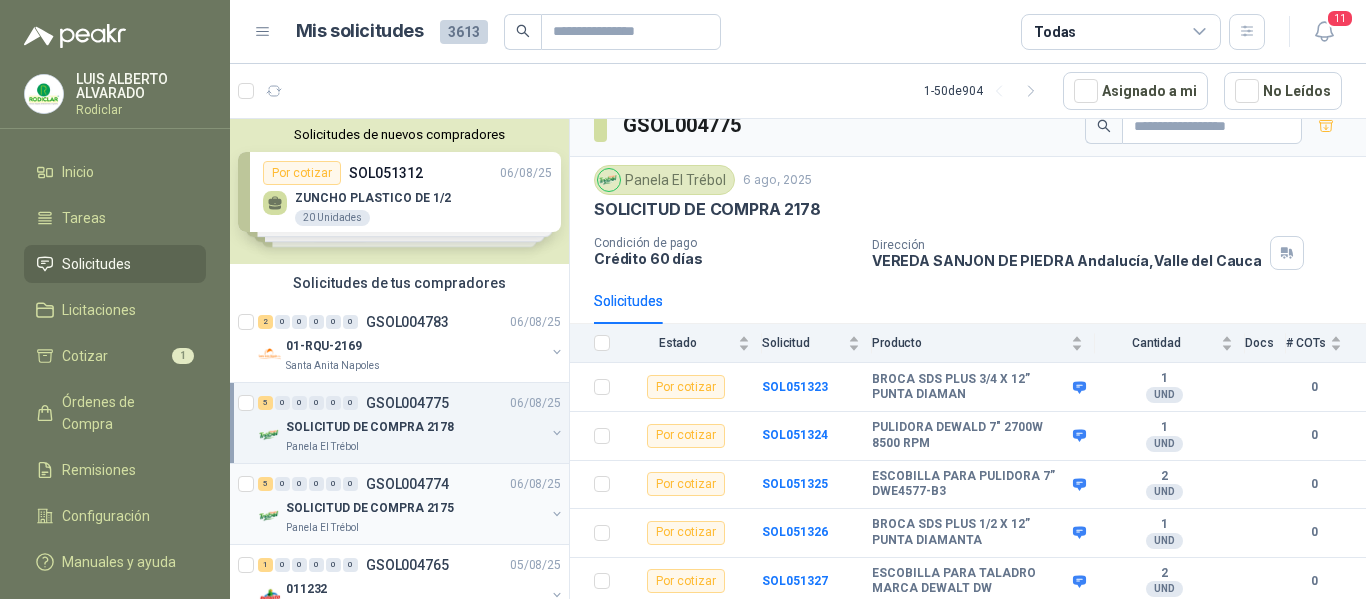 click on "SOLICITUD DE COMPRA 2175" at bounding box center (415, 508) 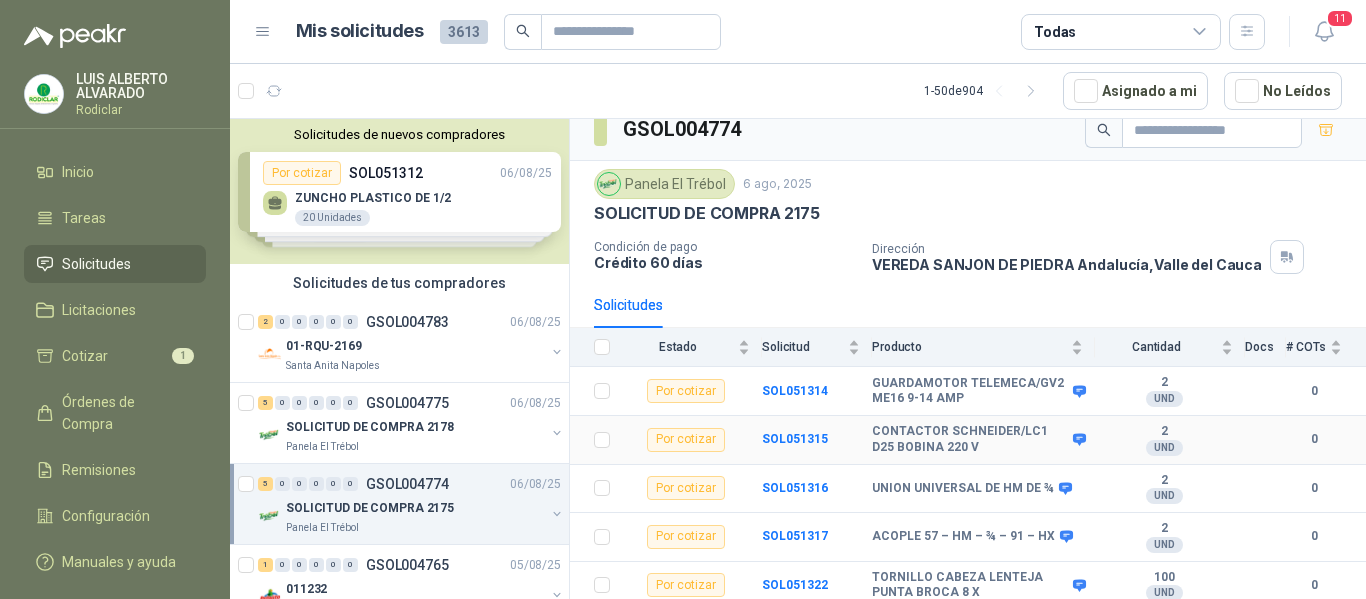 scroll, scrollTop: 23, scrollLeft: 0, axis: vertical 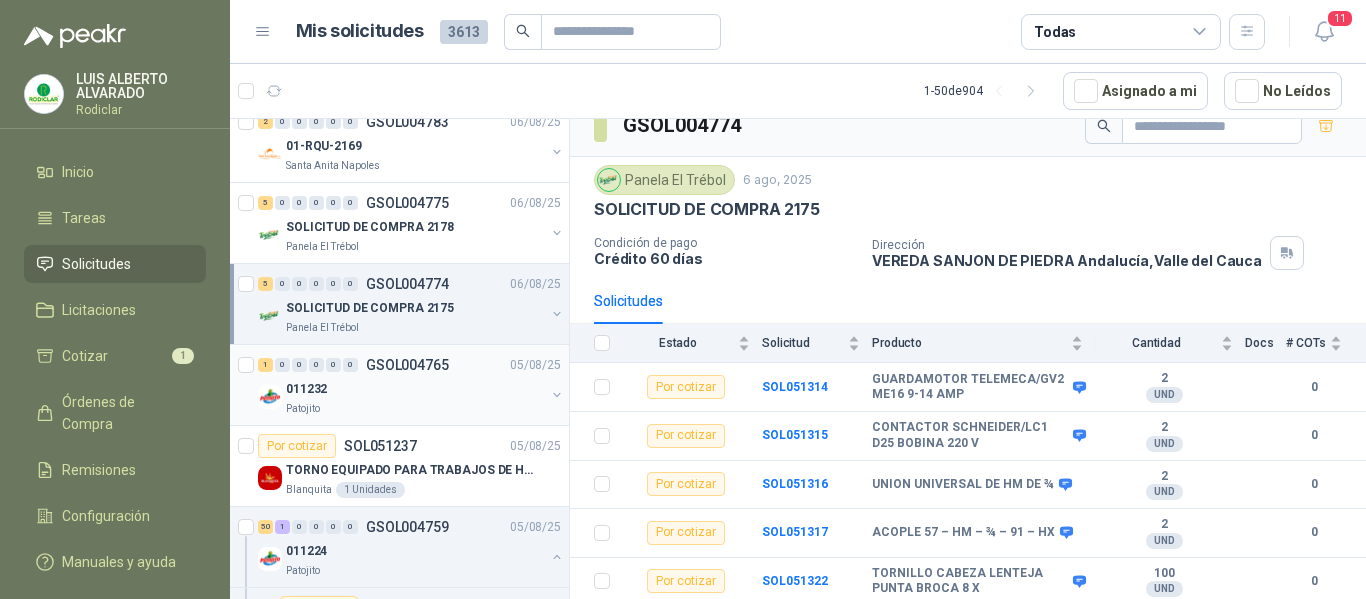 click on "011232" at bounding box center (415, 389) 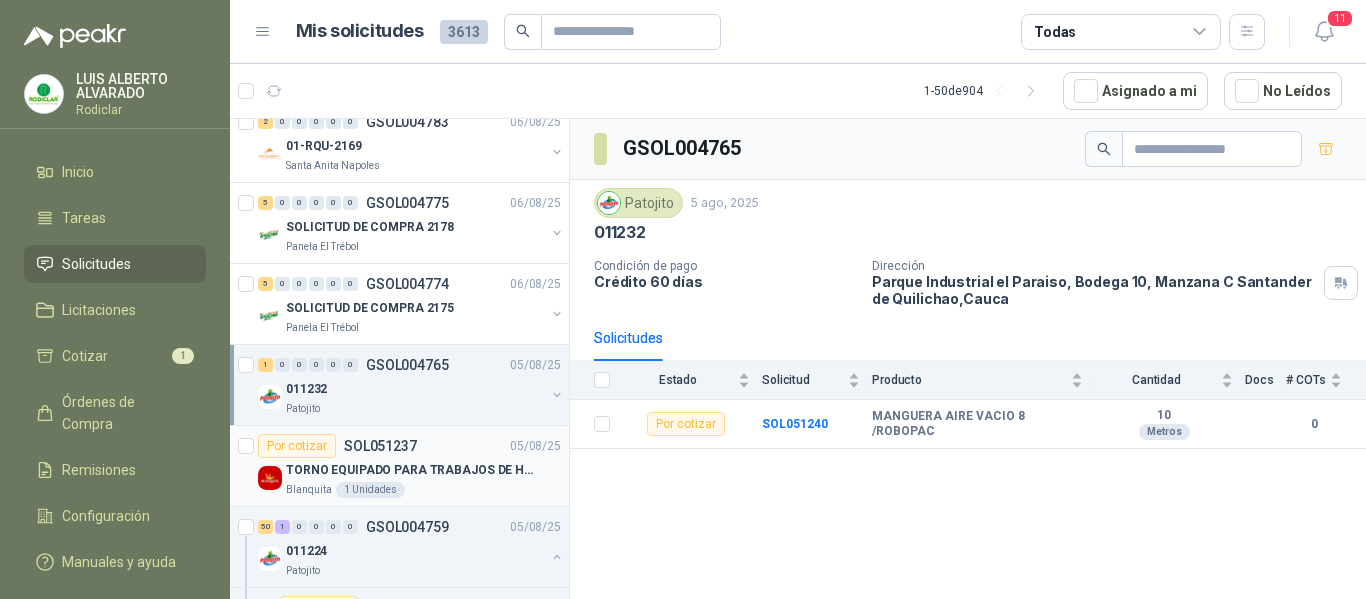 click on "TORNO EQUIPADO PARA TRABAJOS DE HASTA 1 METRO DE PRIMER O SEGUNDA MANO" at bounding box center [410, 470] 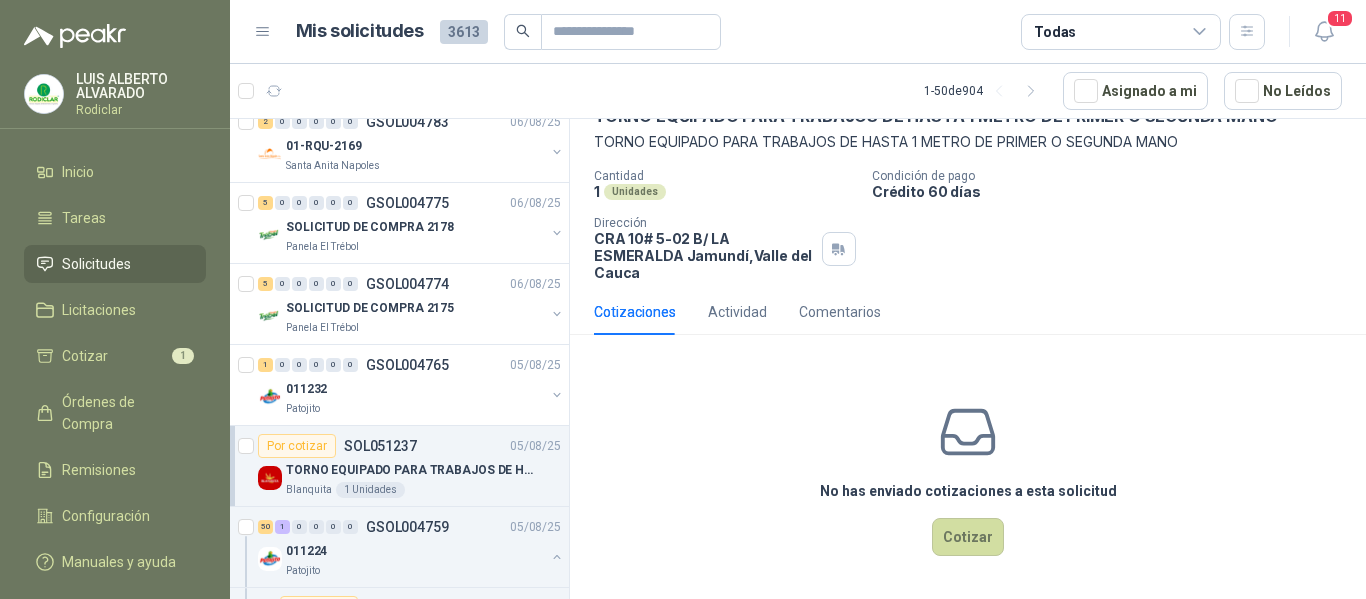 scroll, scrollTop: 113, scrollLeft: 0, axis: vertical 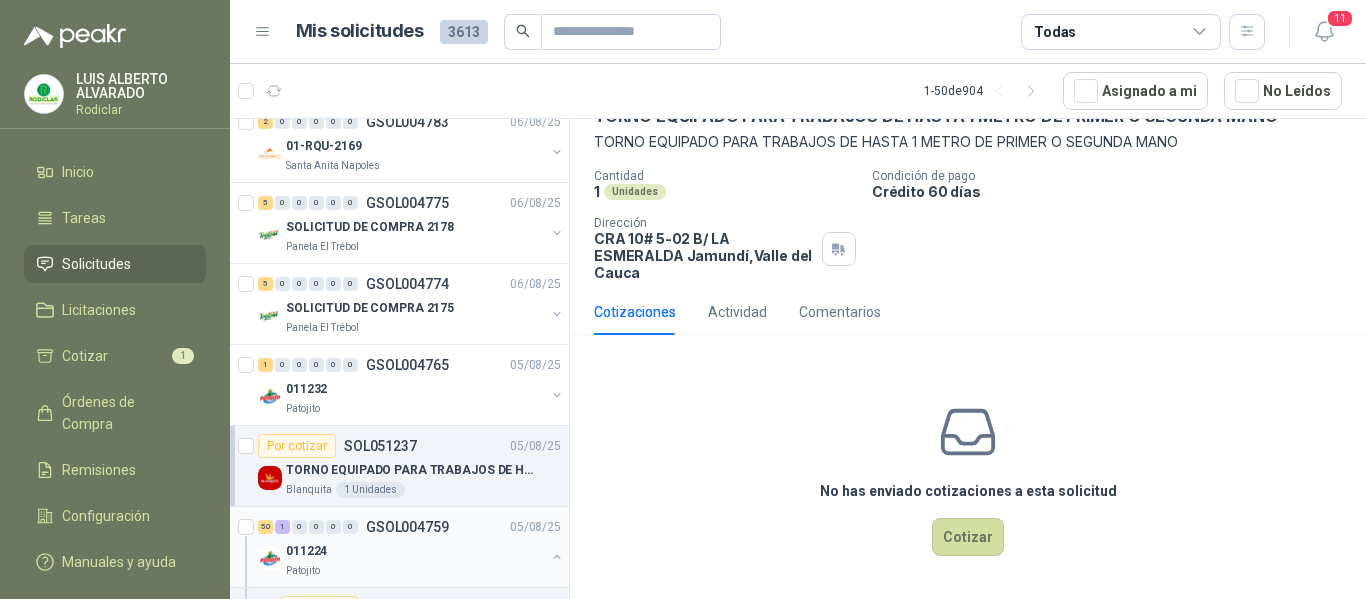click on "011224" at bounding box center [415, 551] 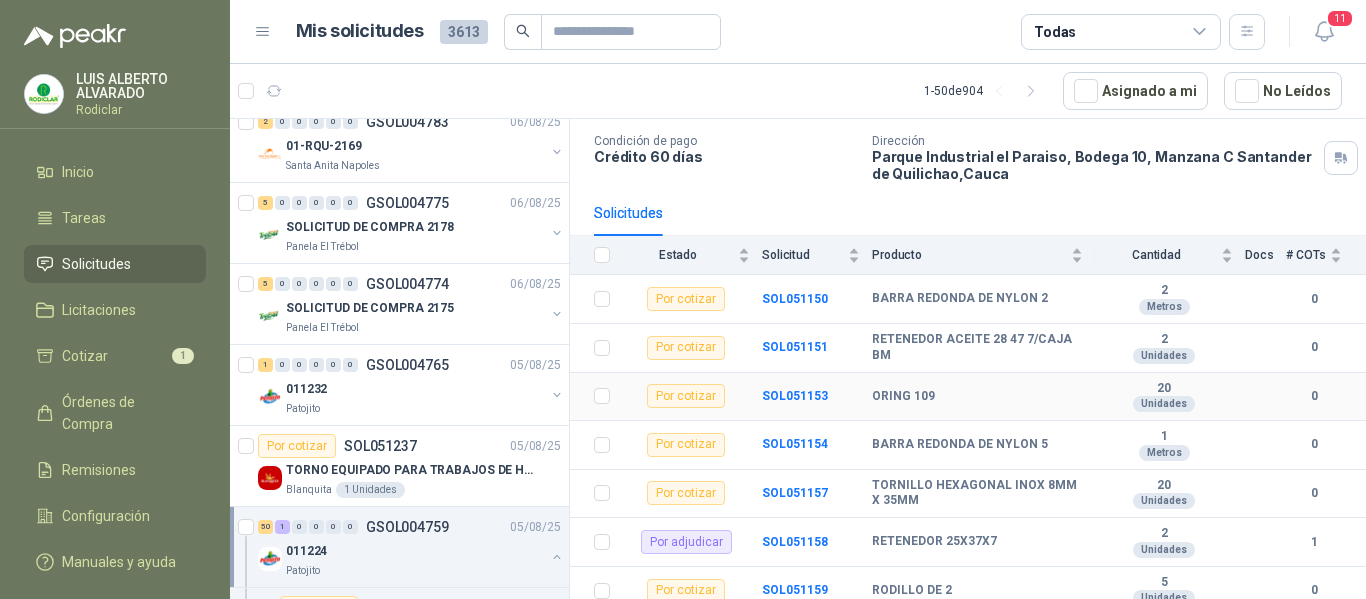 scroll, scrollTop: 200, scrollLeft: 0, axis: vertical 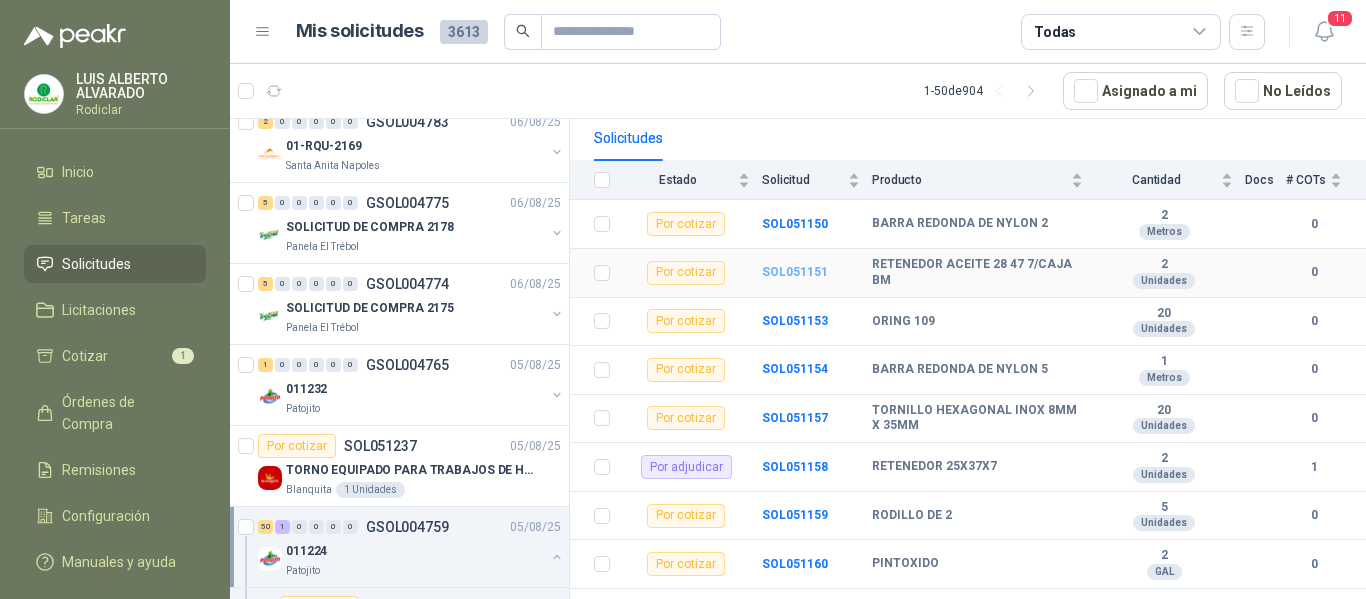 click on "SOL051151" at bounding box center (795, 272) 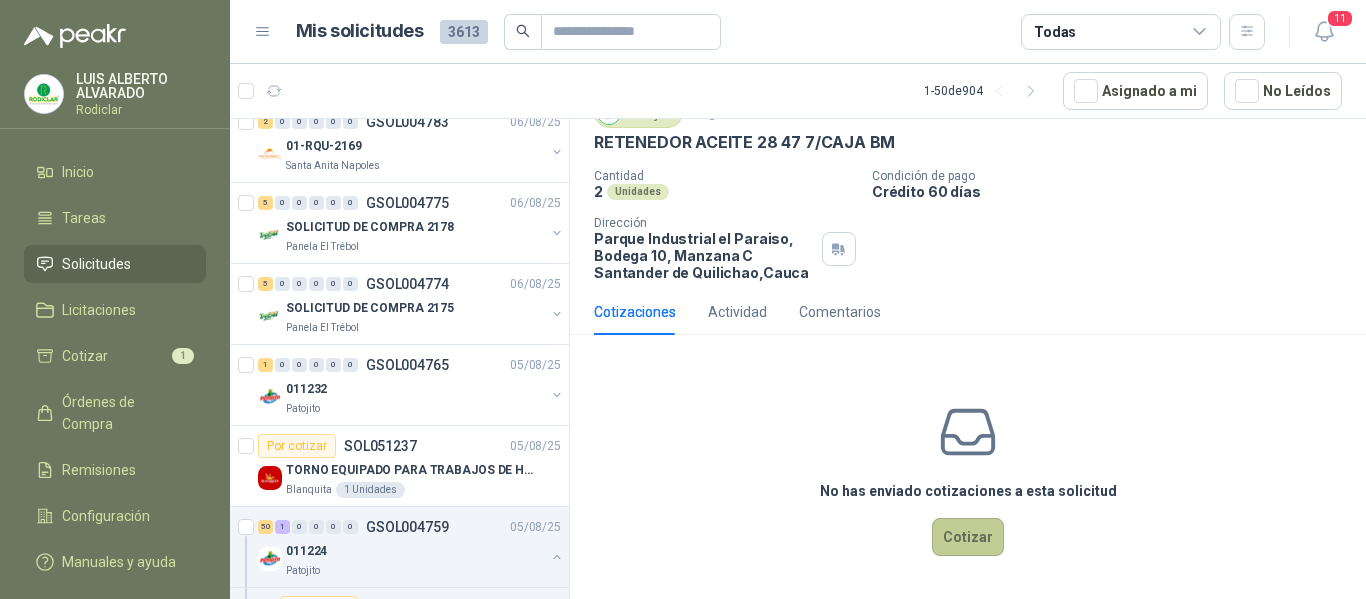 click on "Cotizar" at bounding box center (968, 537) 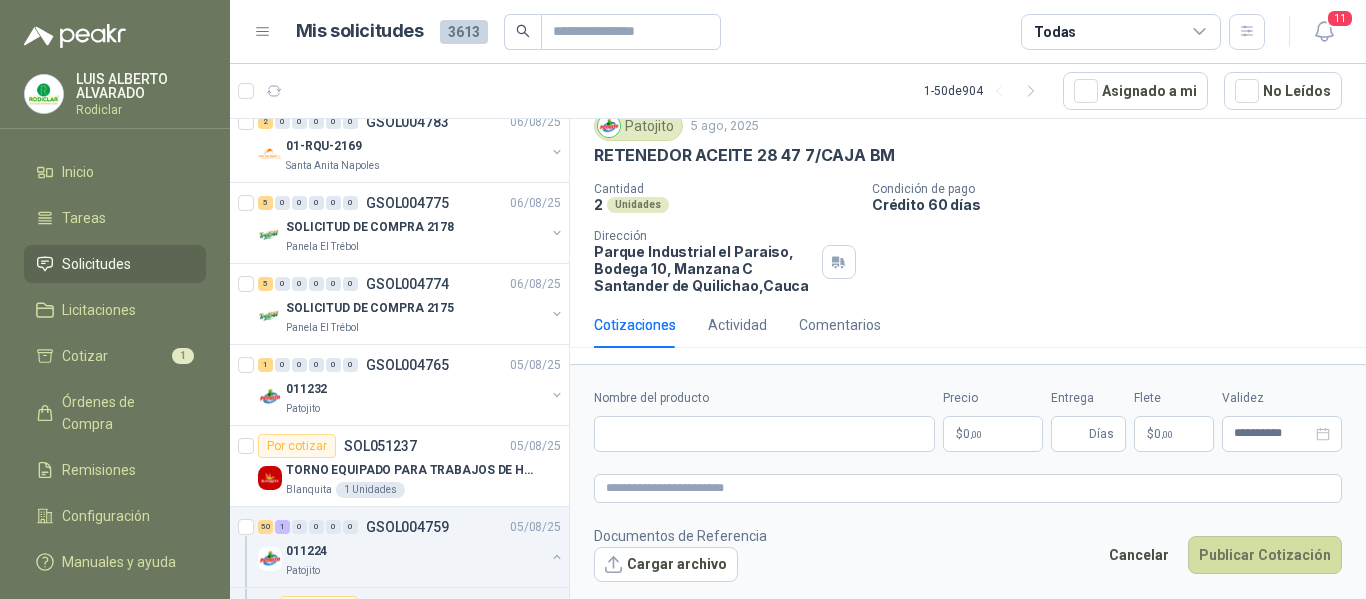 type 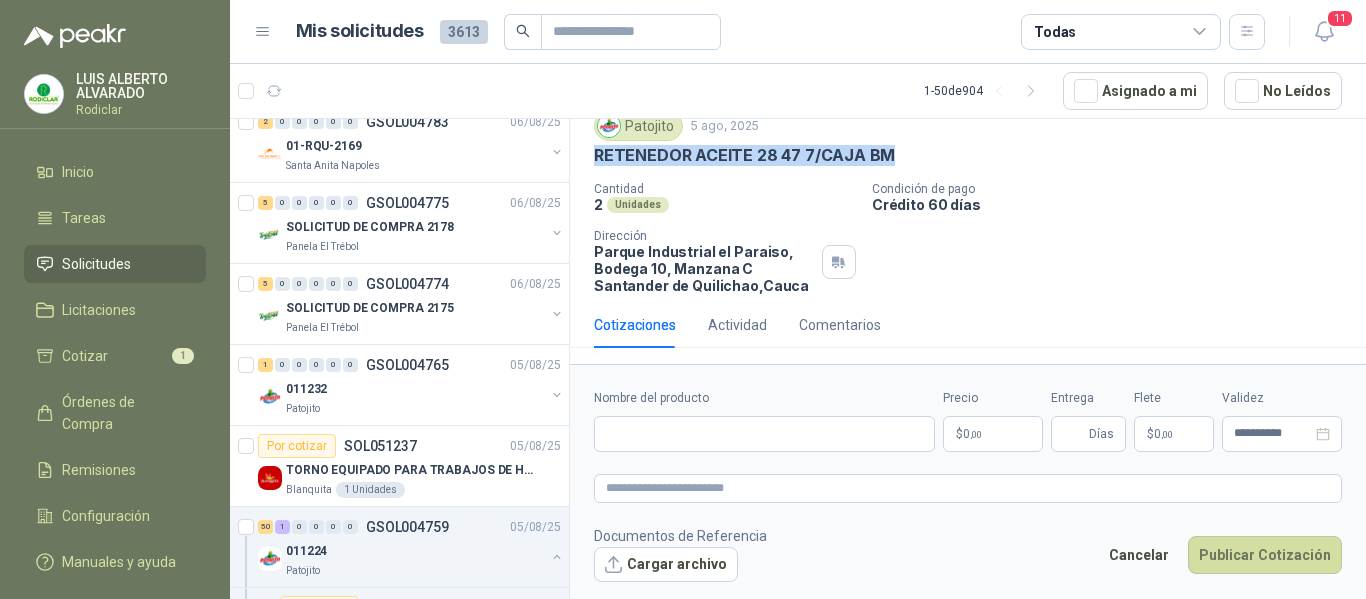 drag, startPoint x: 597, startPoint y: 154, endPoint x: 912, endPoint y: 155, distance: 315.0016 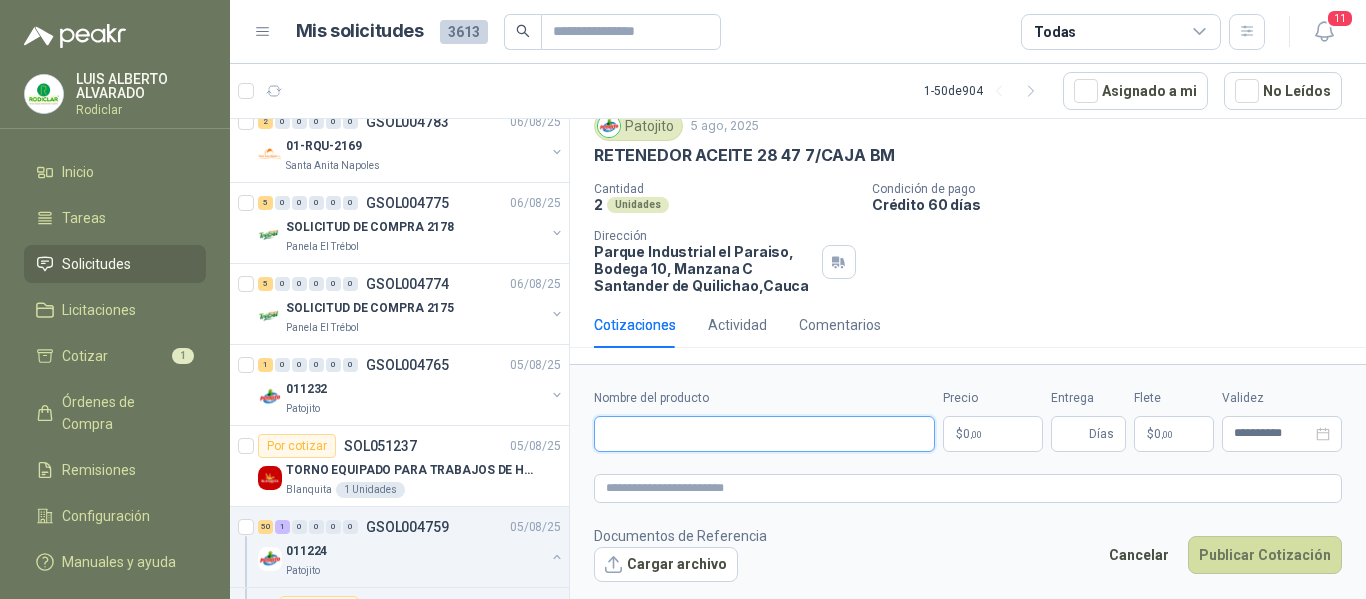 click on "Nombre del producto" at bounding box center [764, 434] 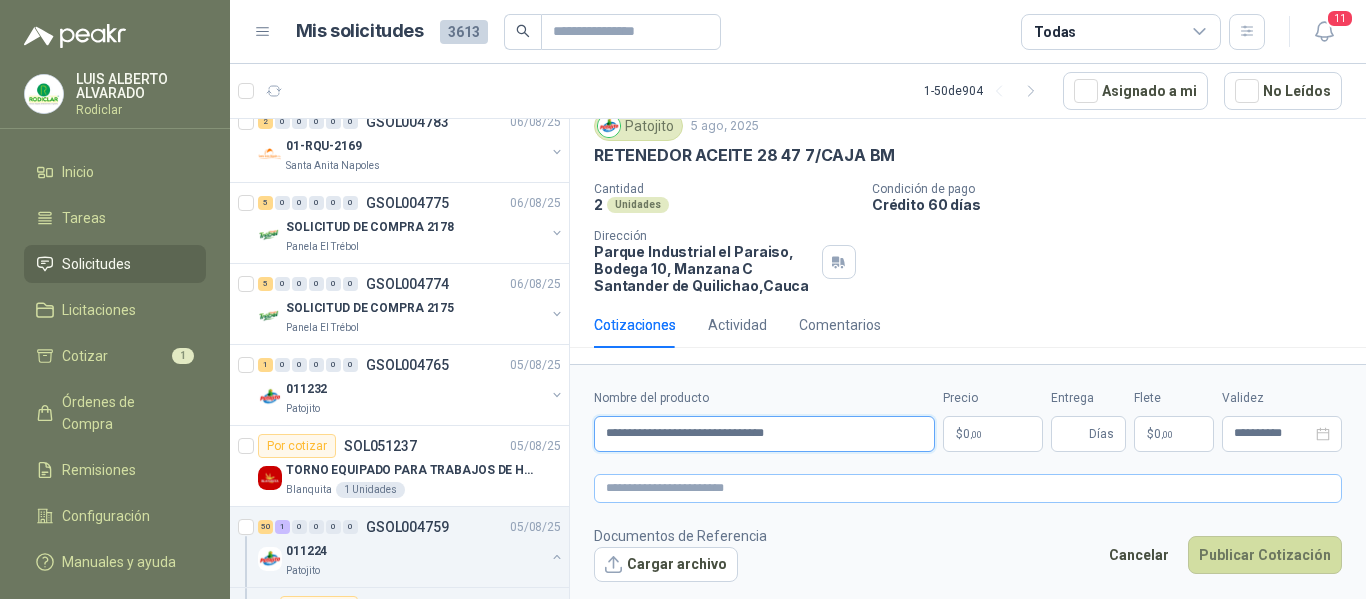 type on "**********" 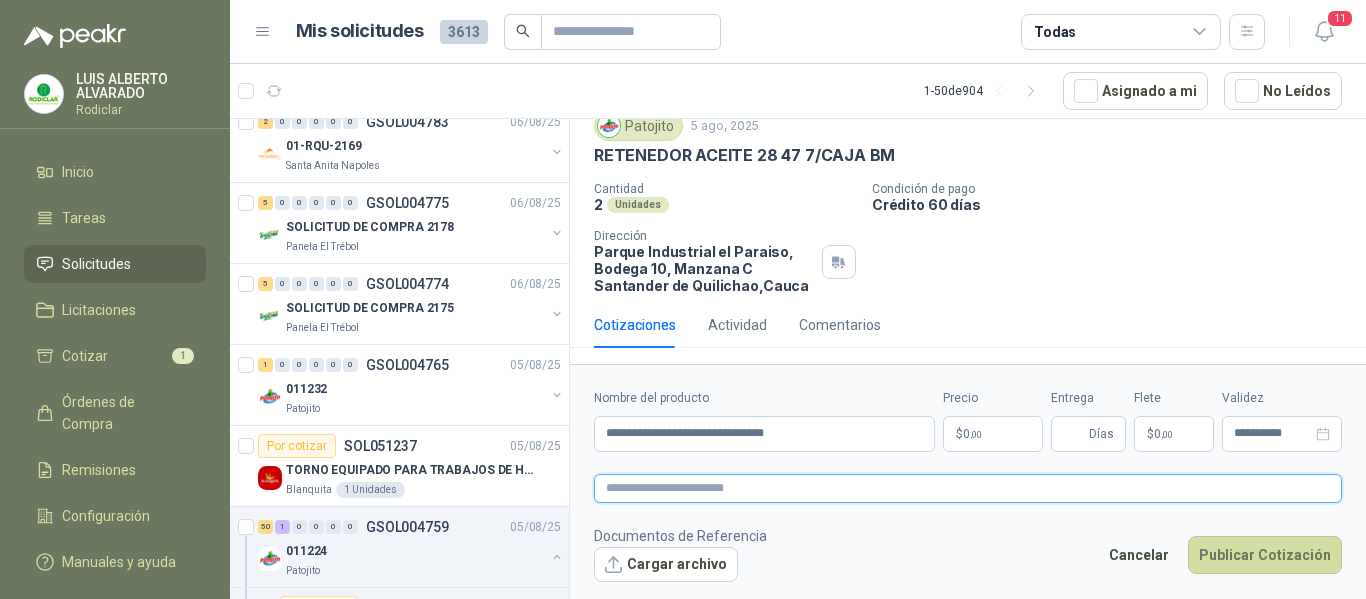 click at bounding box center (968, 488) 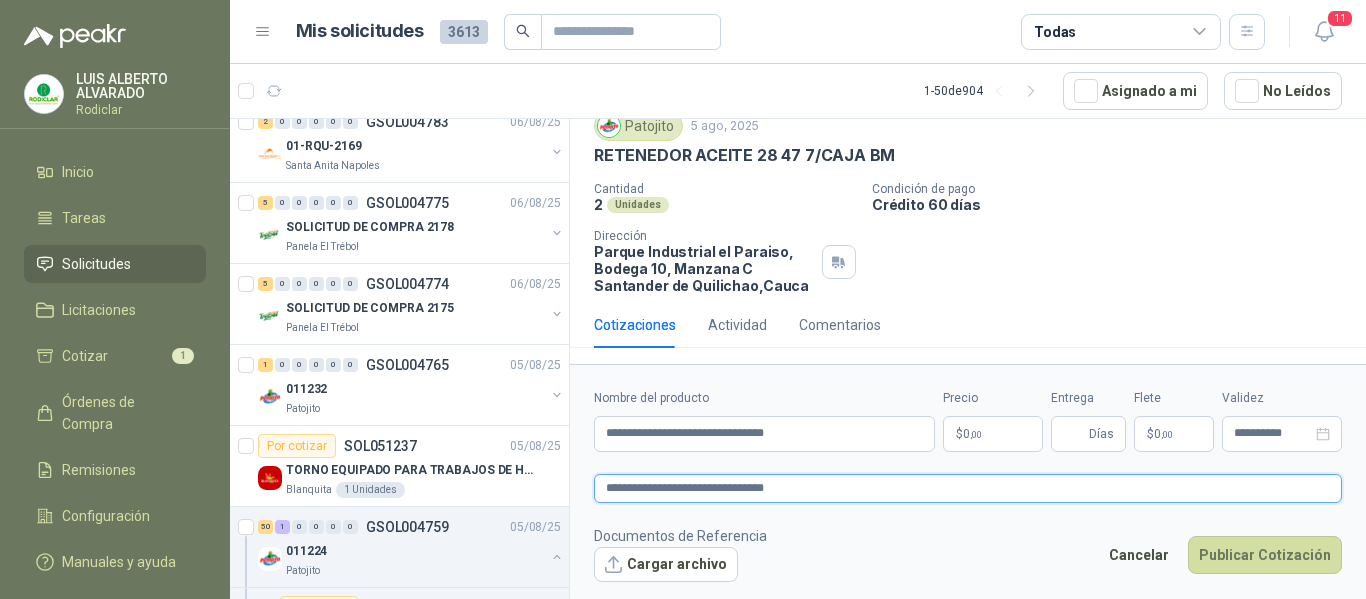type on "**********" 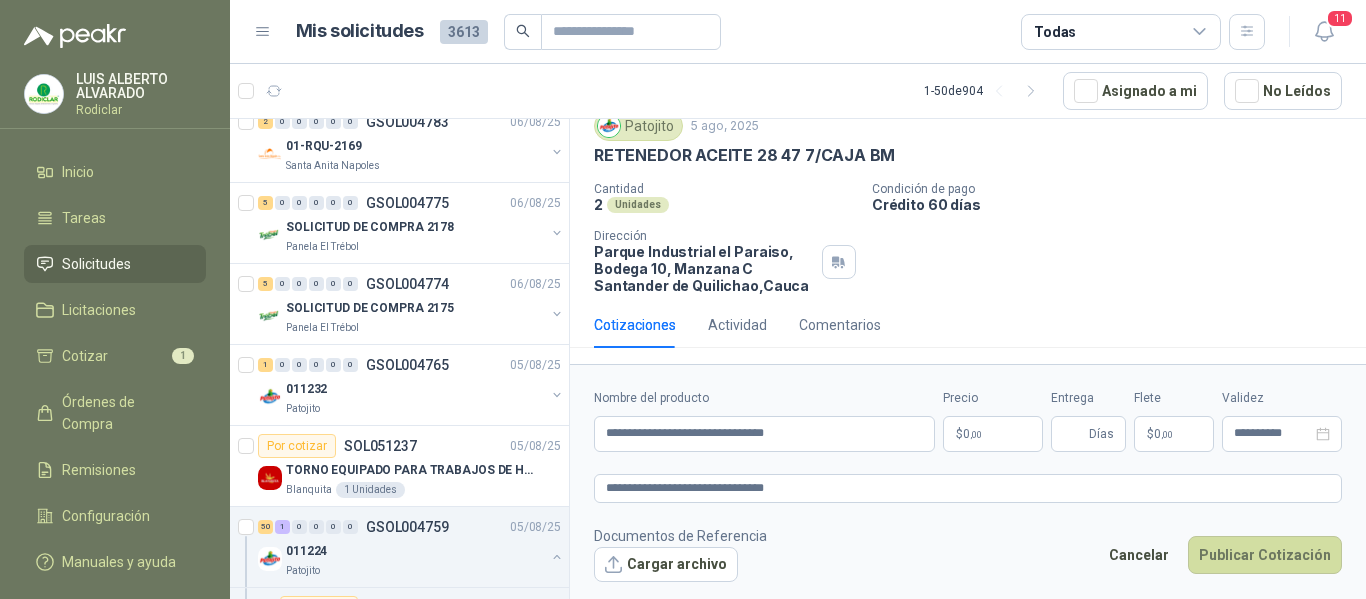 click on "$  0 ,00" at bounding box center [993, 434] 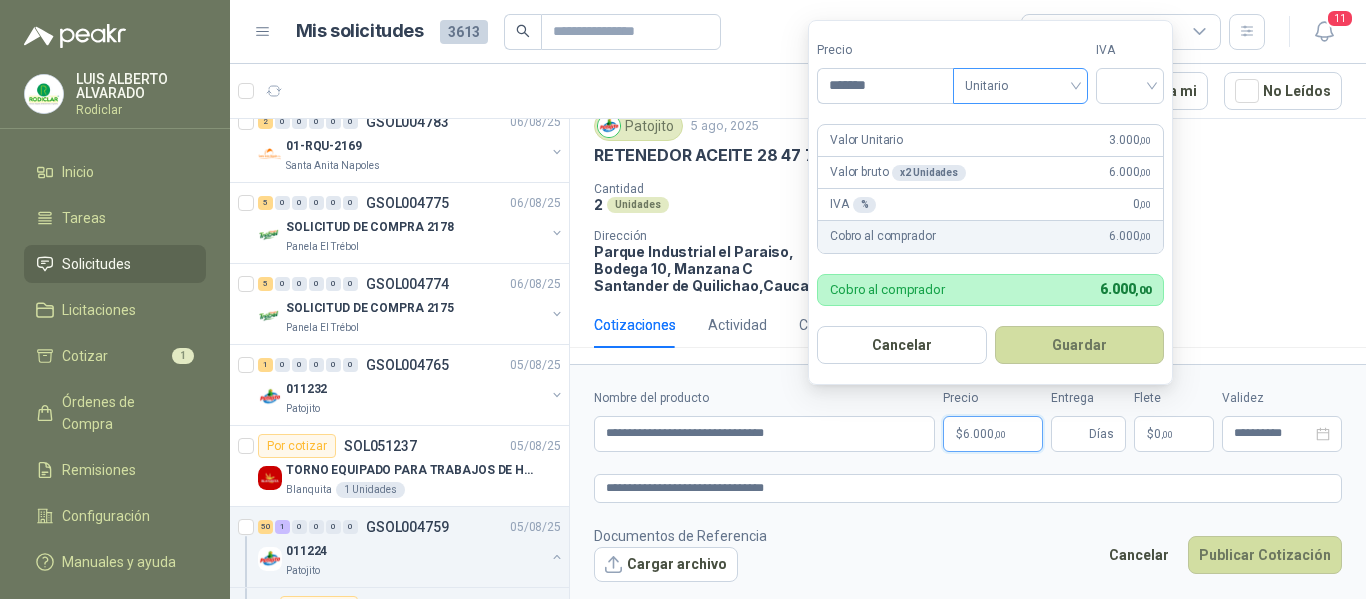 click on "Unitario" at bounding box center (1020, 86) 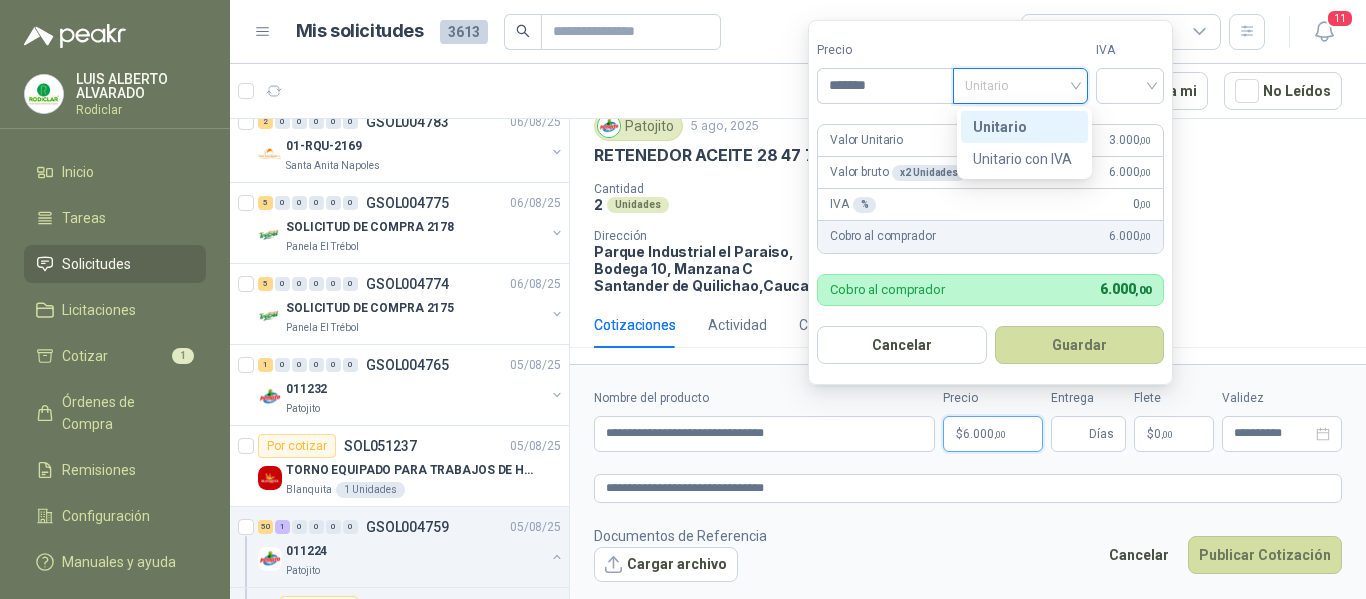 drag, startPoint x: 1023, startPoint y: 121, endPoint x: 1096, endPoint y: 112, distance: 73.552704 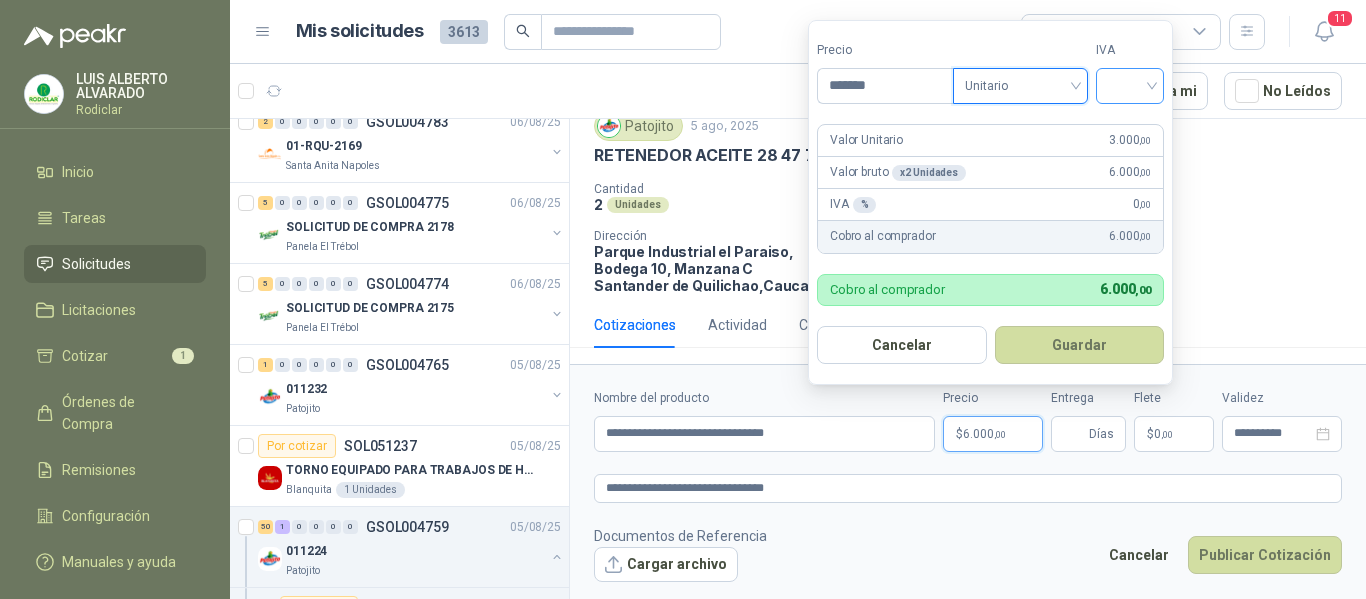 click at bounding box center [1130, 84] 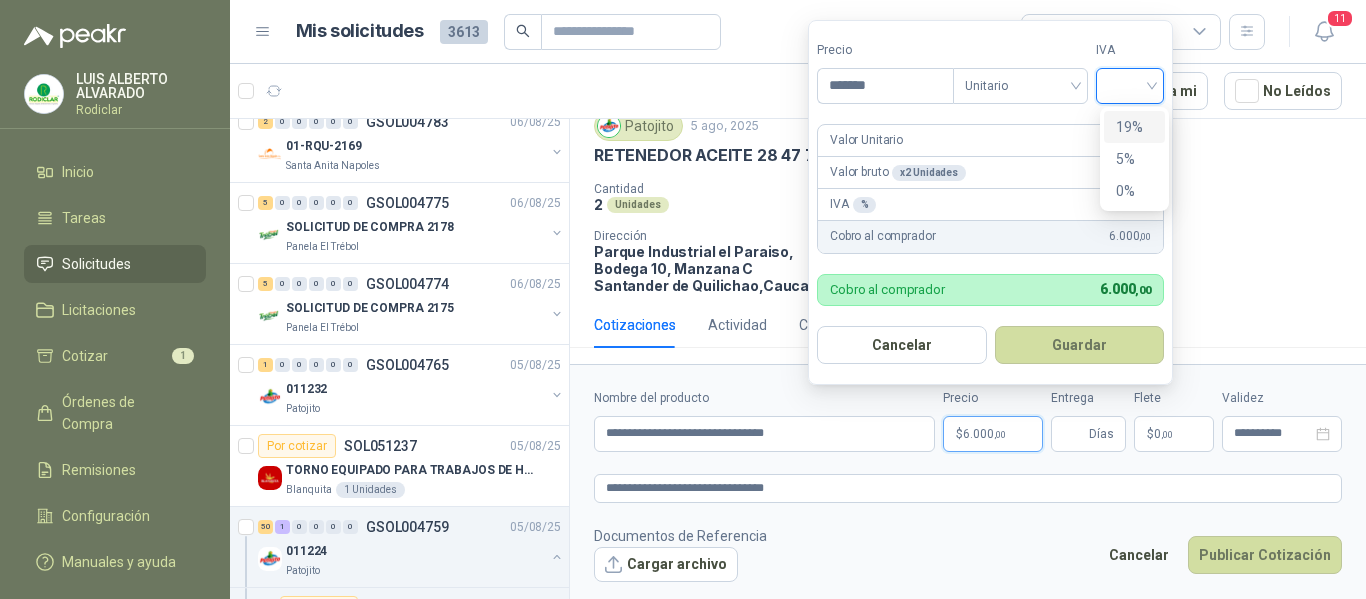 click on "19%" at bounding box center [1134, 127] 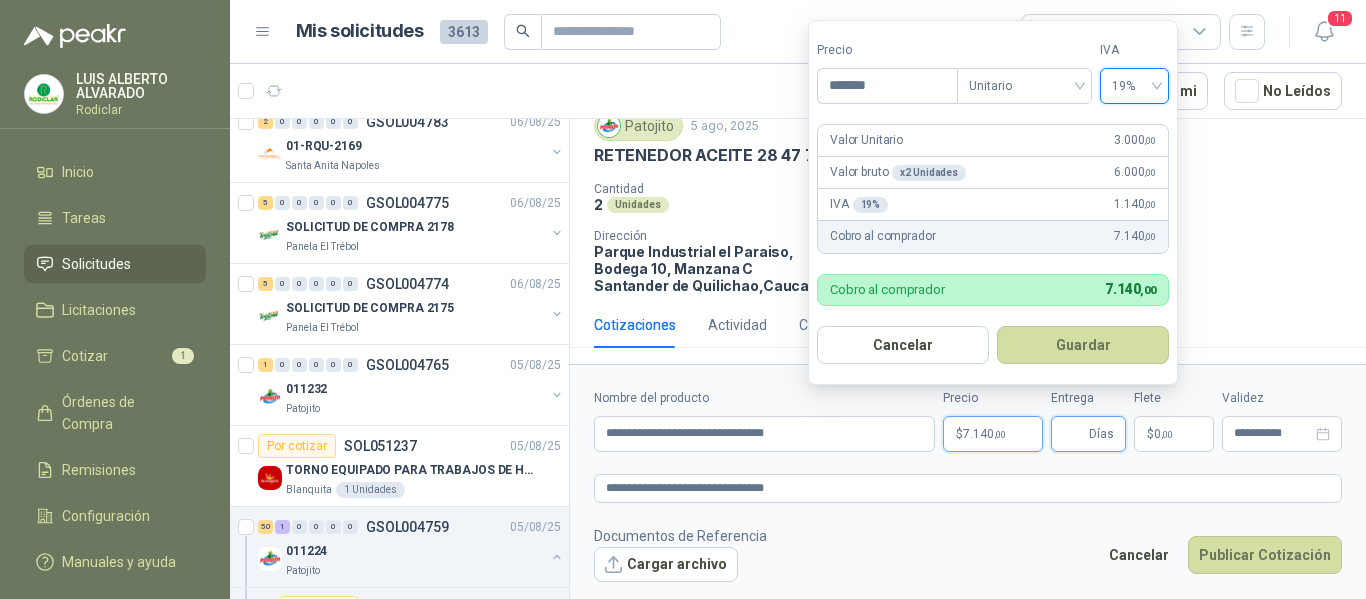 click on "Entrega" at bounding box center (1074, 434) 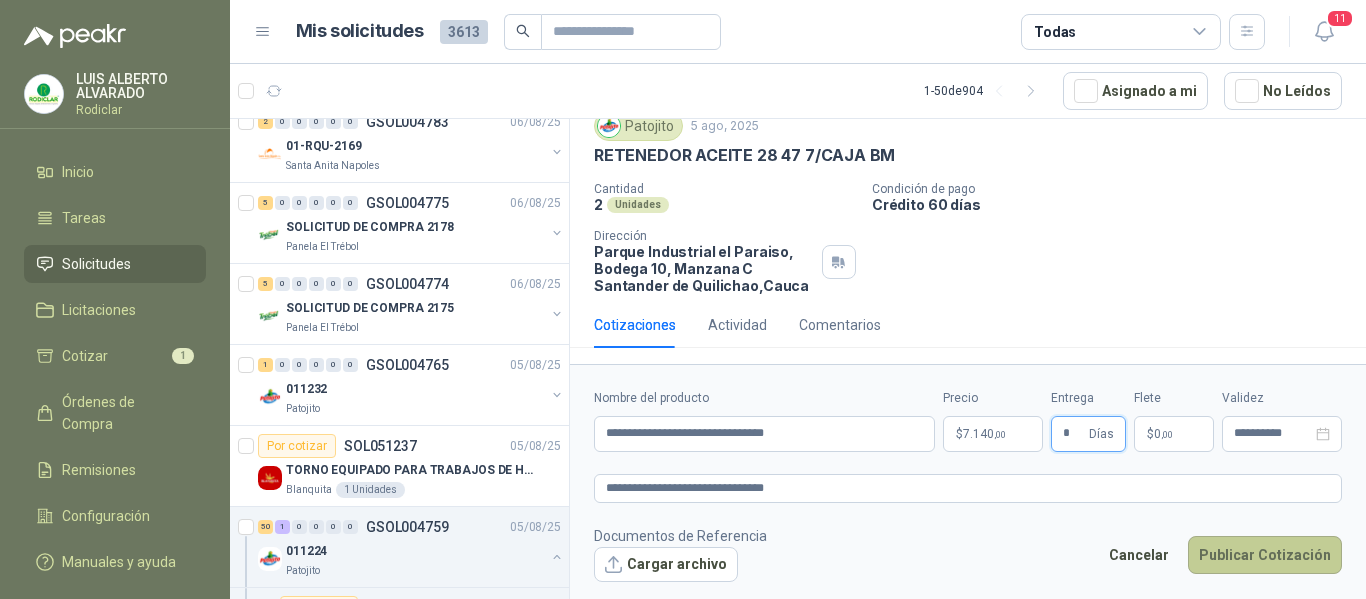 type on "*" 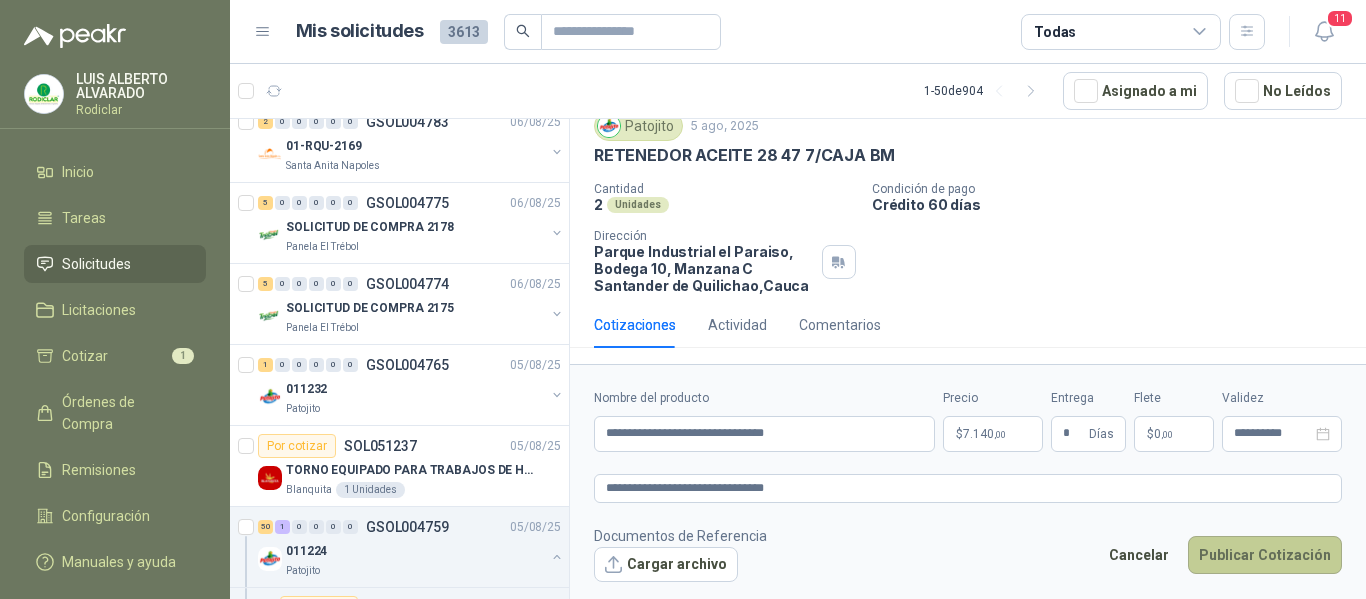 click on "Publicar Cotización" at bounding box center (1265, 555) 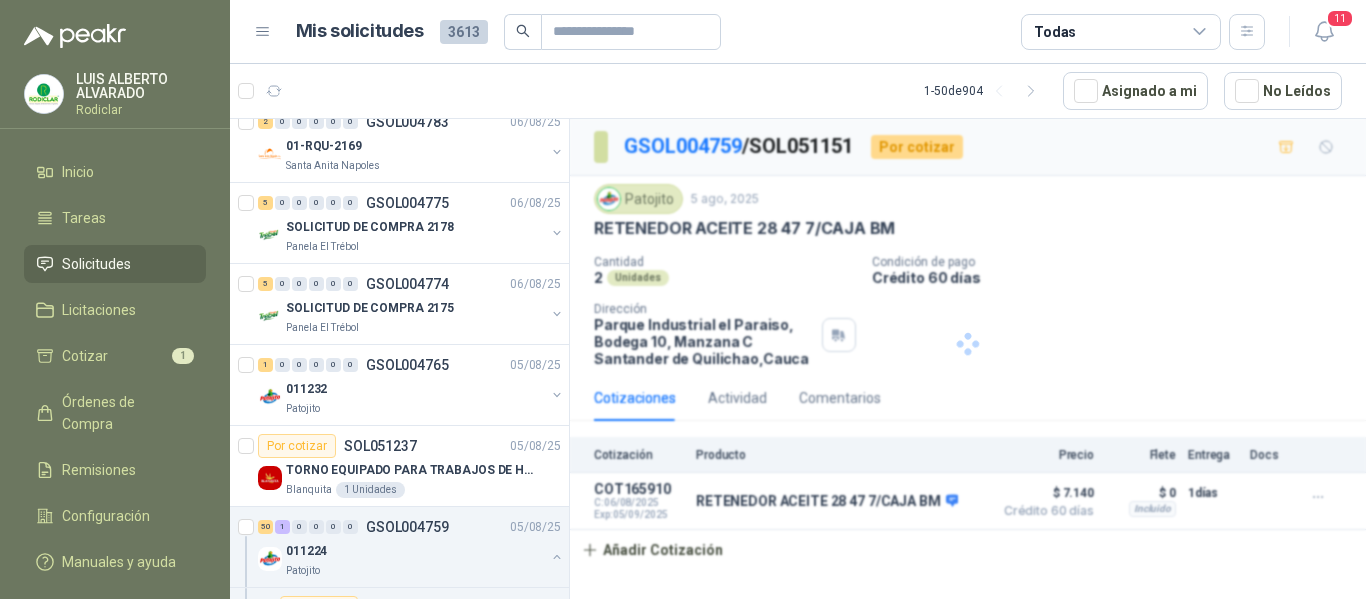 scroll, scrollTop: 0, scrollLeft: 0, axis: both 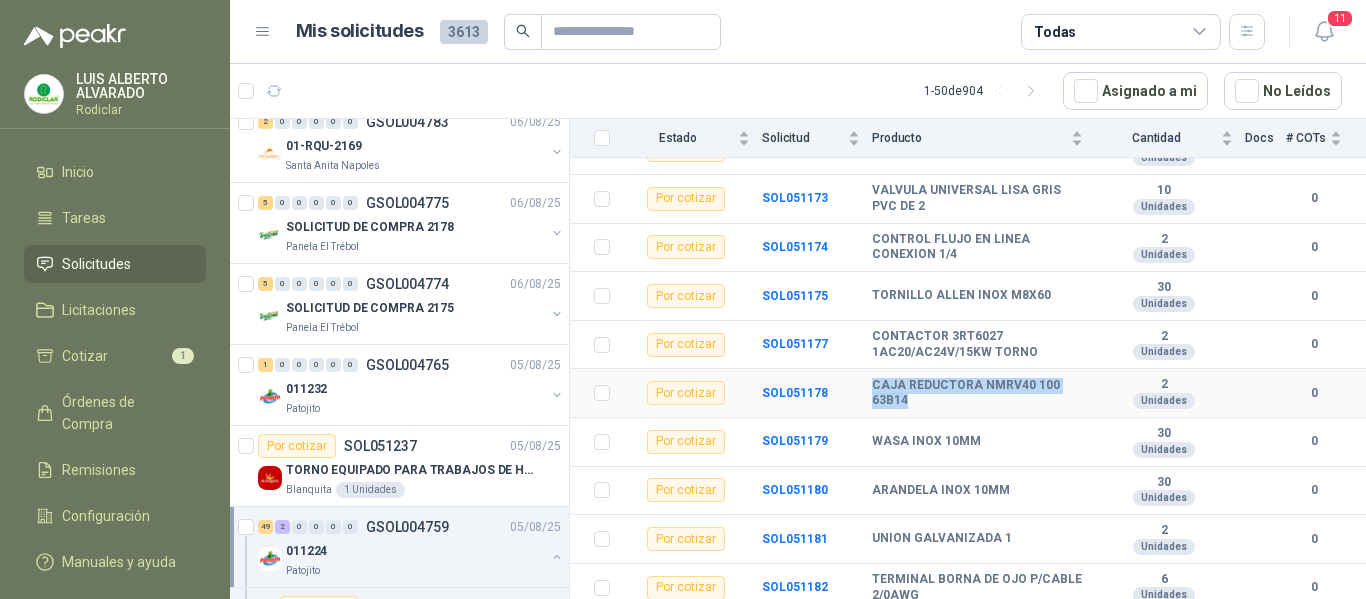drag, startPoint x: 873, startPoint y: 389, endPoint x: 912, endPoint y: 401, distance: 40.804413 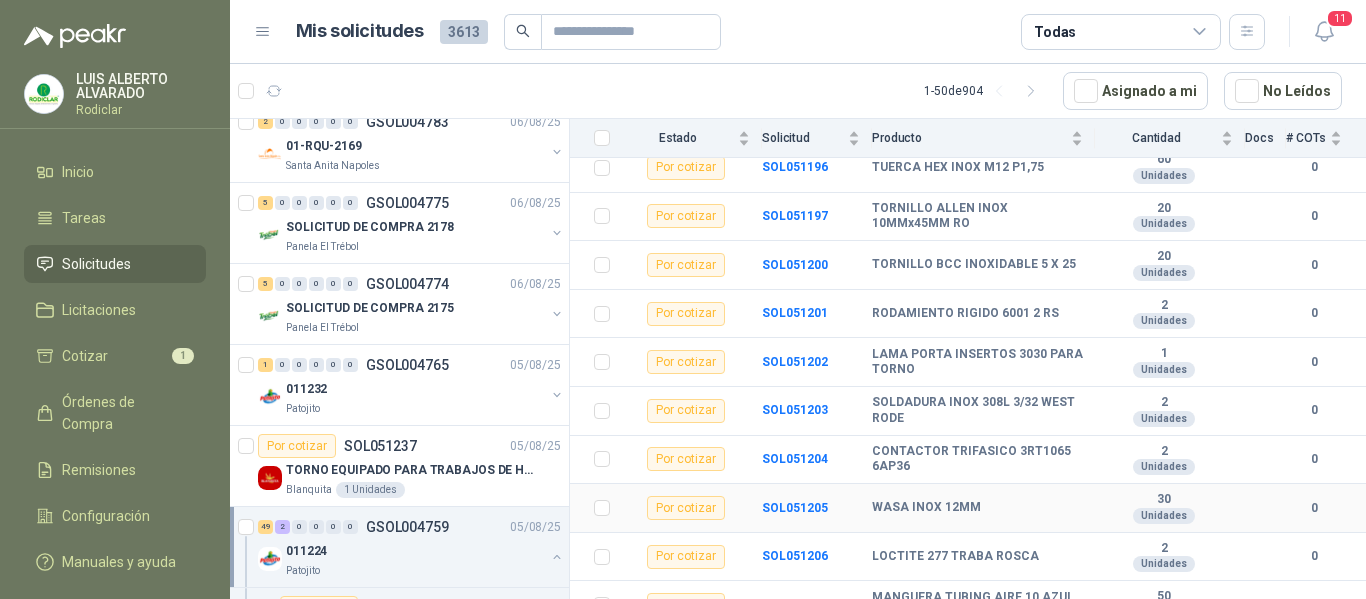 scroll, scrollTop: 2273, scrollLeft: 0, axis: vertical 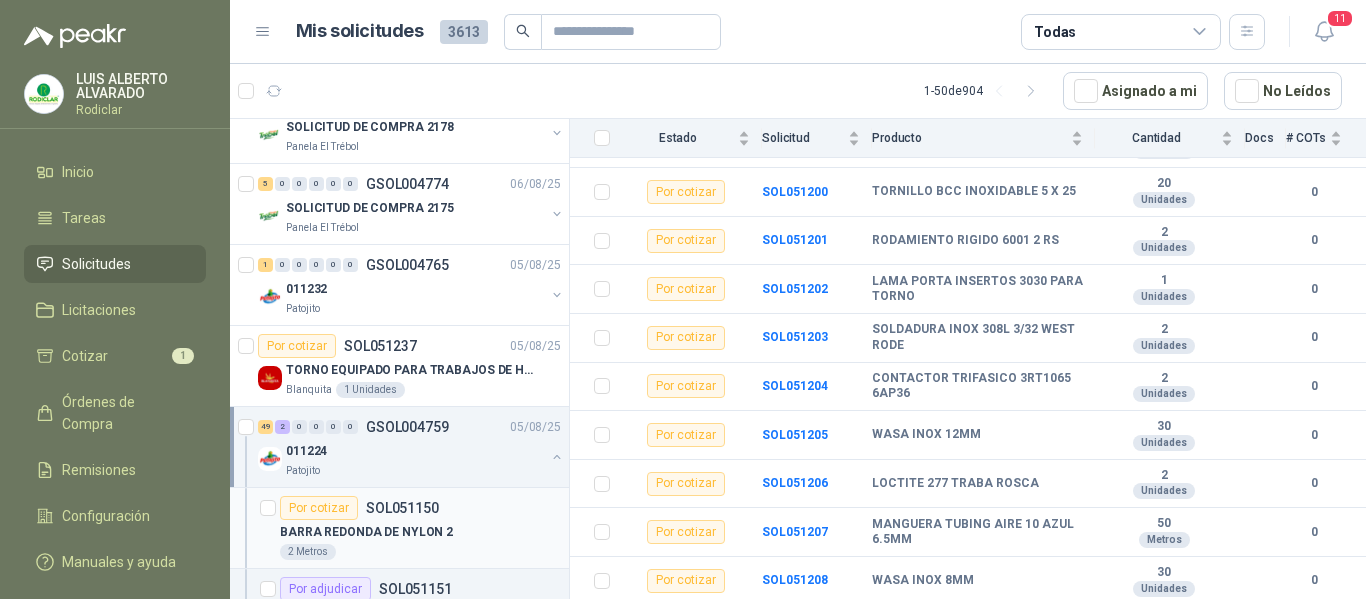 click on "BARRA REDONDA DE NYLON 2" at bounding box center [420, 532] 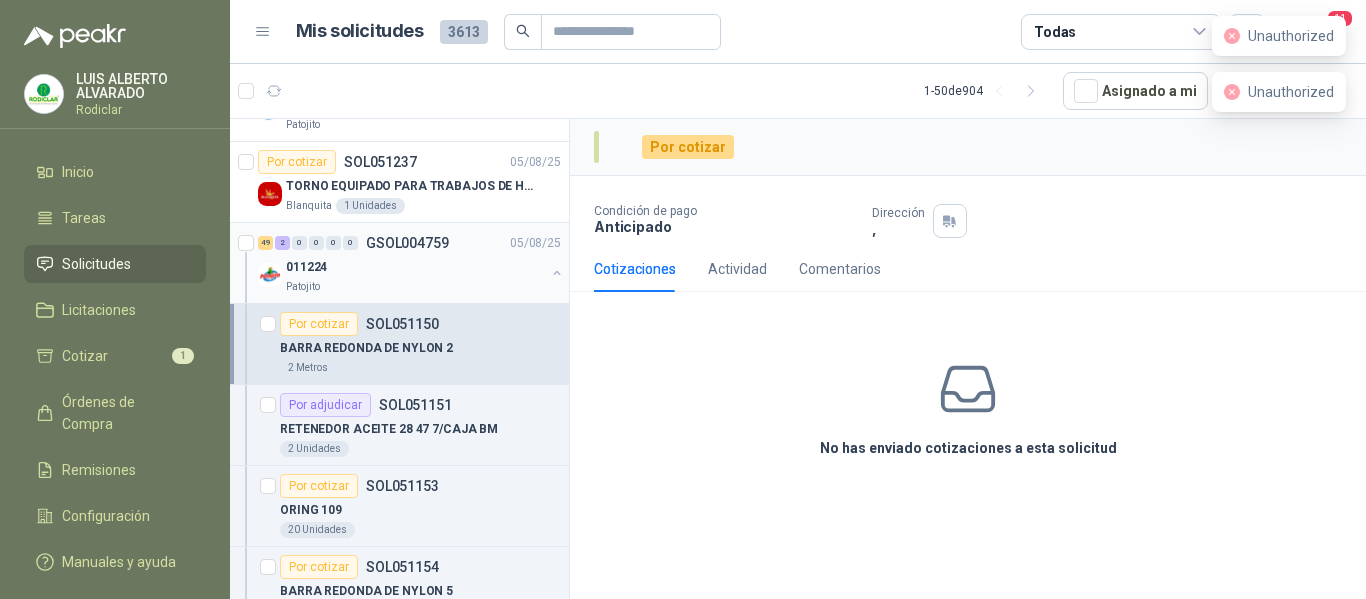 scroll, scrollTop: 500, scrollLeft: 0, axis: vertical 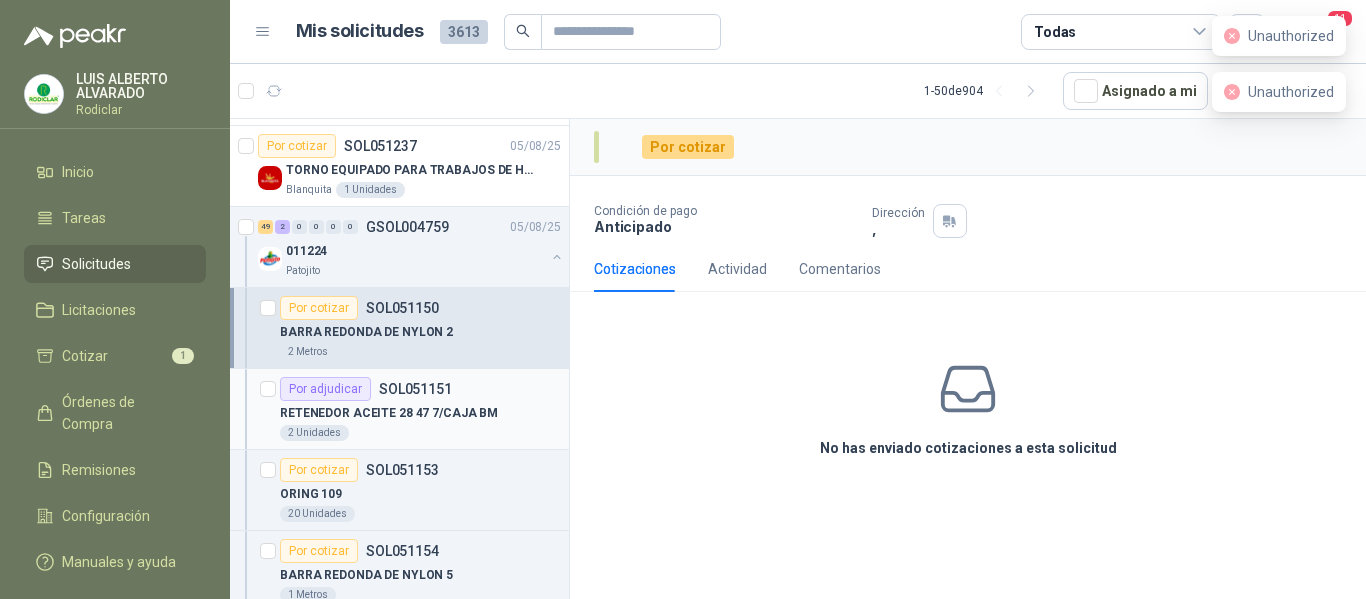 click on "2   Unidades" at bounding box center [420, 433] 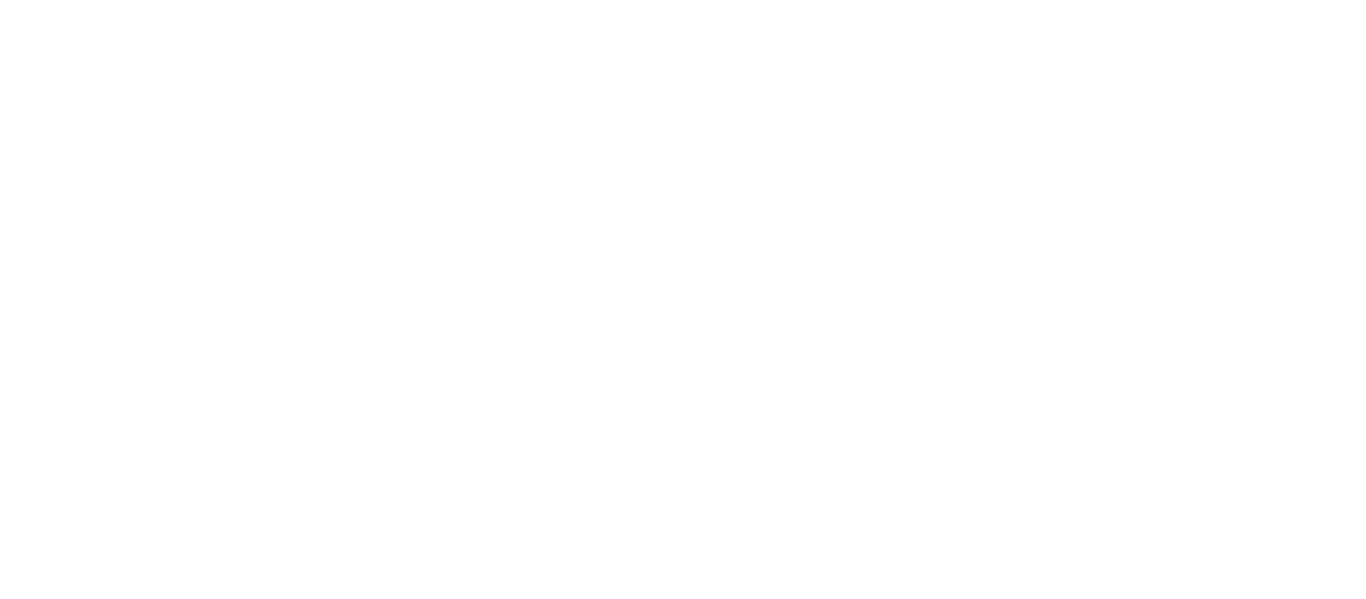 scroll, scrollTop: 0, scrollLeft: 0, axis: both 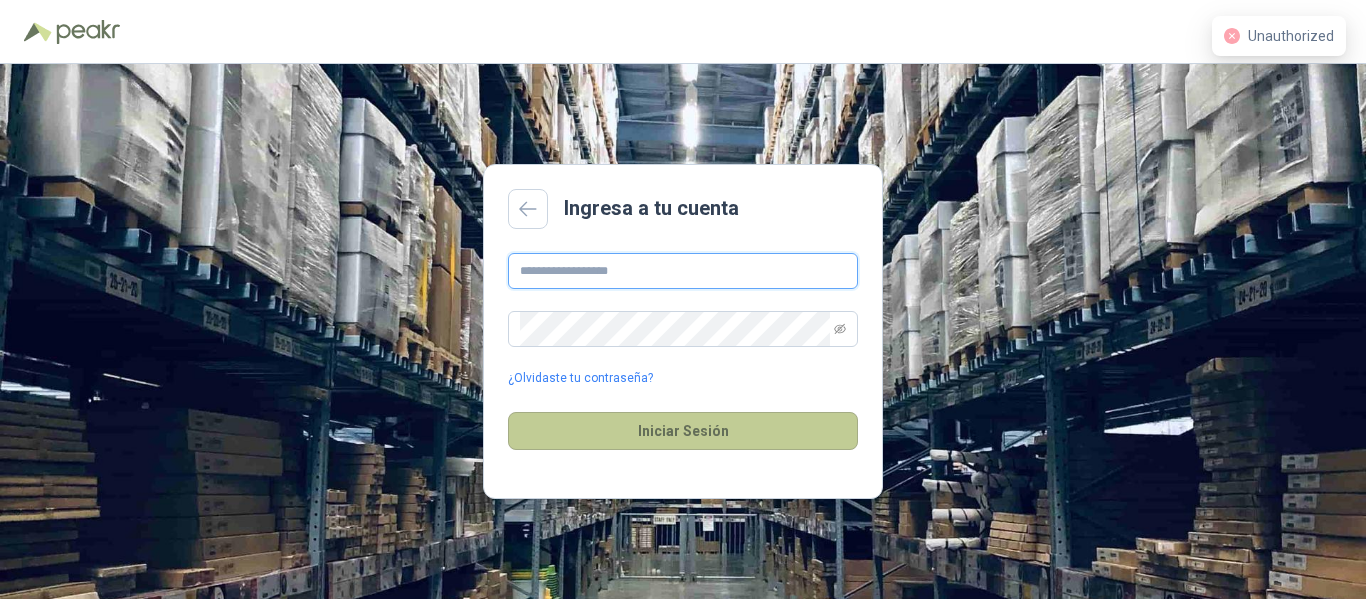 type on "**********" 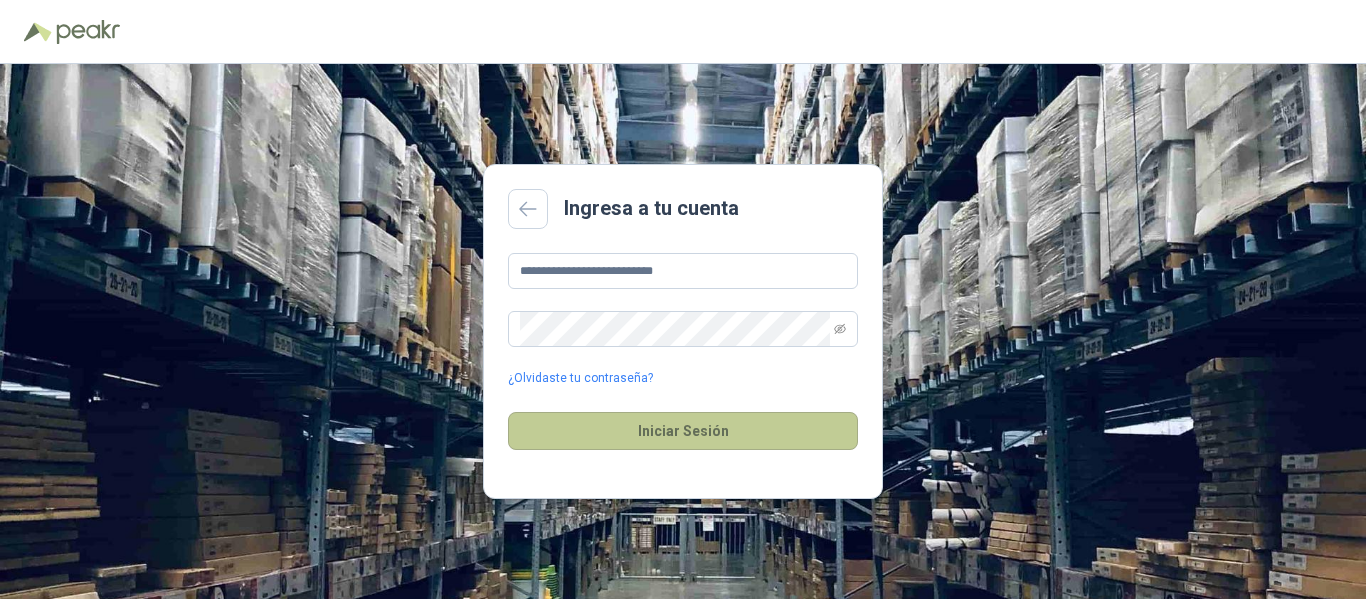 click on "Iniciar Sesión" at bounding box center [683, 431] 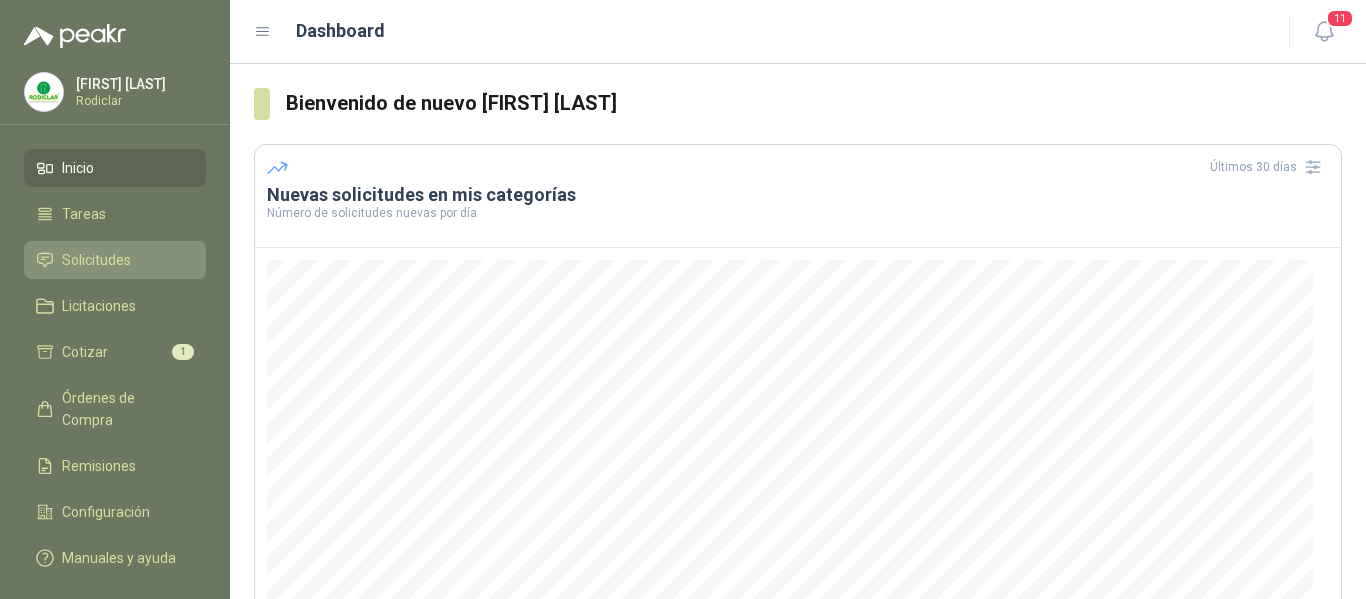 click on "Solicitudes" at bounding box center (96, 260) 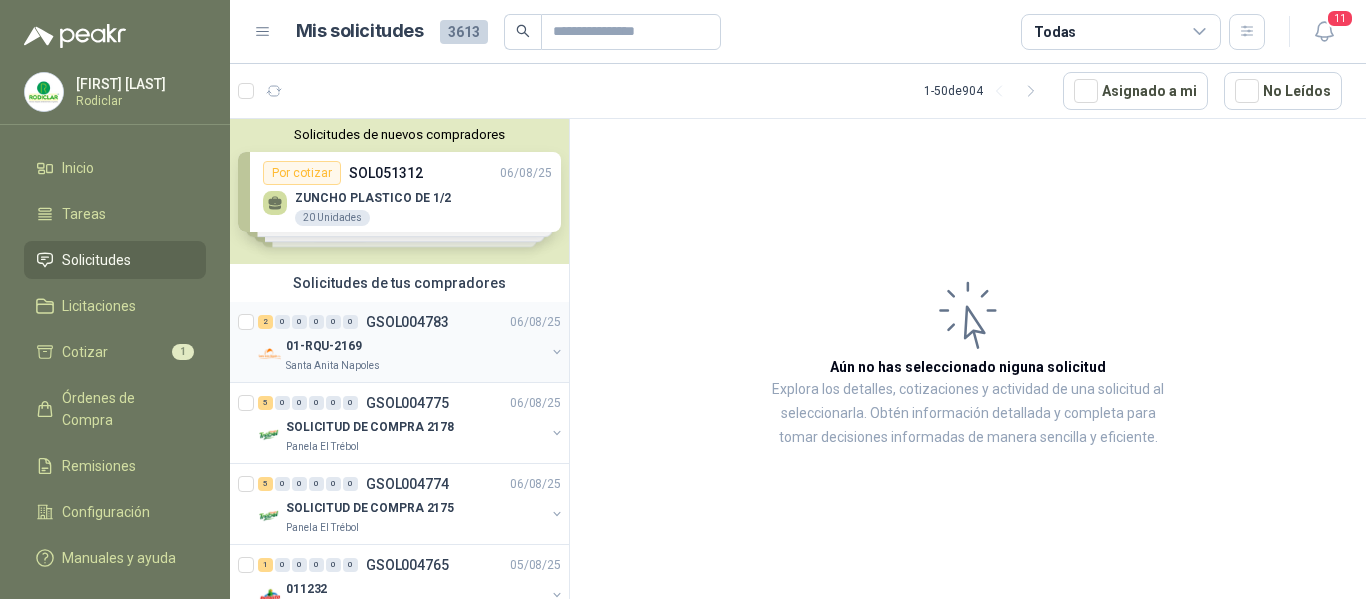 click on "01-RQU-2169" at bounding box center (415, 346) 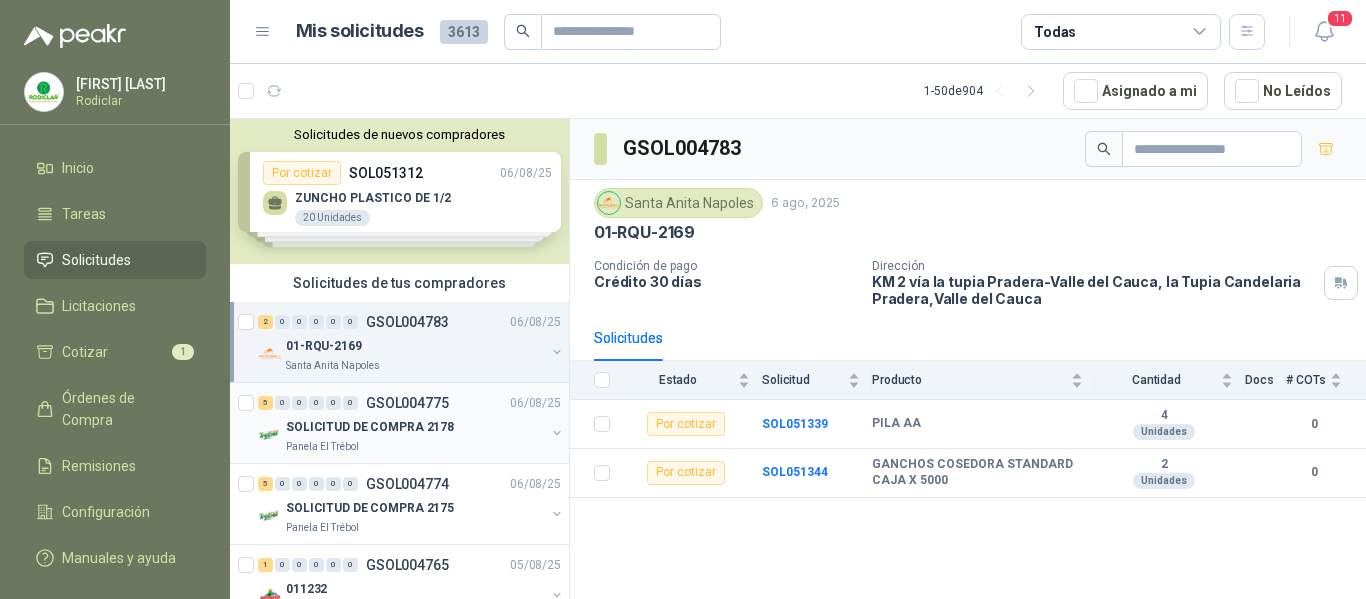 click on "SOLICITUD DE COMPRA 2178" at bounding box center (415, 427) 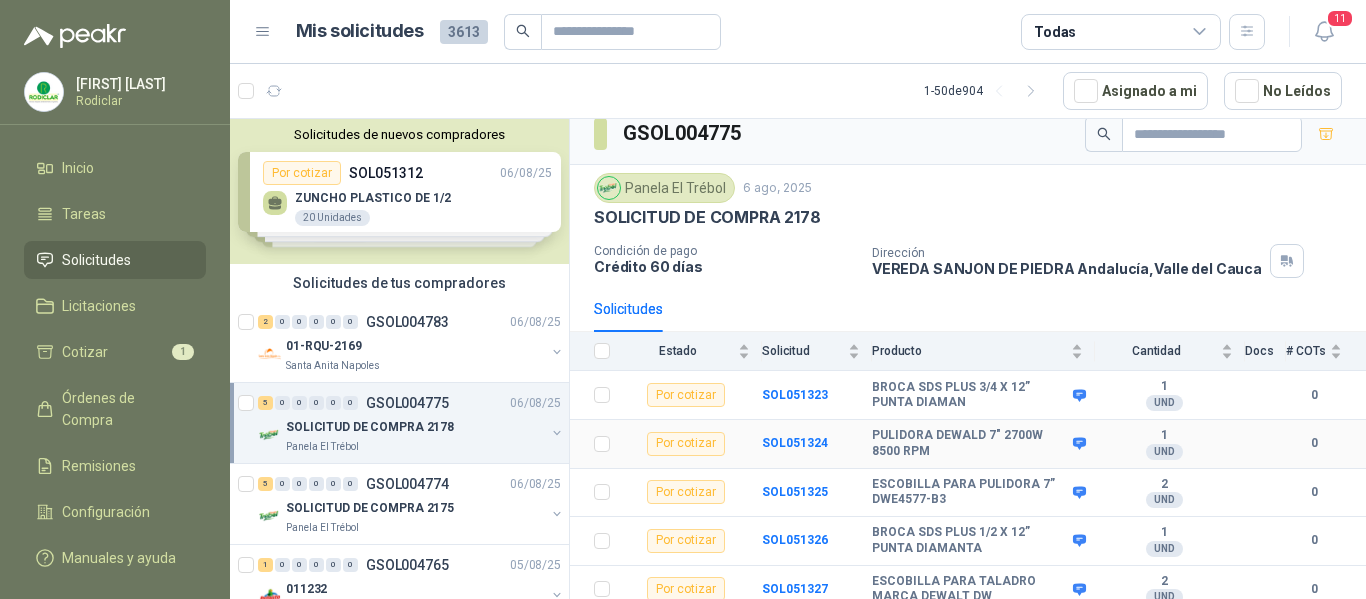 scroll, scrollTop: 23, scrollLeft: 0, axis: vertical 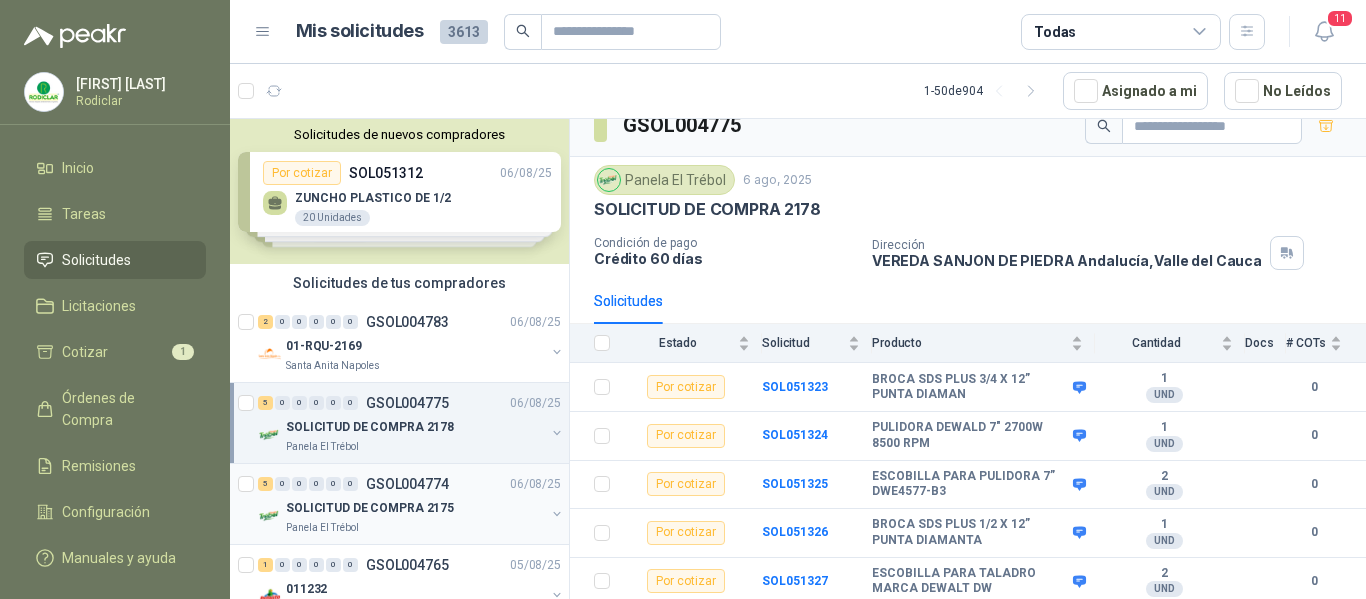 click on "SOLICITUD DE COMPRA 2175" at bounding box center (415, 508) 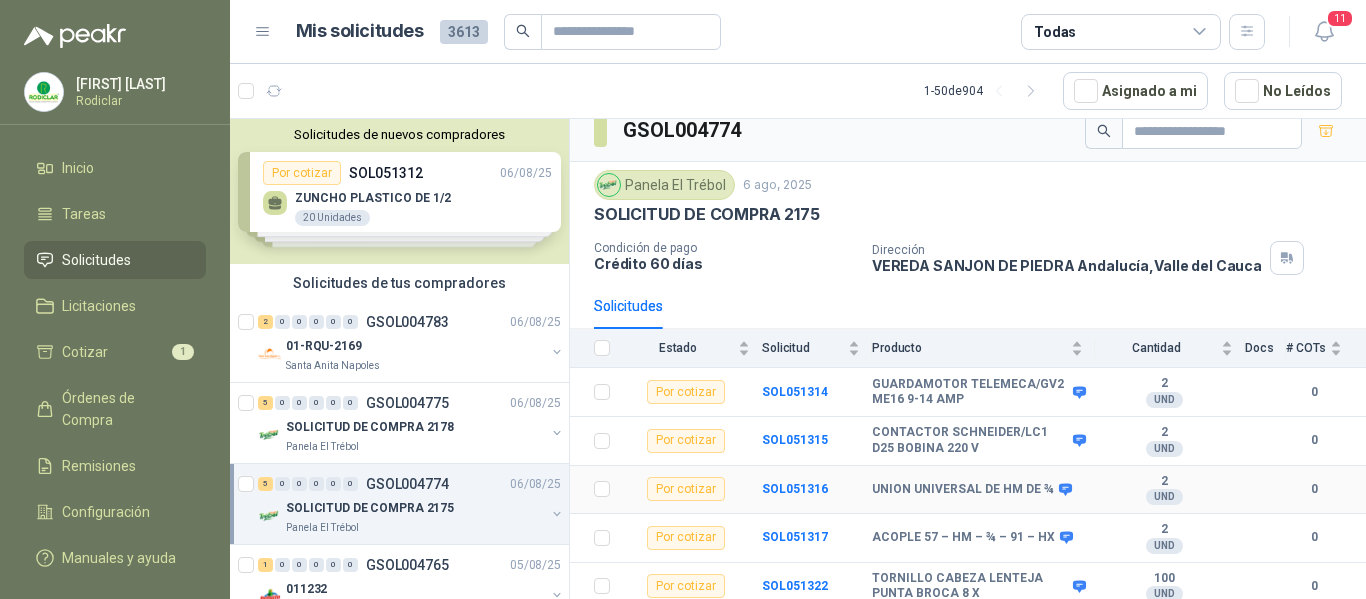 scroll, scrollTop: 23, scrollLeft: 0, axis: vertical 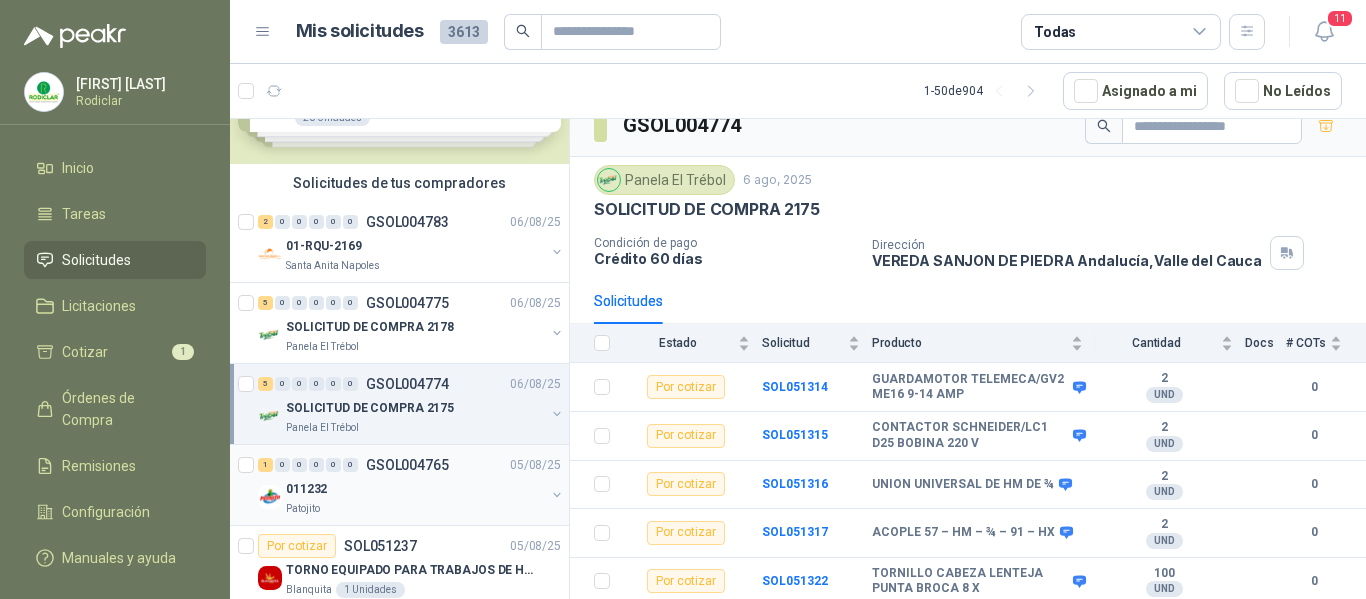 click on "011232" at bounding box center (415, 489) 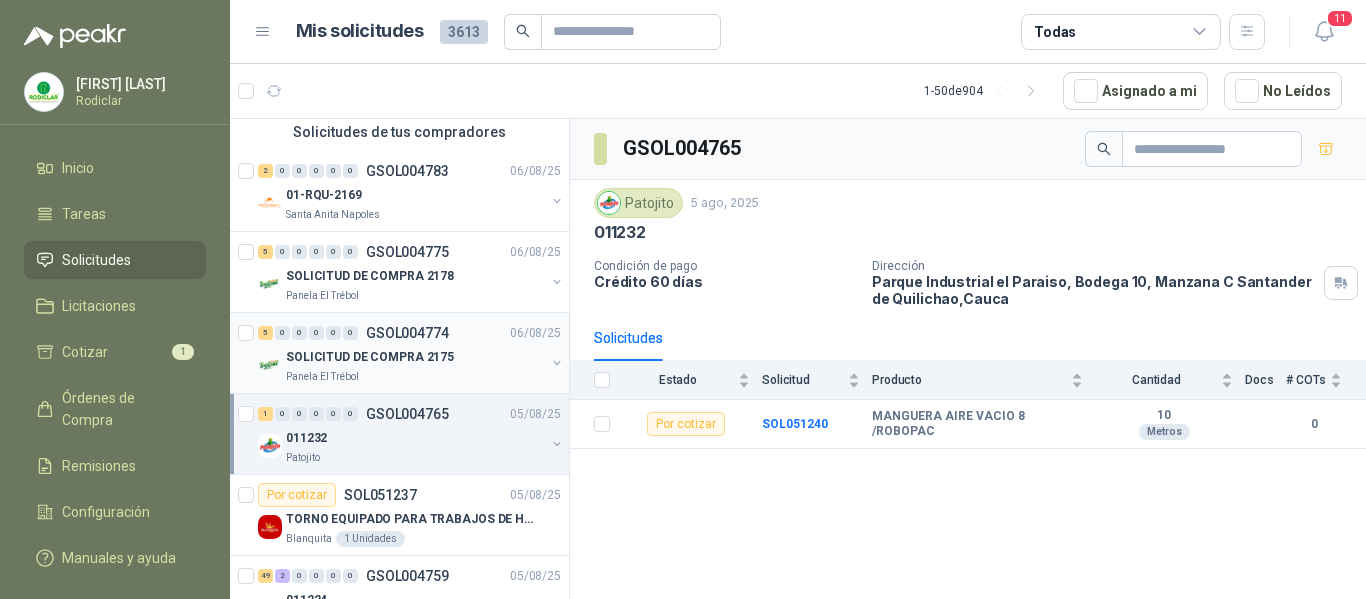 scroll, scrollTop: 200, scrollLeft: 0, axis: vertical 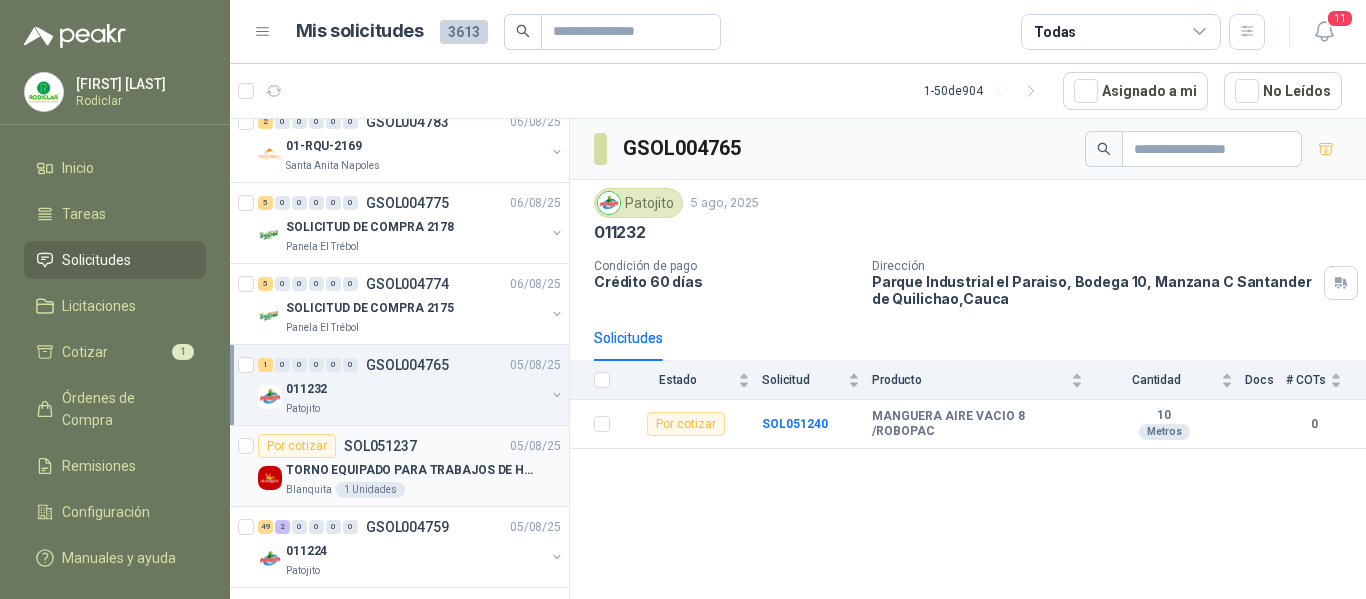click on "Por cotizar SOL051237 05/08/25" at bounding box center (409, 446) 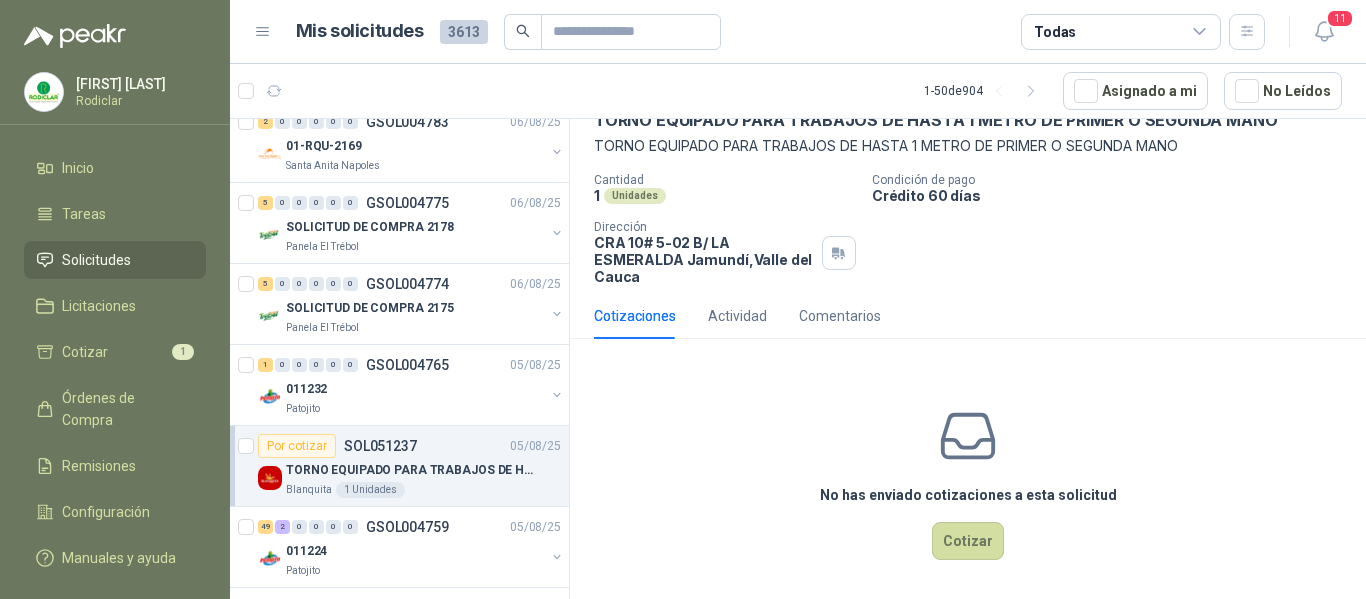 scroll, scrollTop: 113, scrollLeft: 0, axis: vertical 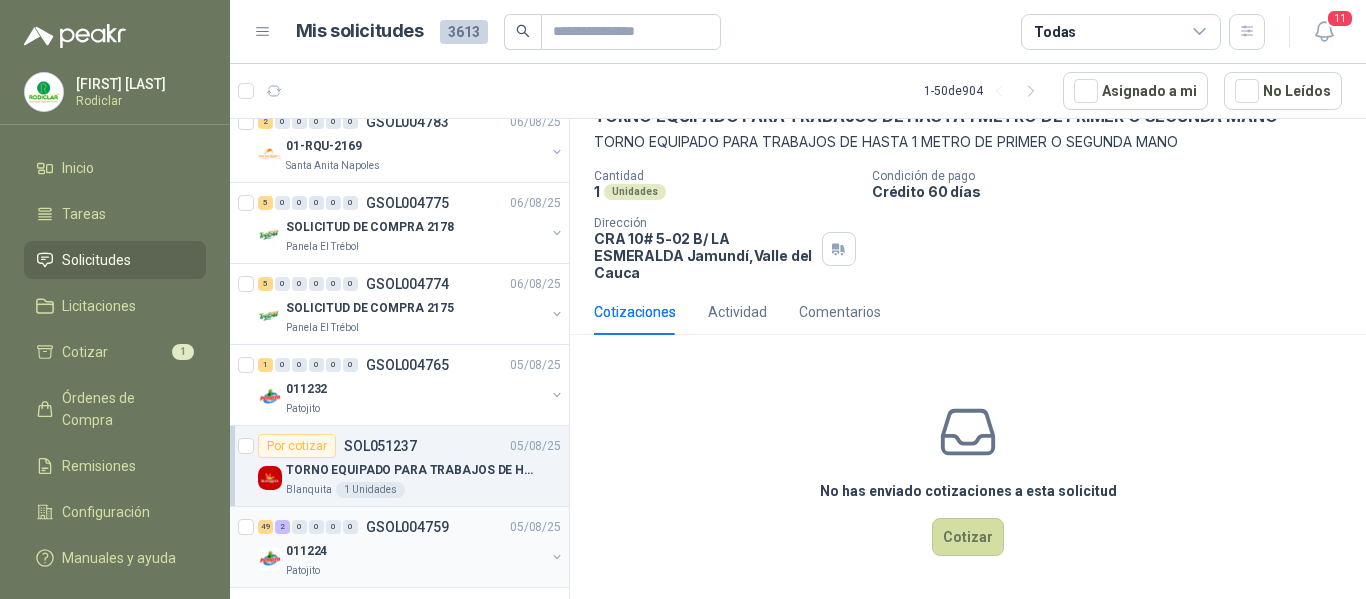 click on "011224" at bounding box center [415, 551] 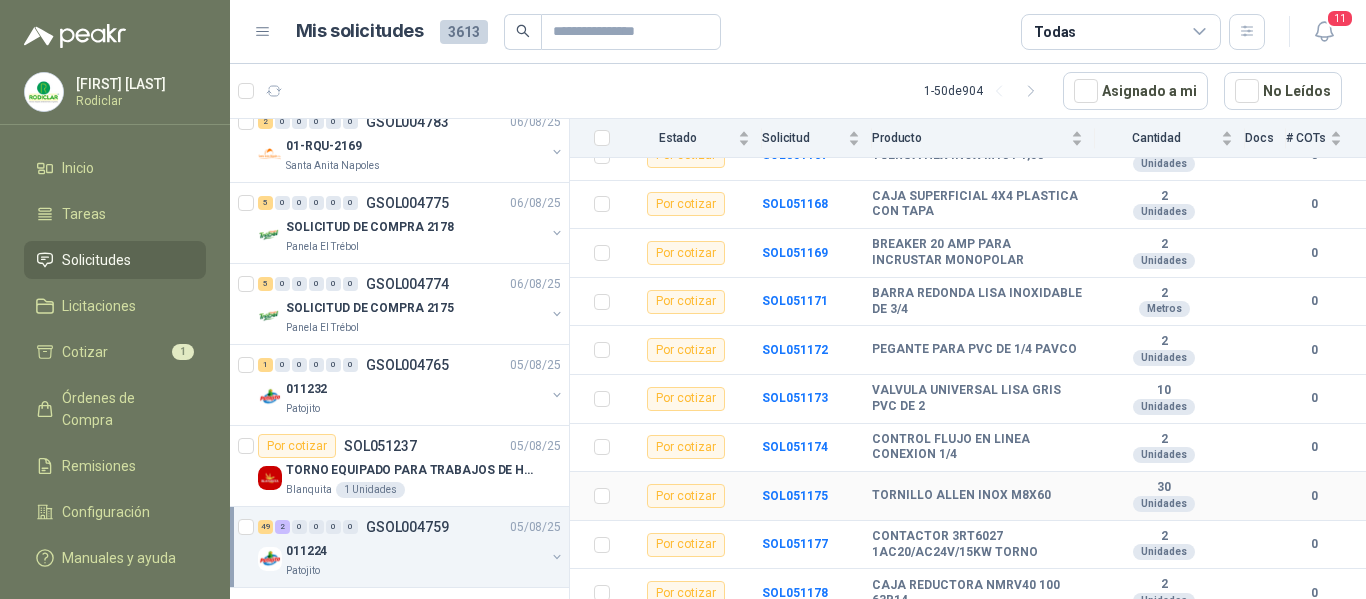 scroll, scrollTop: 1000, scrollLeft: 0, axis: vertical 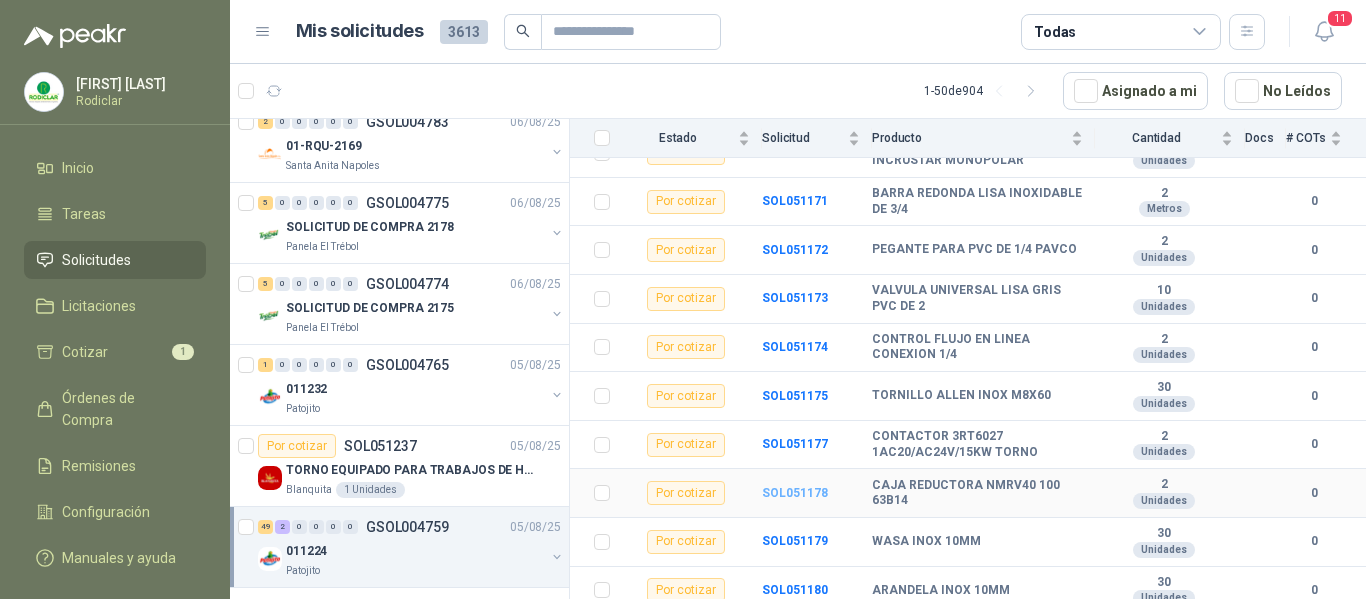 click on "SOL051178" at bounding box center (795, 493) 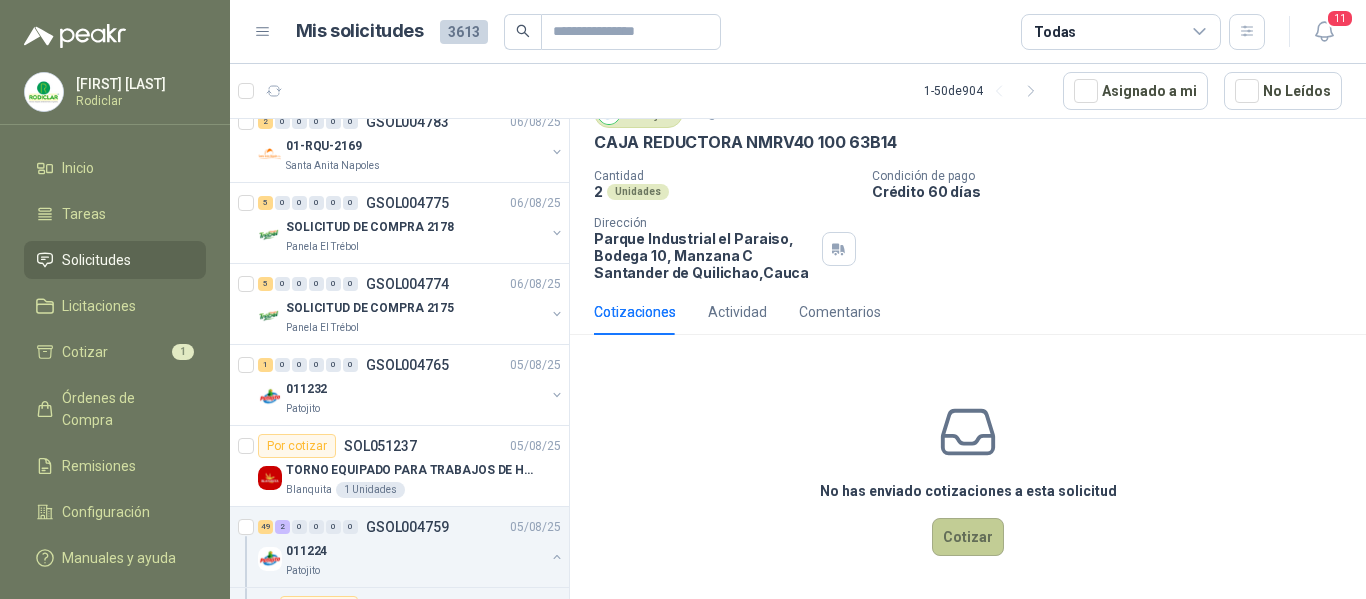 click on "Cotizar" at bounding box center (968, 537) 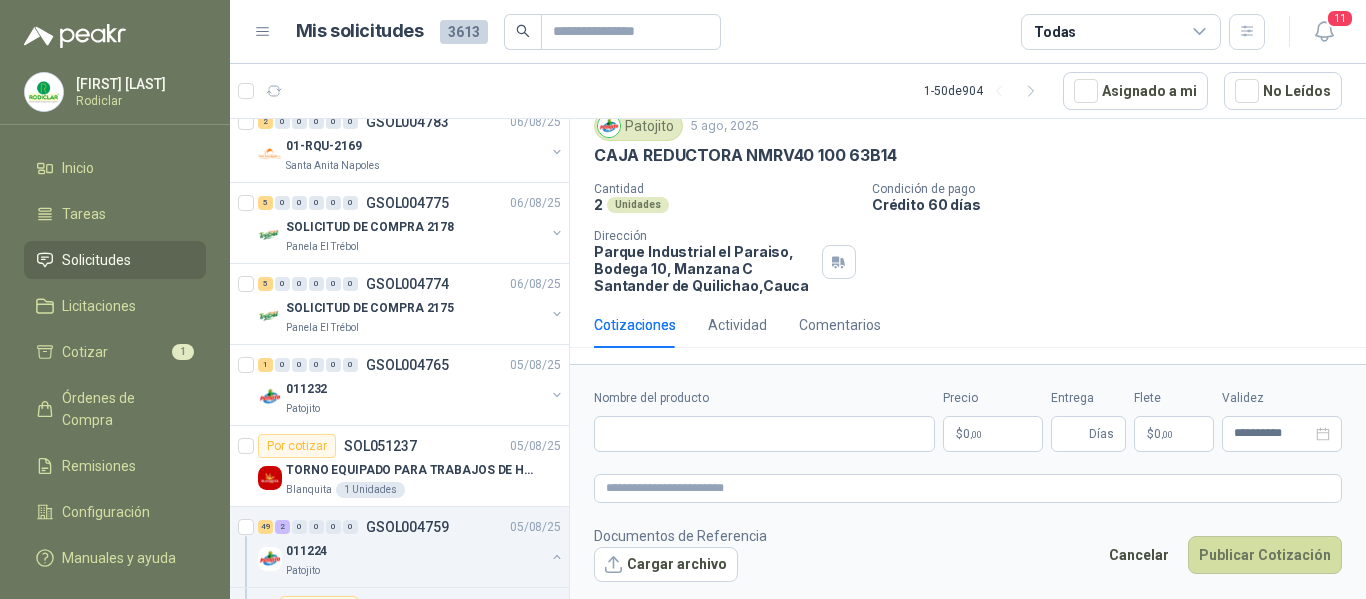 type 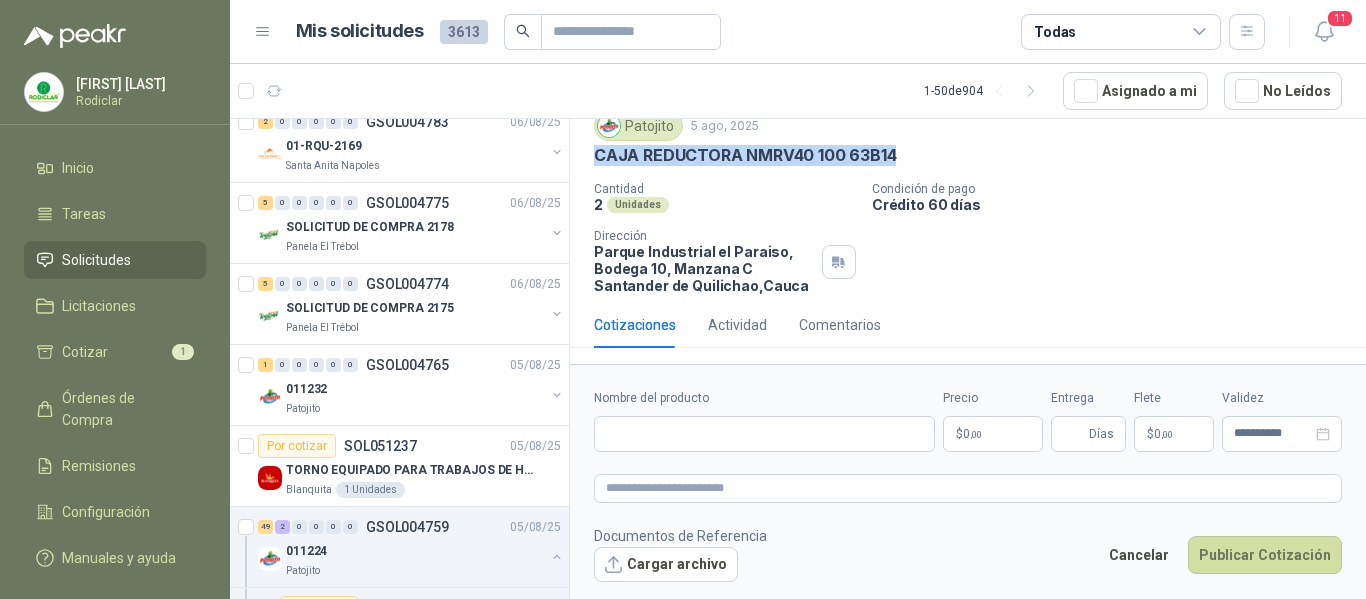 drag, startPoint x: 598, startPoint y: 157, endPoint x: 901, endPoint y: 164, distance: 303.08084 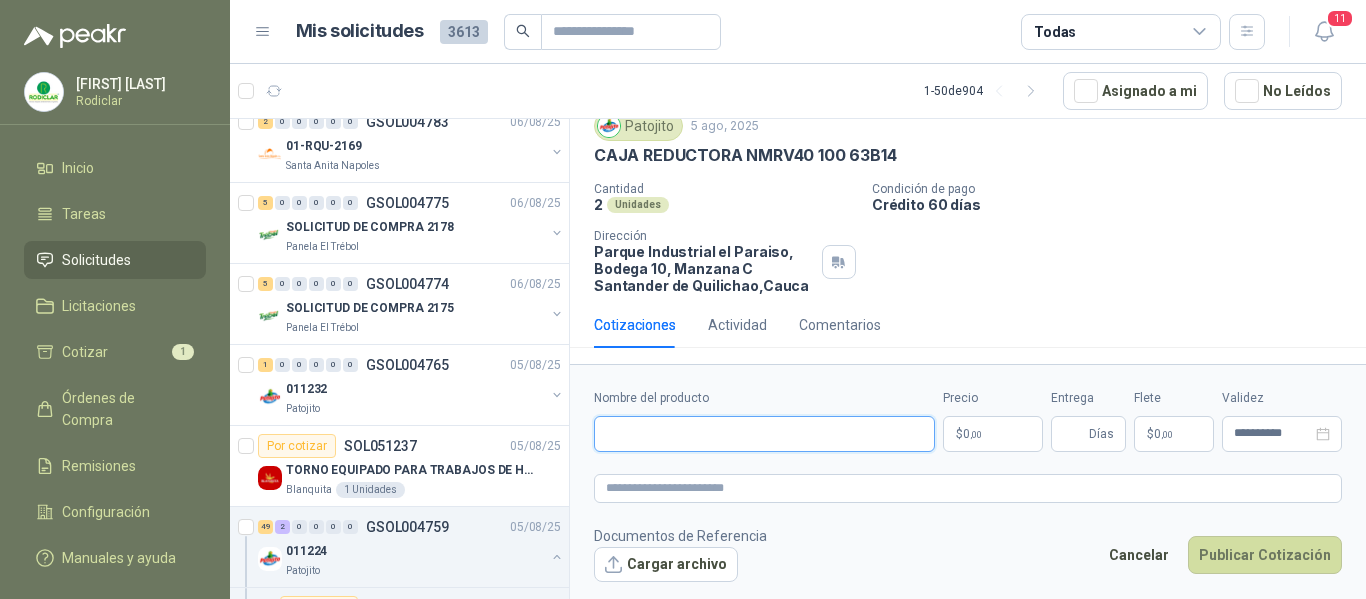 click on "Nombre del producto" at bounding box center (764, 434) 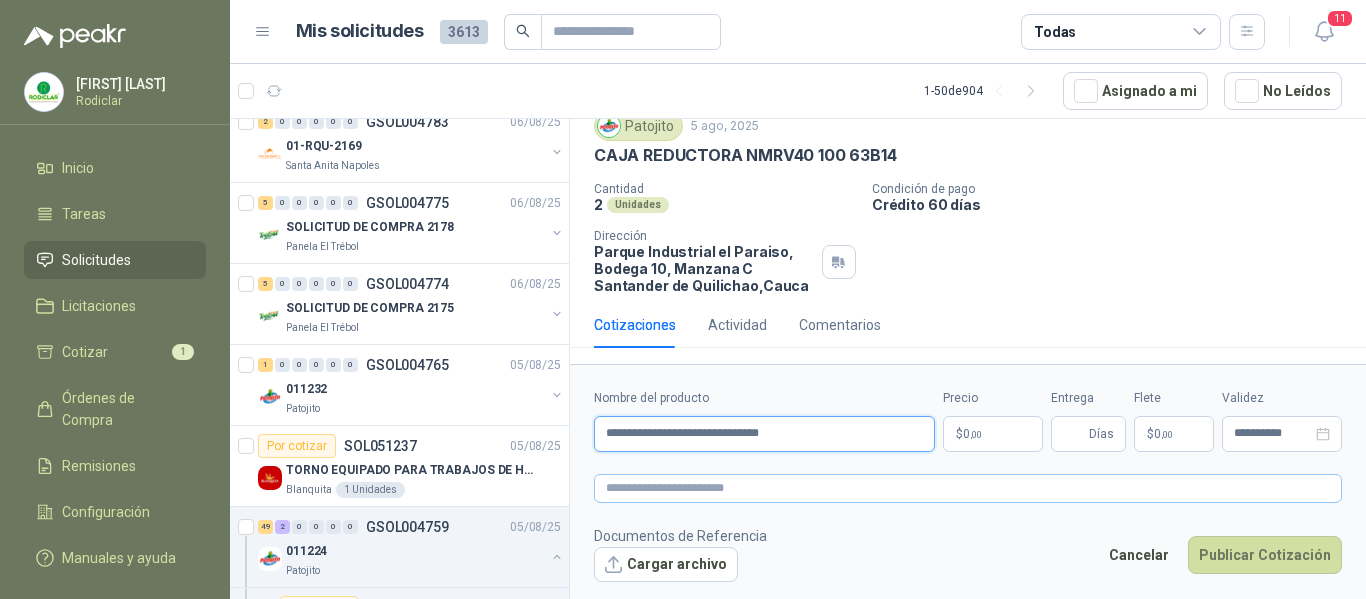 type on "**********" 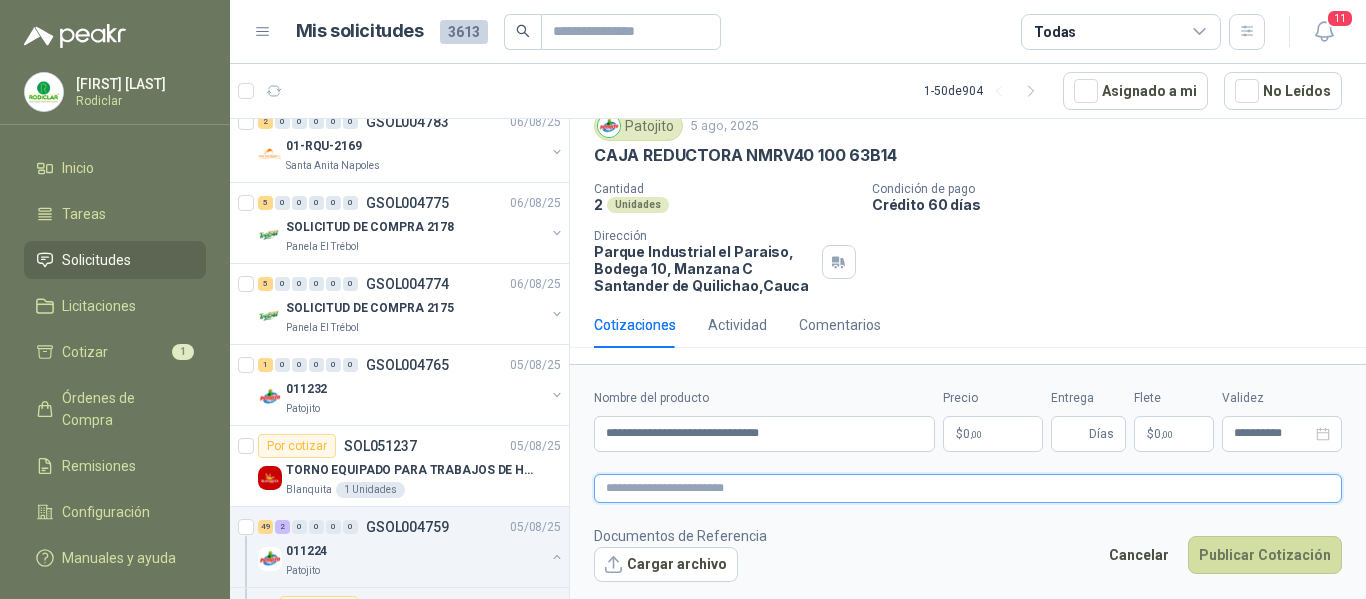 click at bounding box center [968, 488] 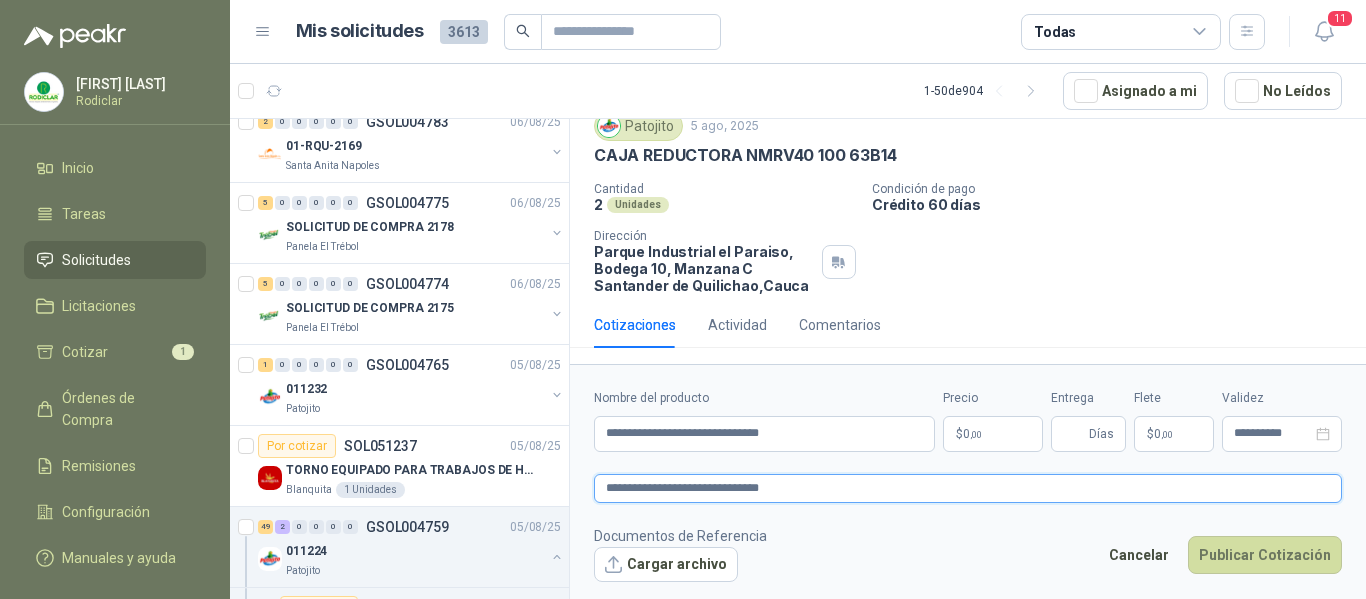 type 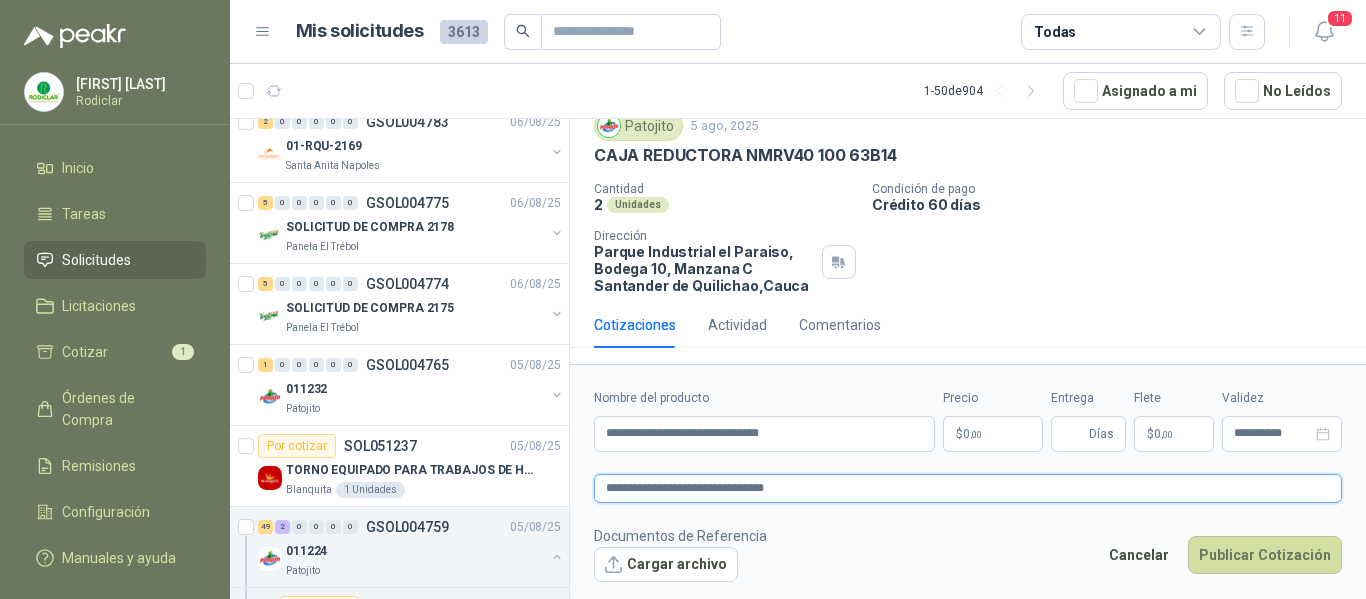 type 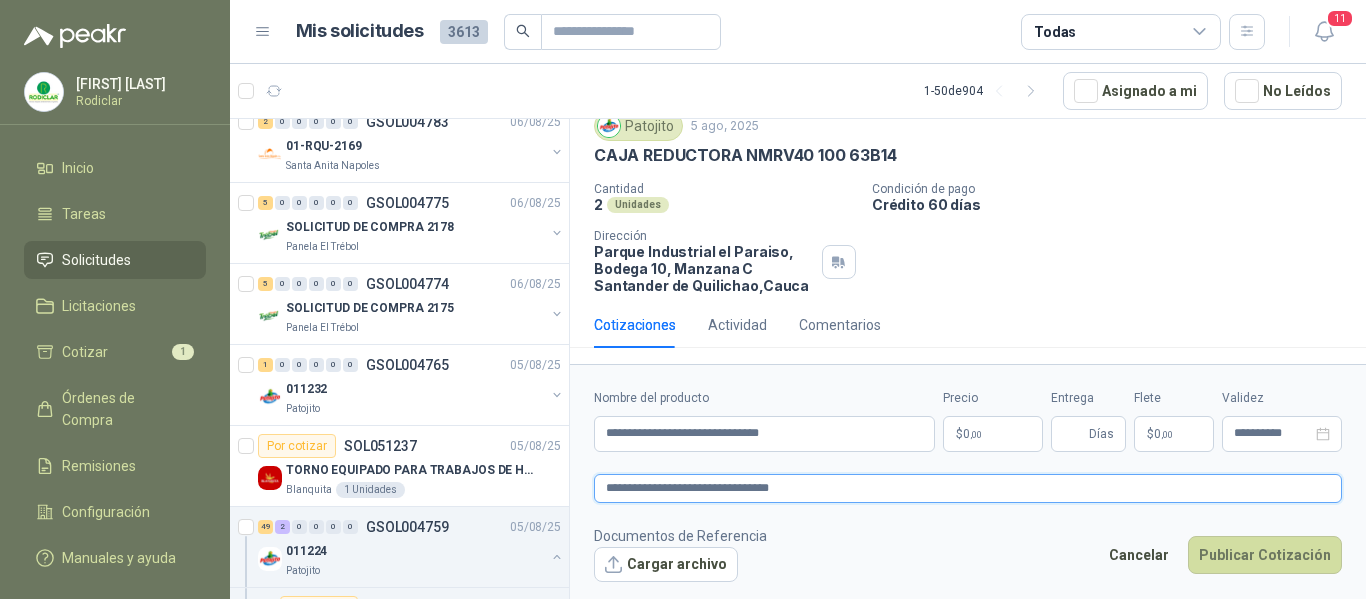 type 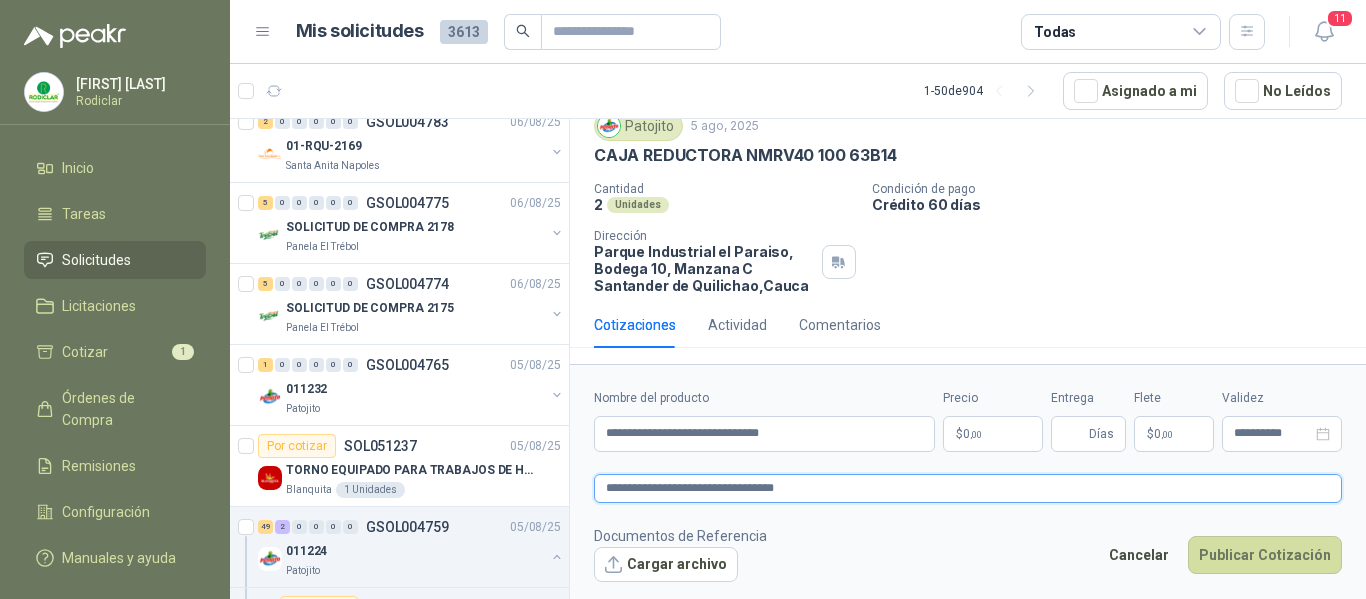 type 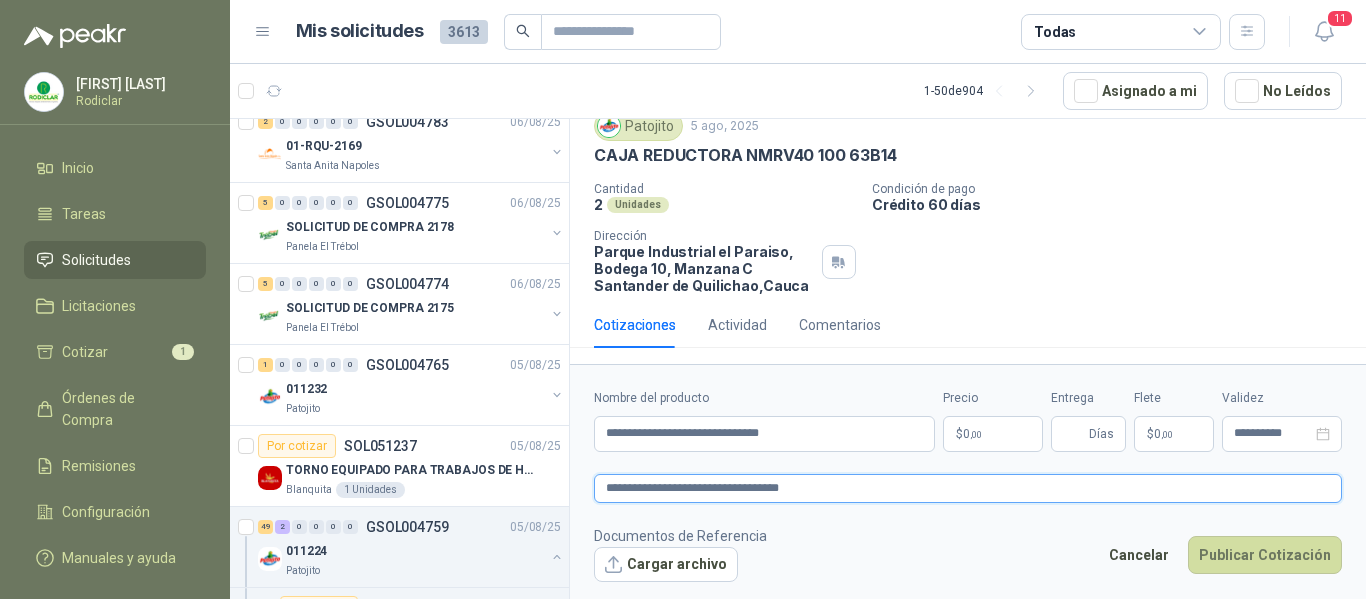type 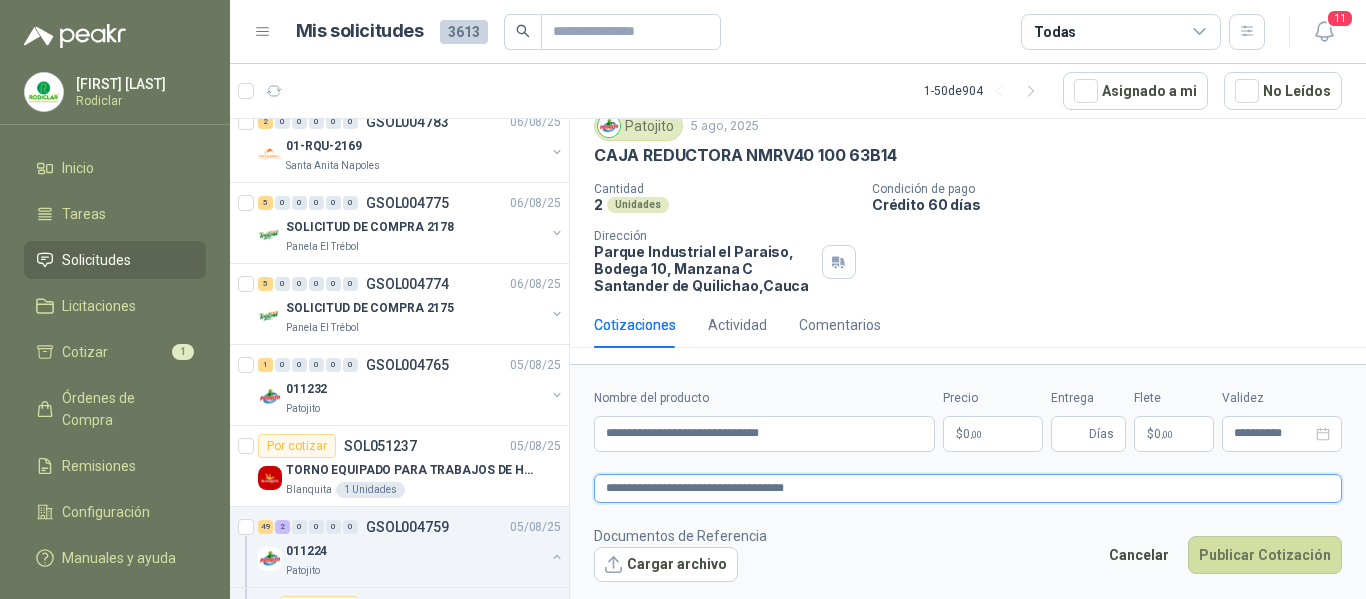 type 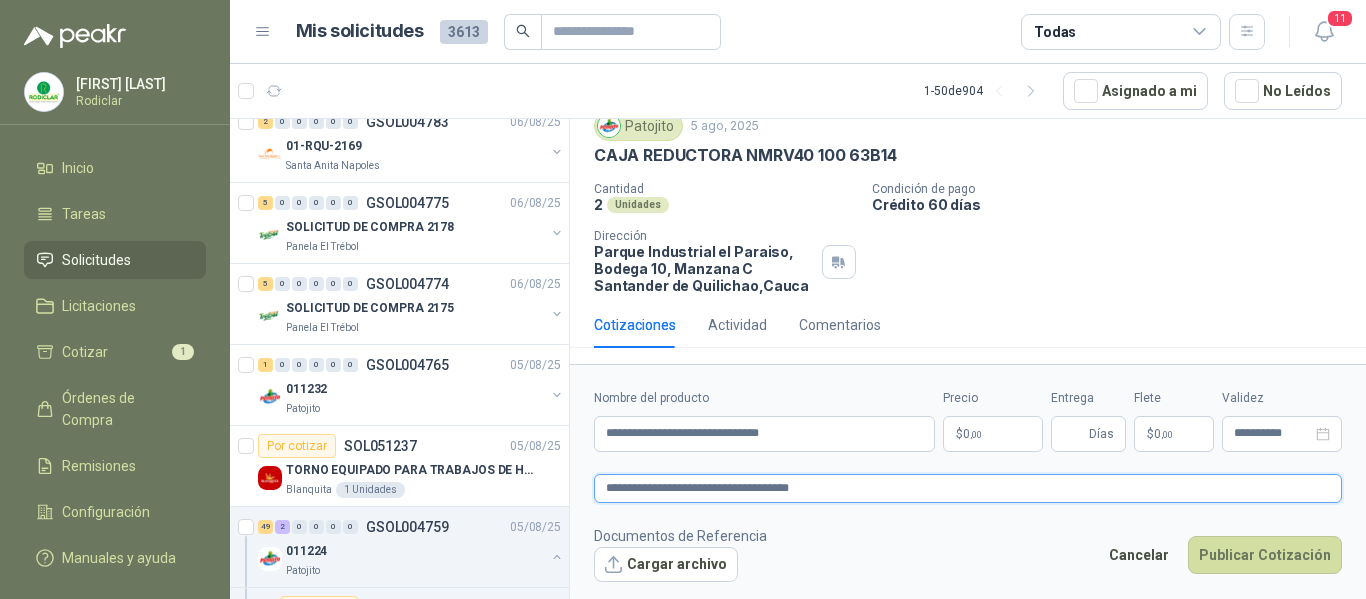 type 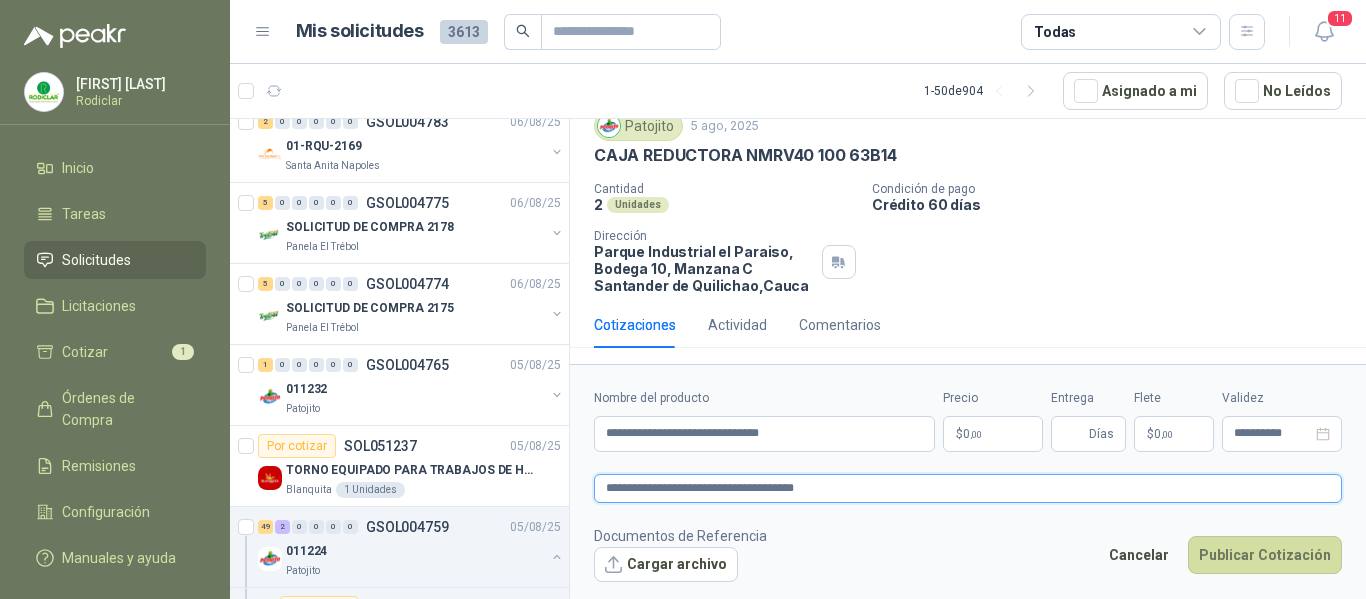 type 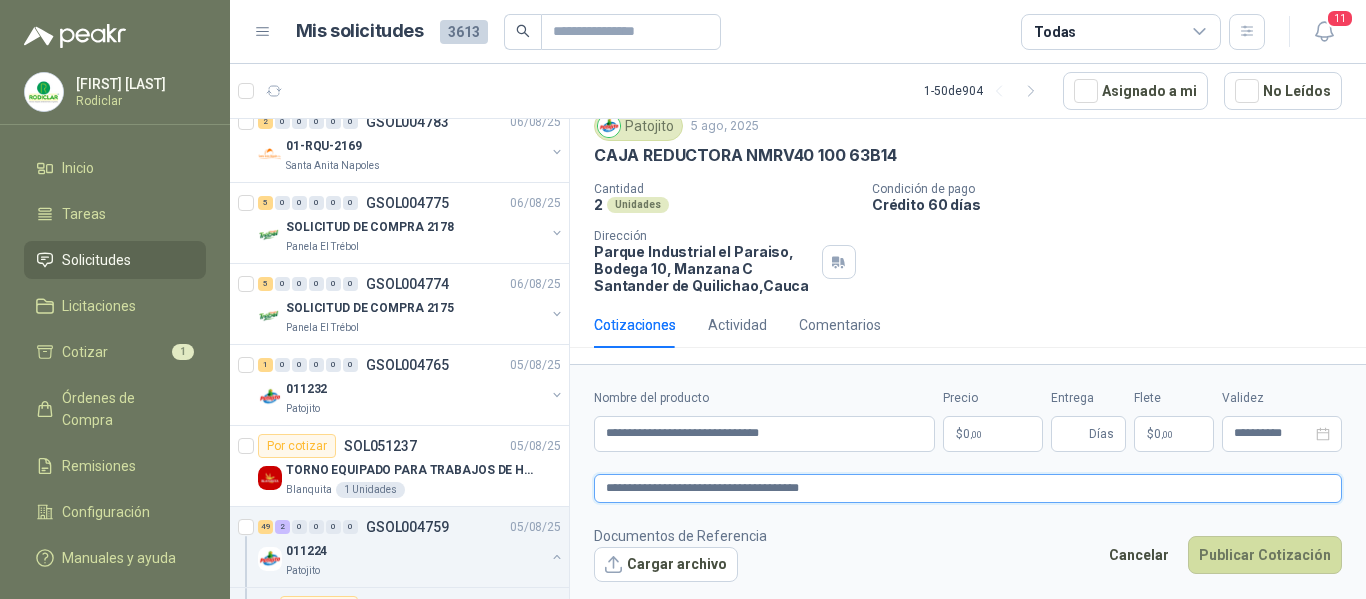 type 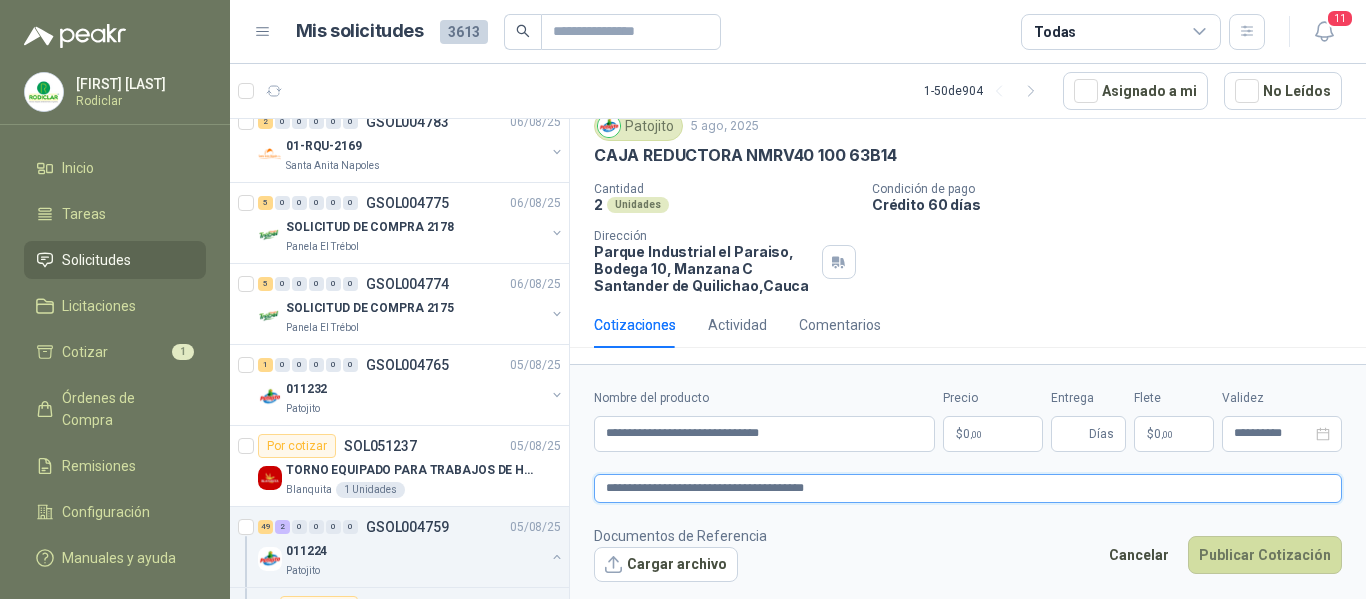 type 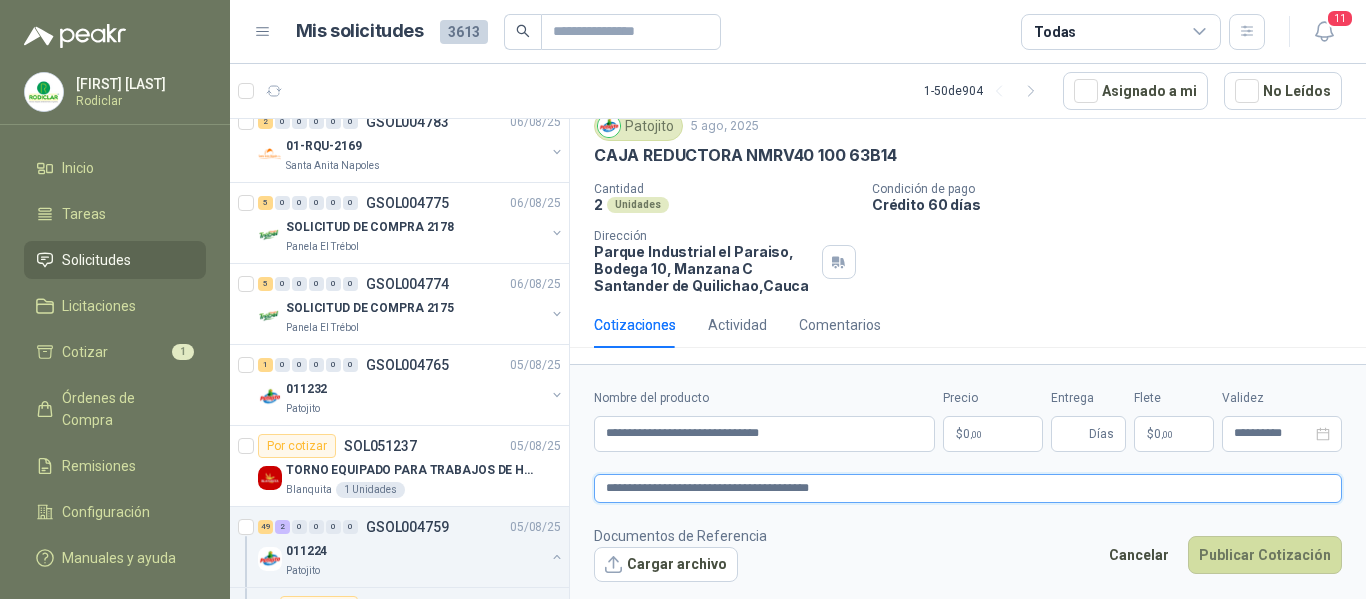 type 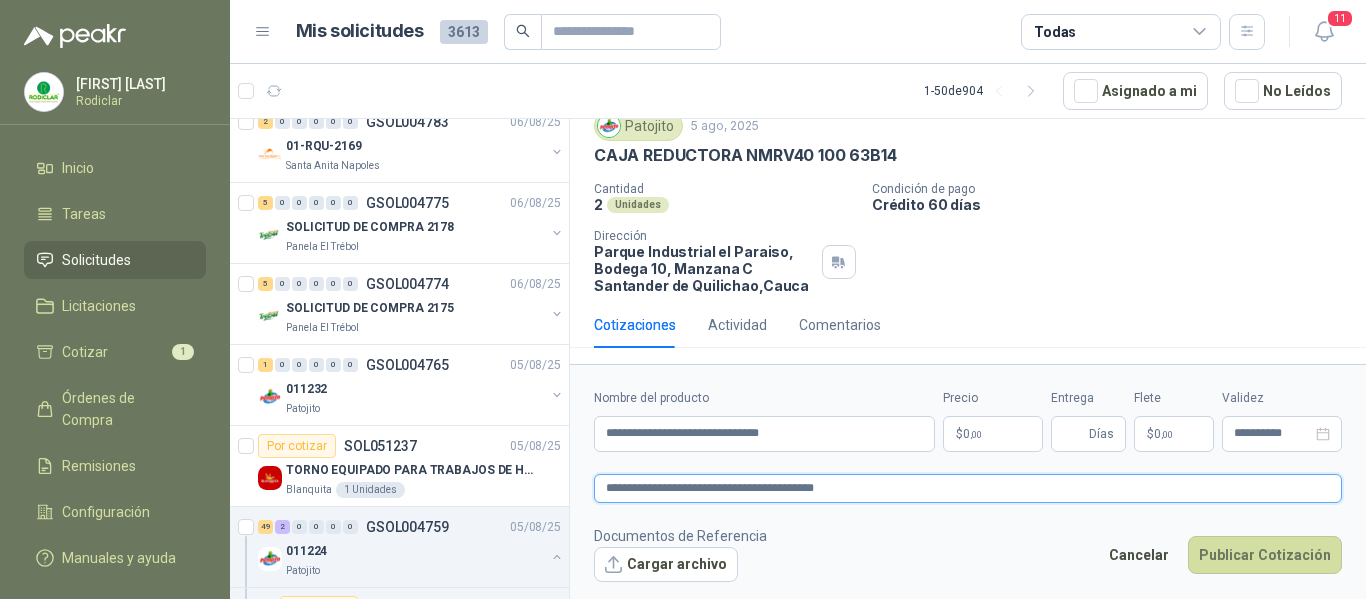 type 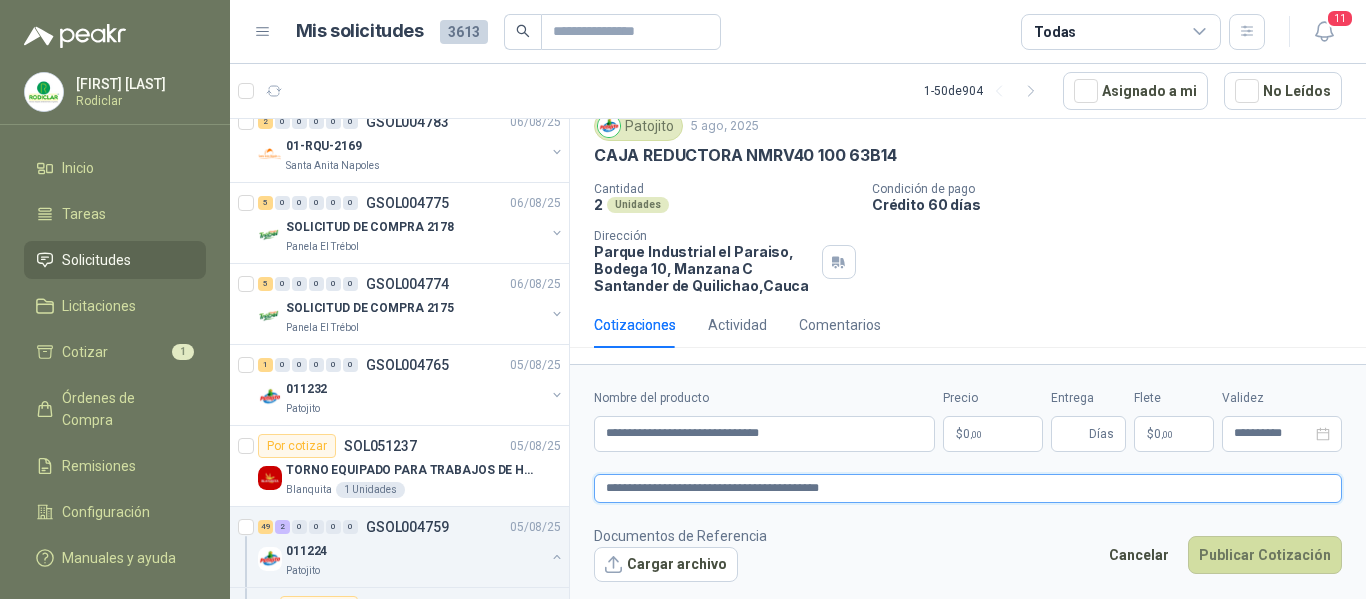 type on "**********" 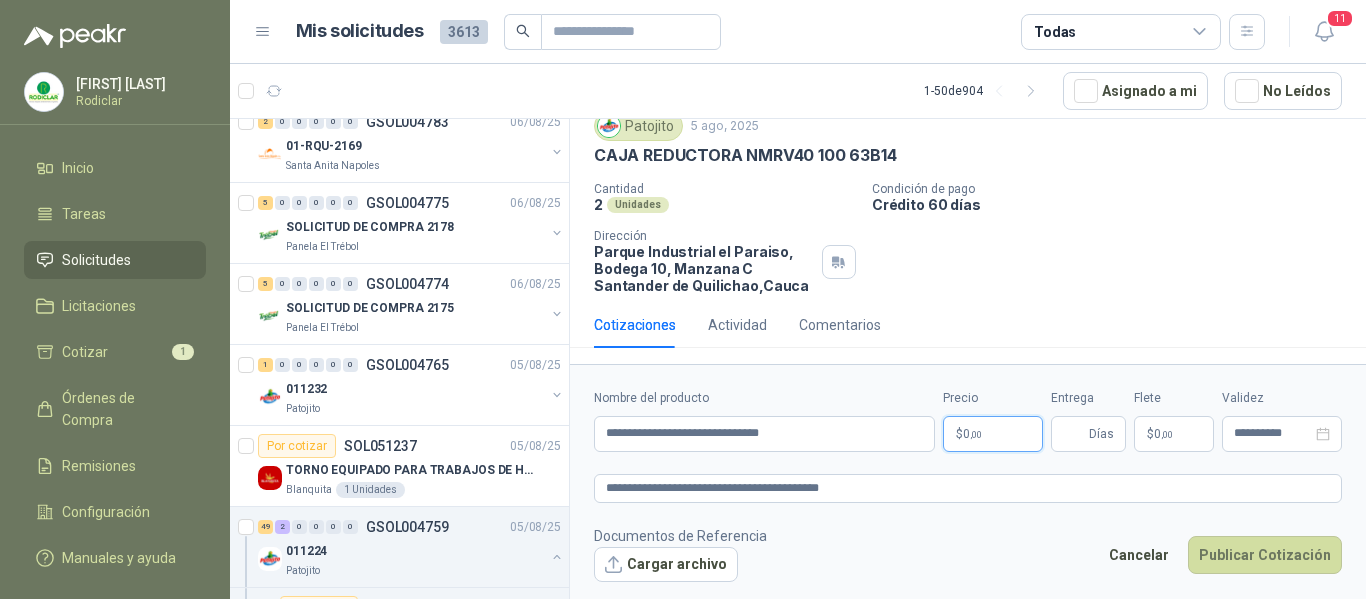 click on "$  0 ,00" at bounding box center [993, 434] 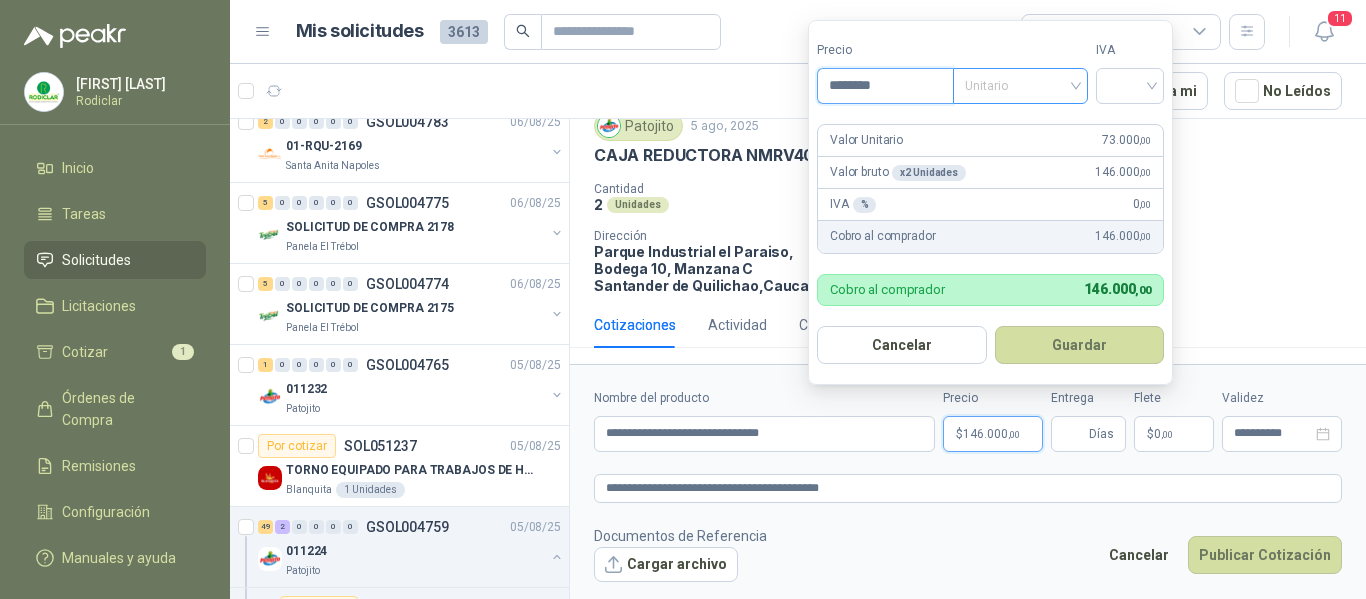 click on "Unitario" at bounding box center (1020, 86) 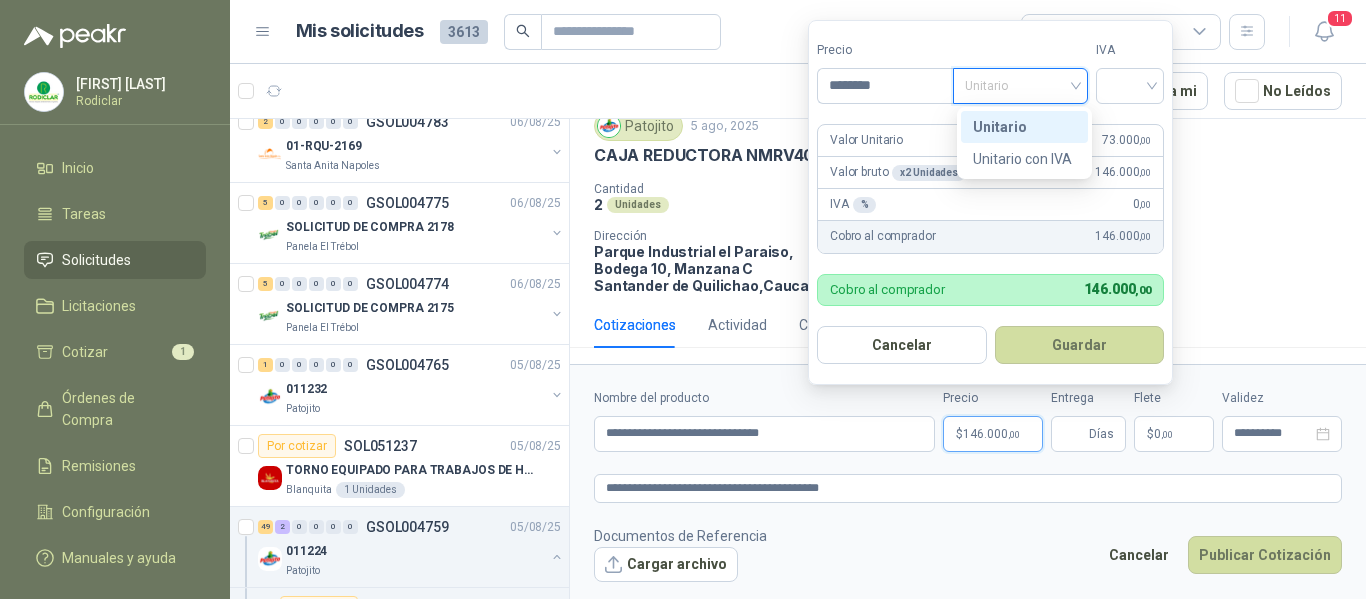 click on "Unitario" at bounding box center [1024, 127] 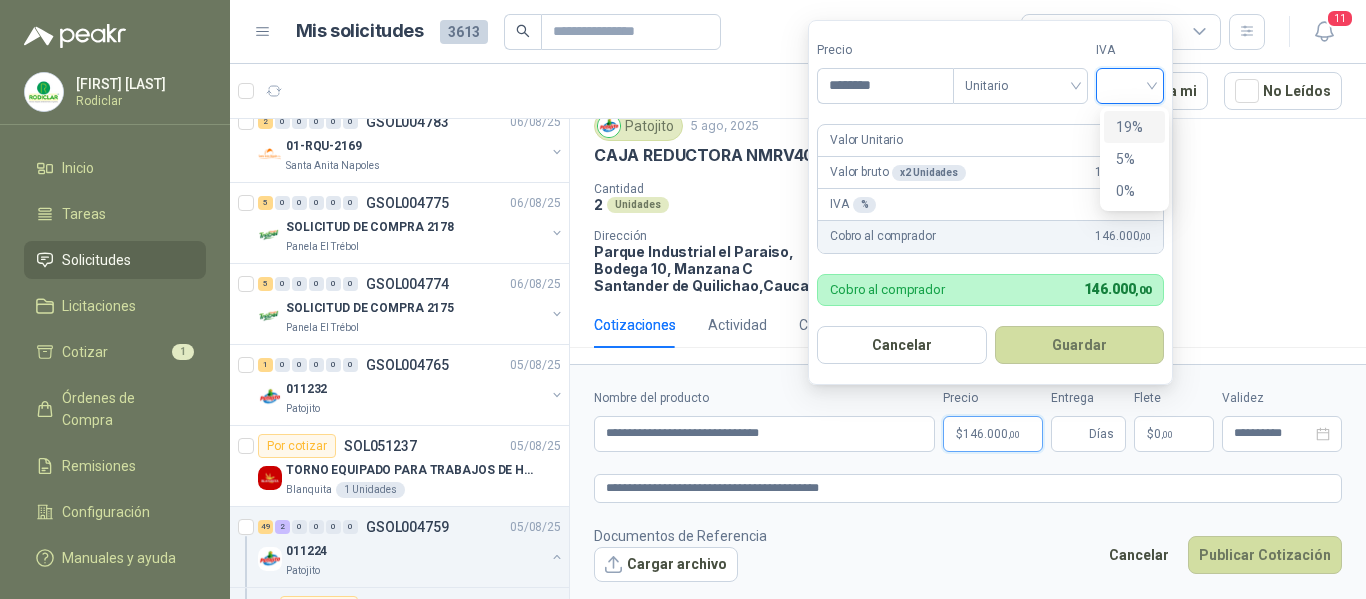 click at bounding box center [1130, 84] 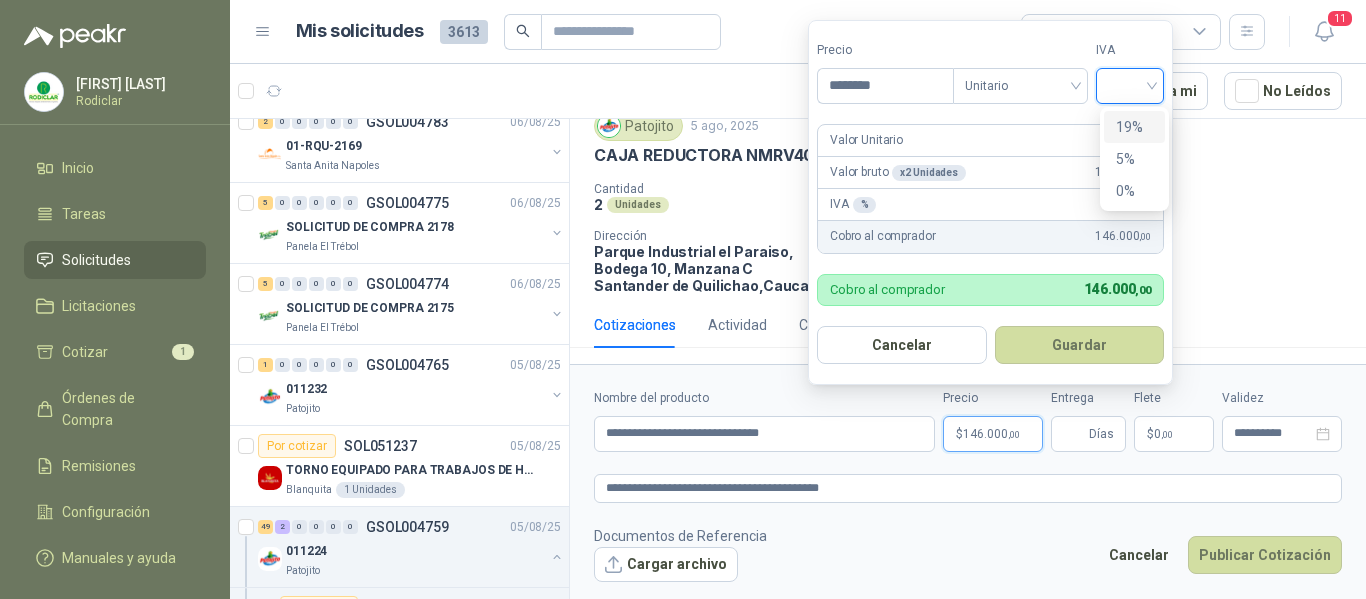 click on "19%" at bounding box center [1134, 127] 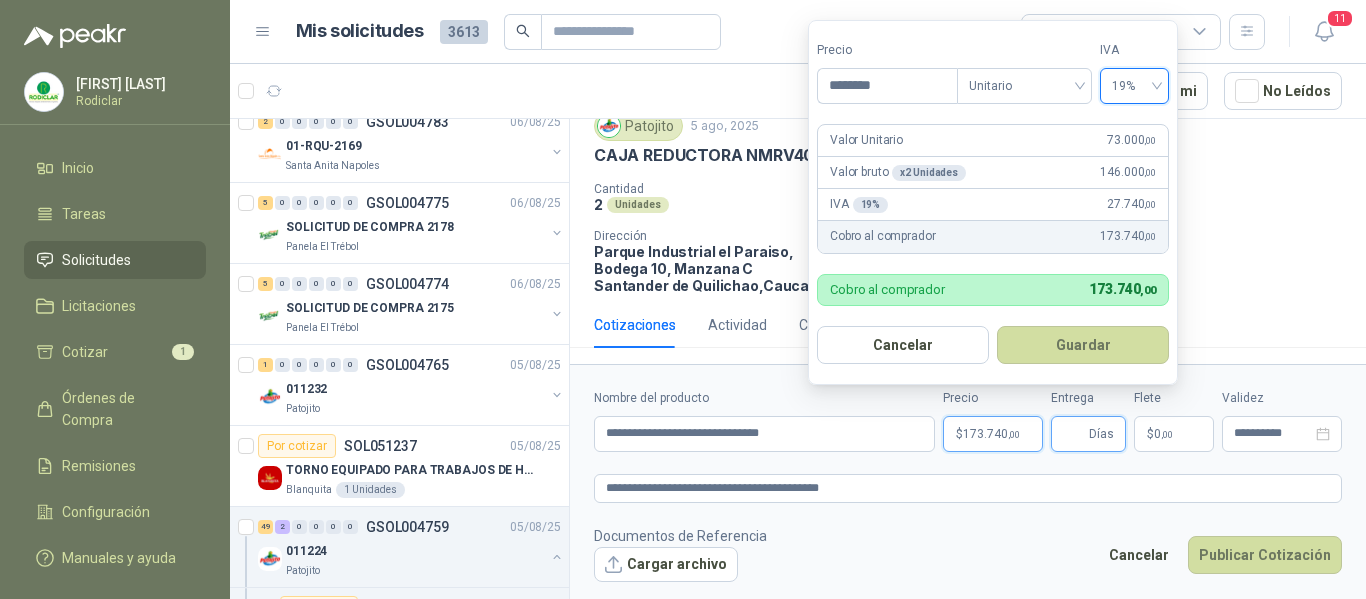 click on "Entrega" at bounding box center (1074, 434) 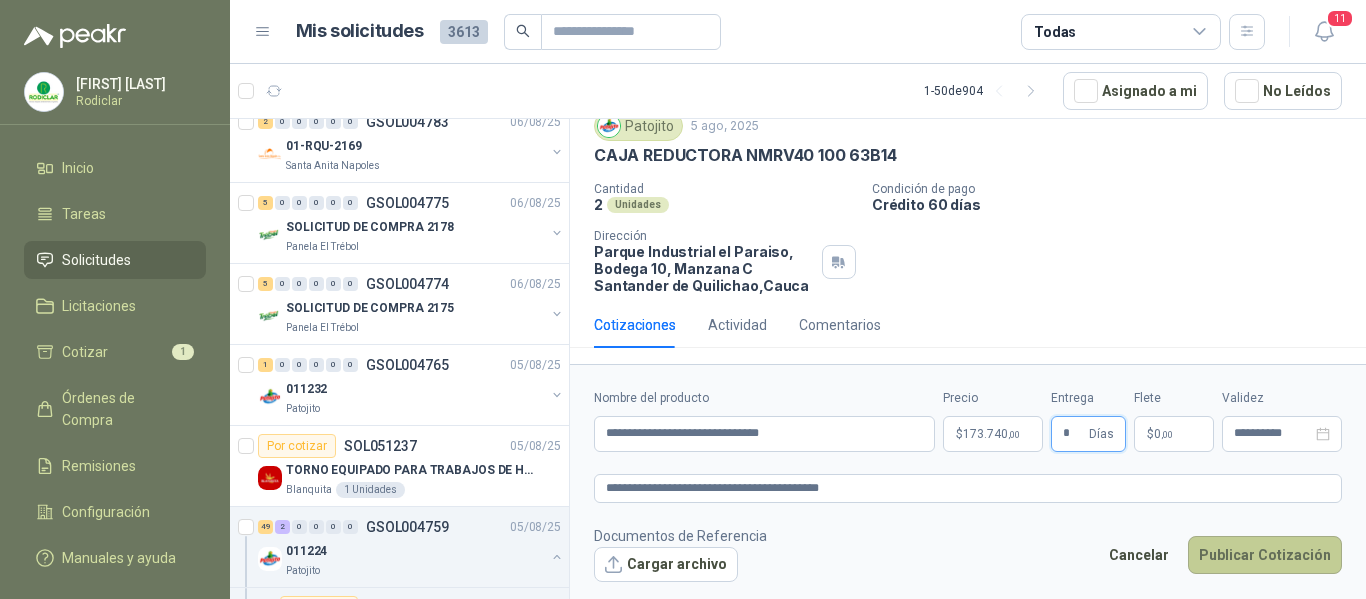 type on "*" 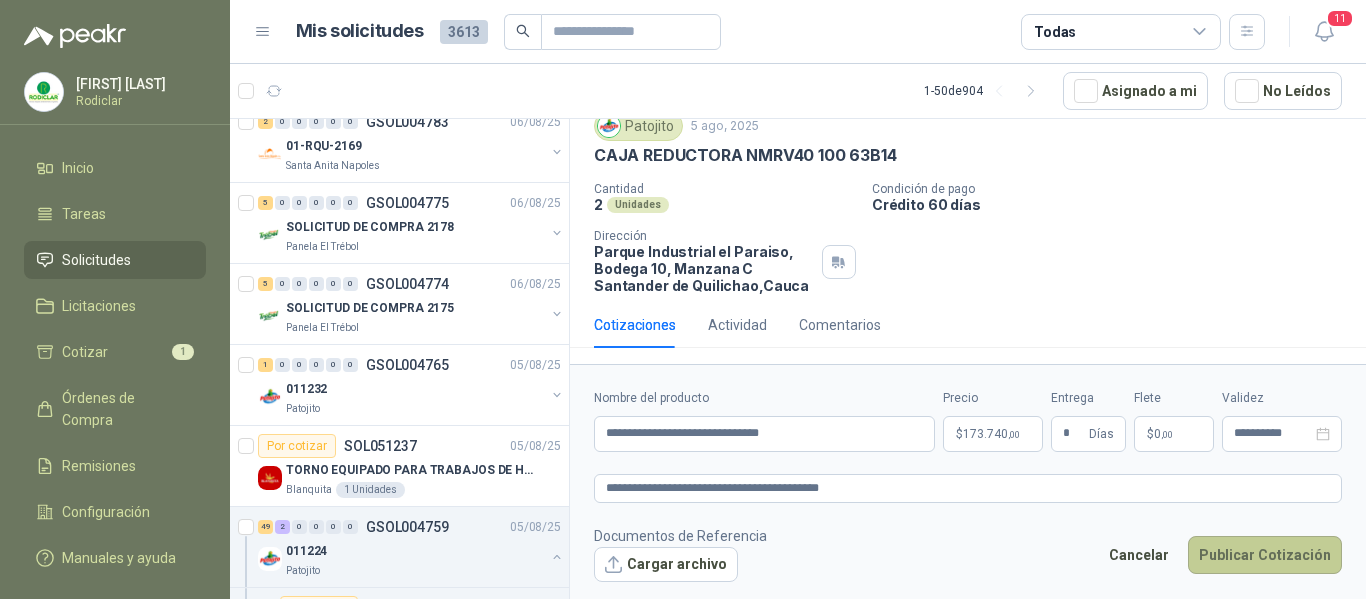 click on "Publicar Cotización" at bounding box center [1265, 555] 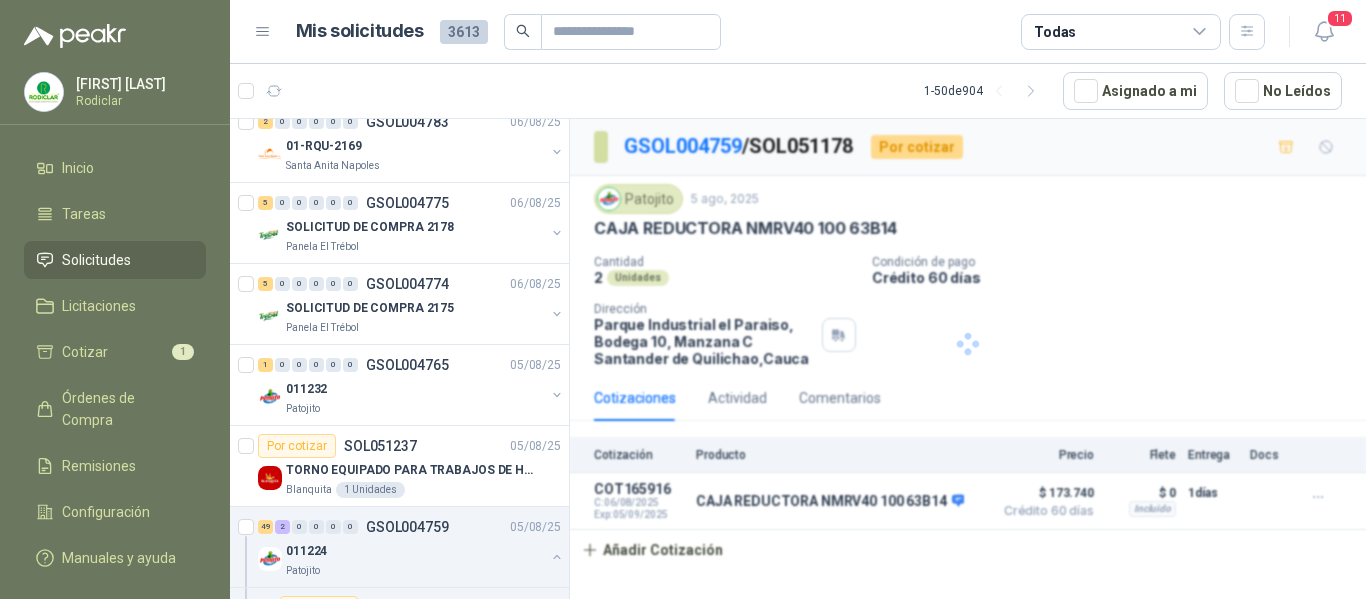 scroll, scrollTop: 0, scrollLeft: 0, axis: both 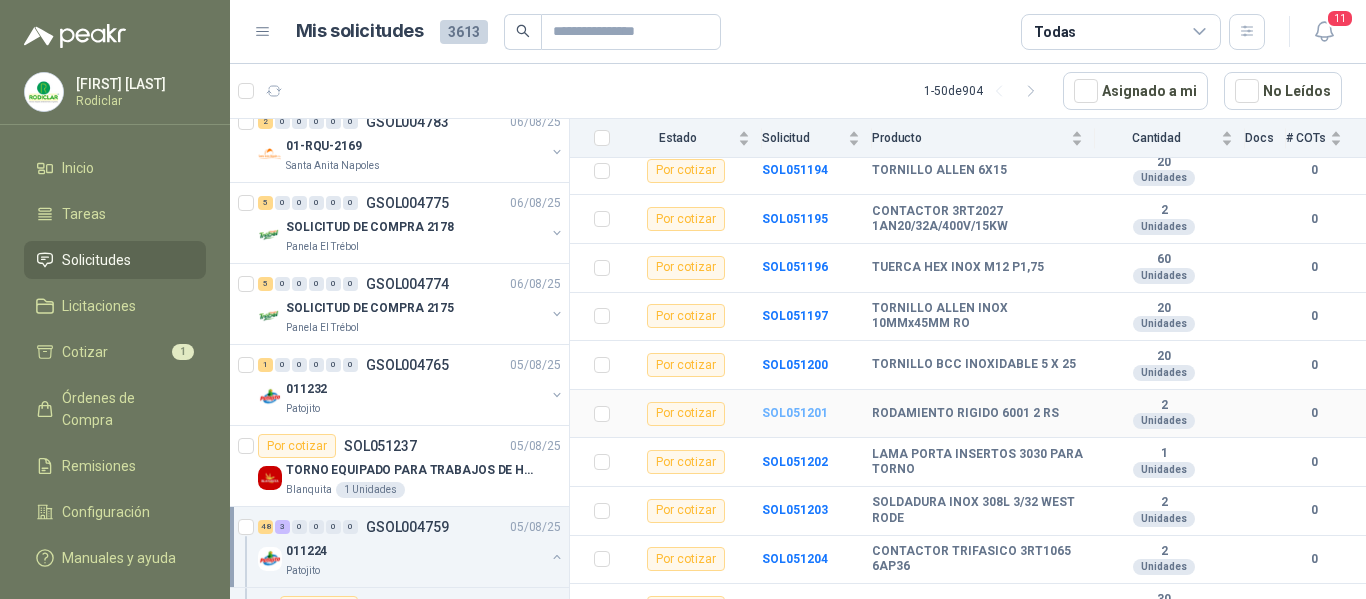 click on "SOL051201" at bounding box center (795, 413) 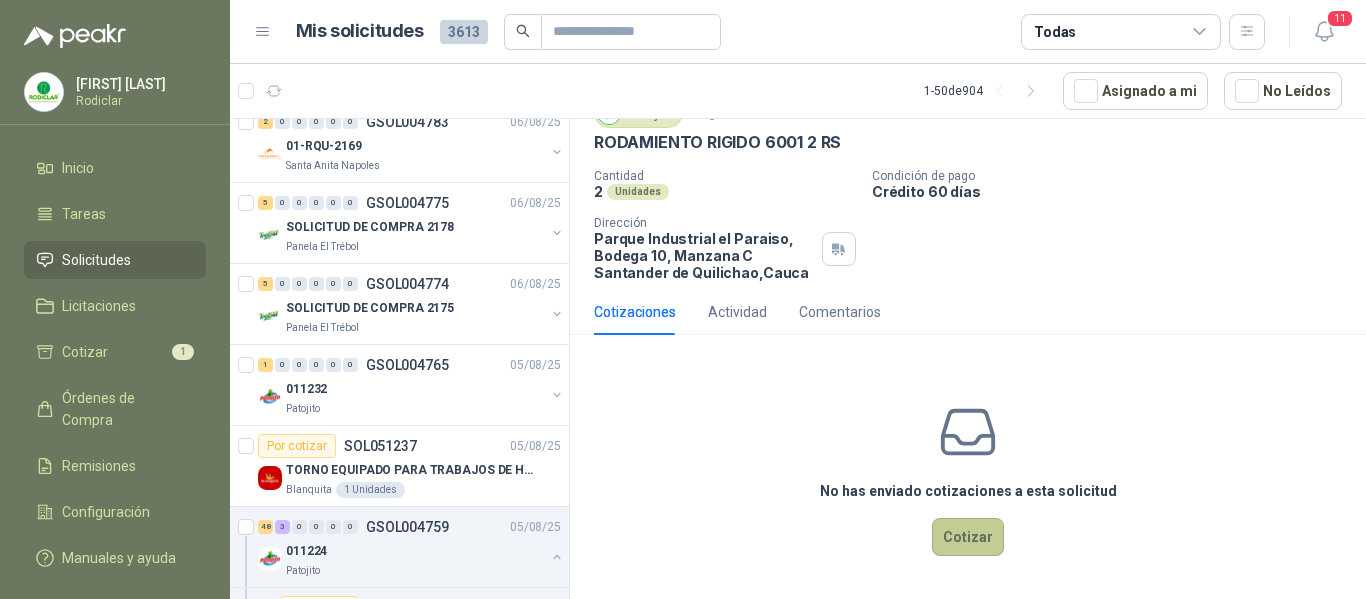 click on "Cotizar" at bounding box center (968, 537) 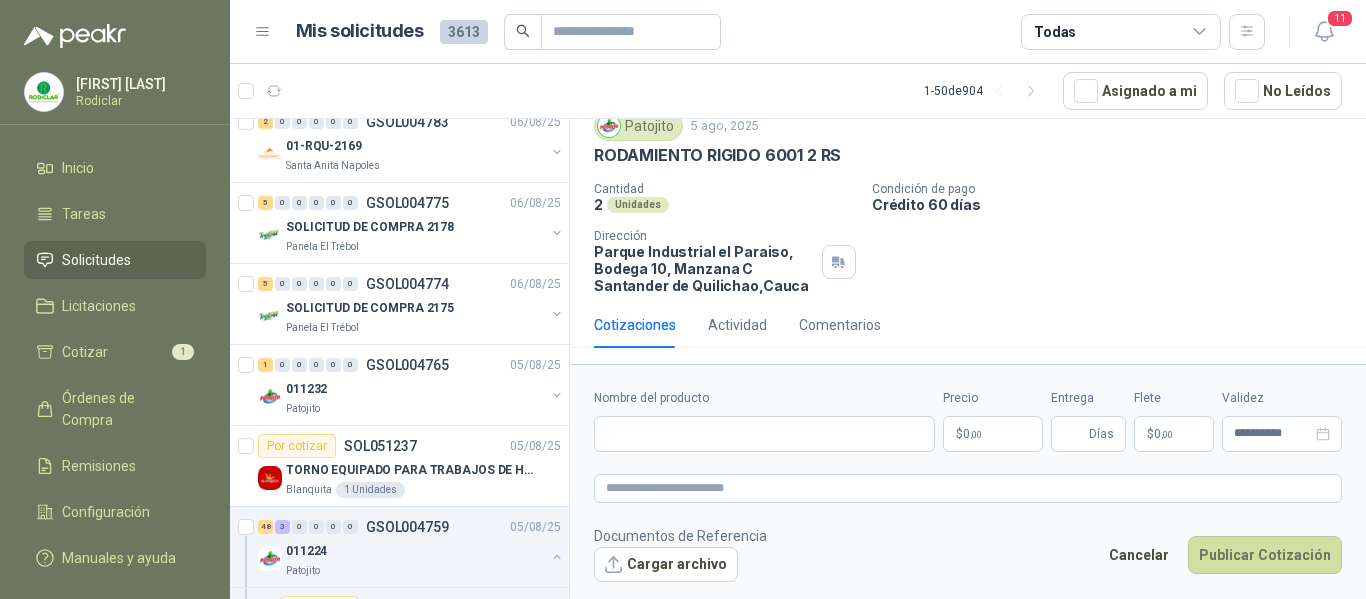 type 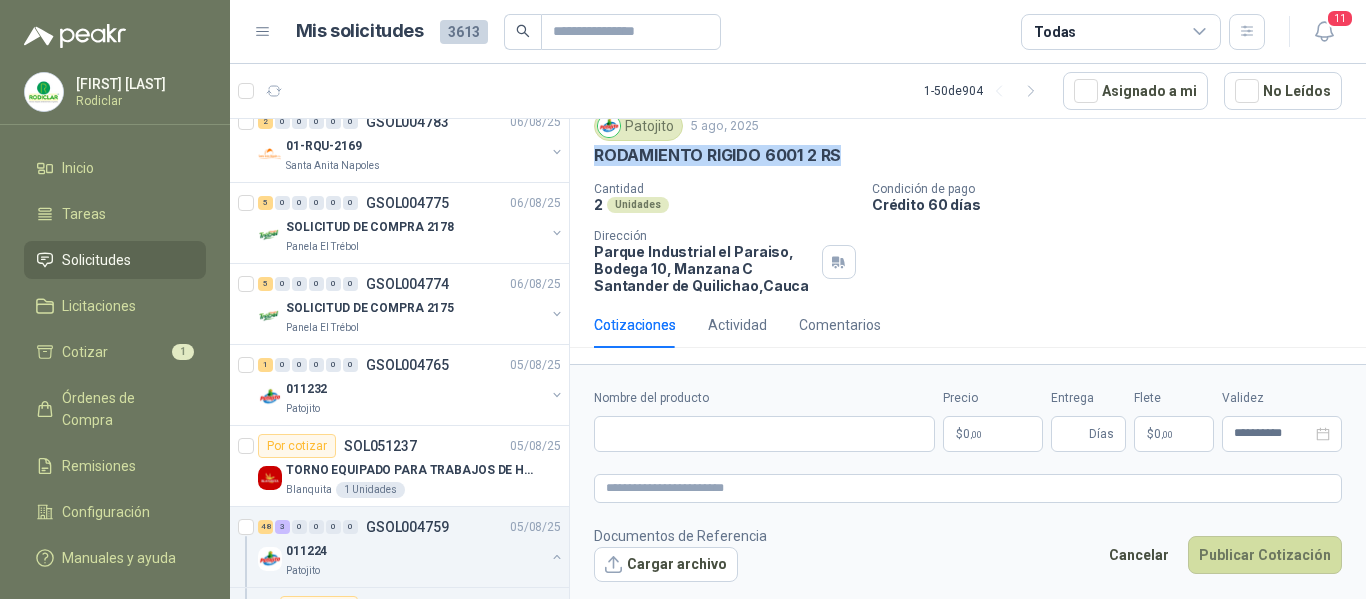 drag, startPoint x: 596, startPoint y: 158, endPoint x: 842, endPoint y: 158, distance: 246 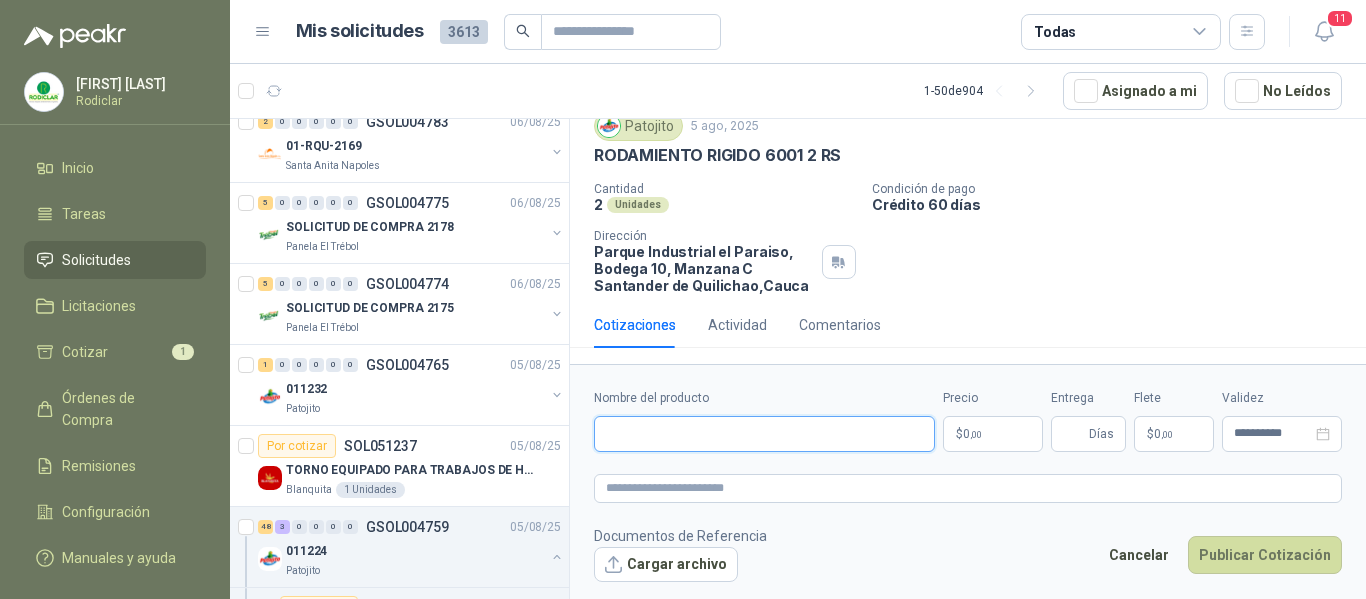 click on "Nombre del producto" at bounding box center [764, 434] 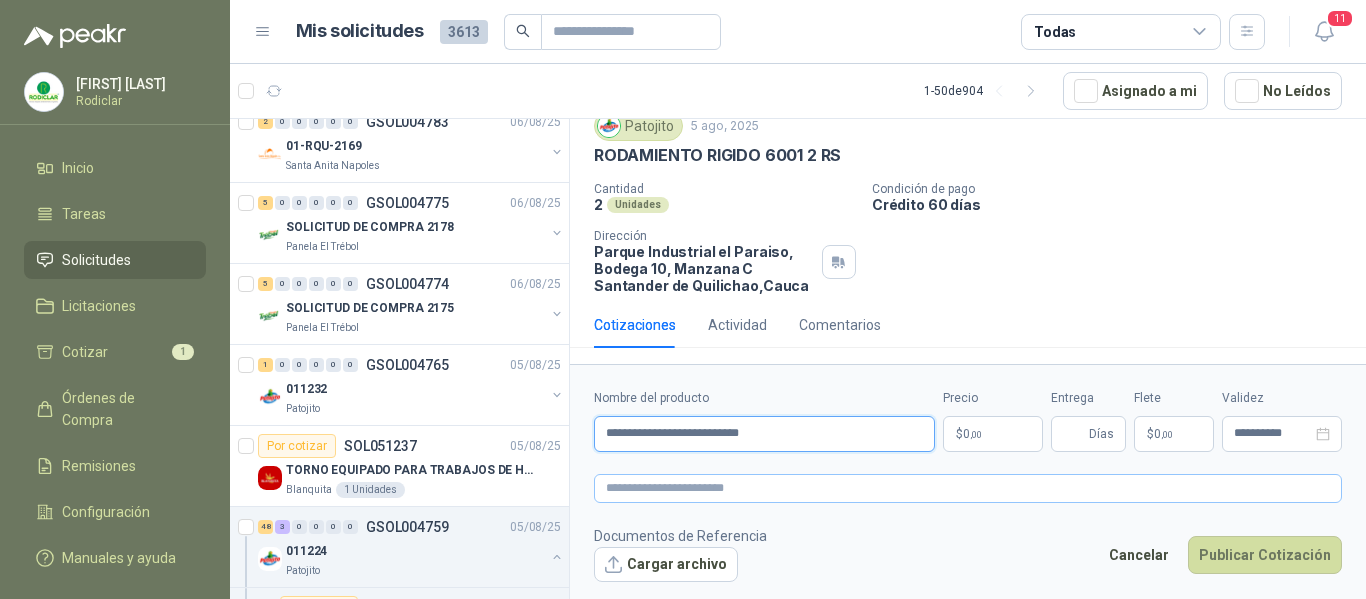 type on "**********" 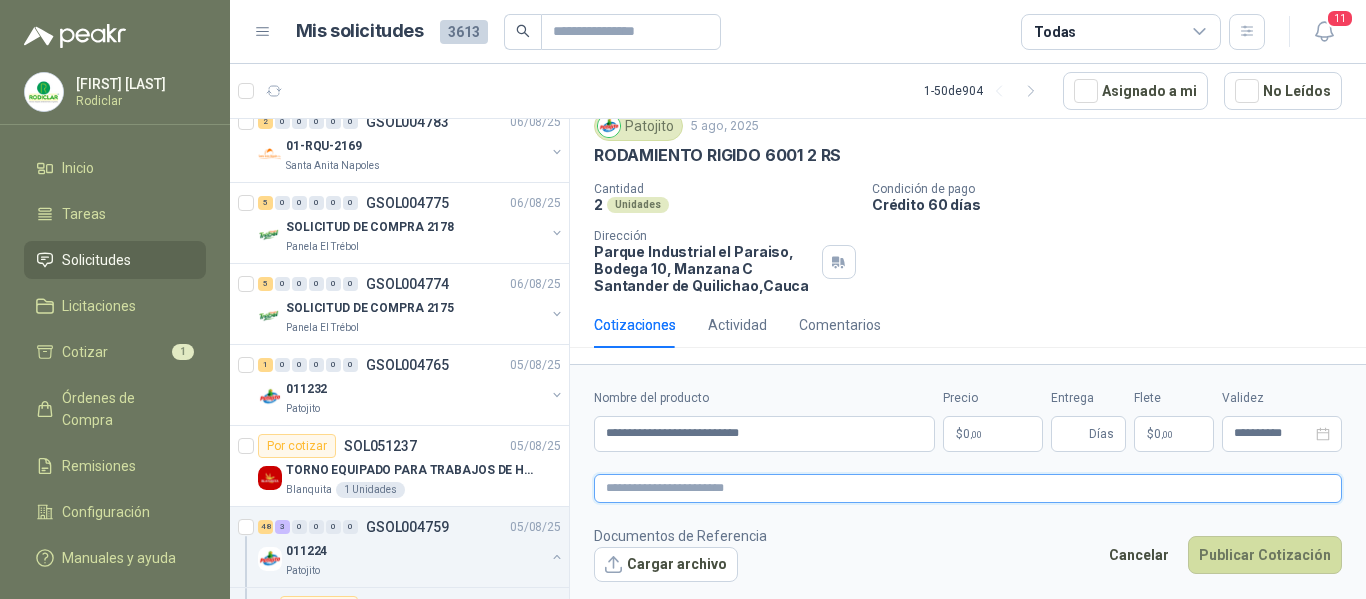 click at bounding box center (968, 488) 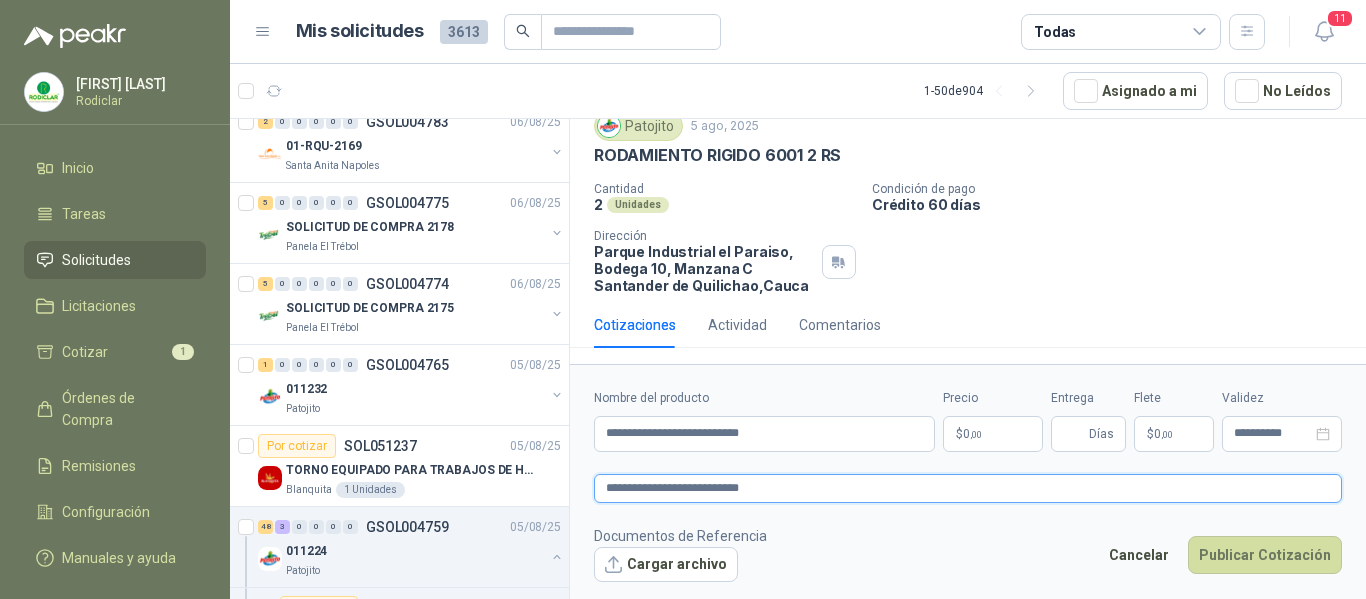 type 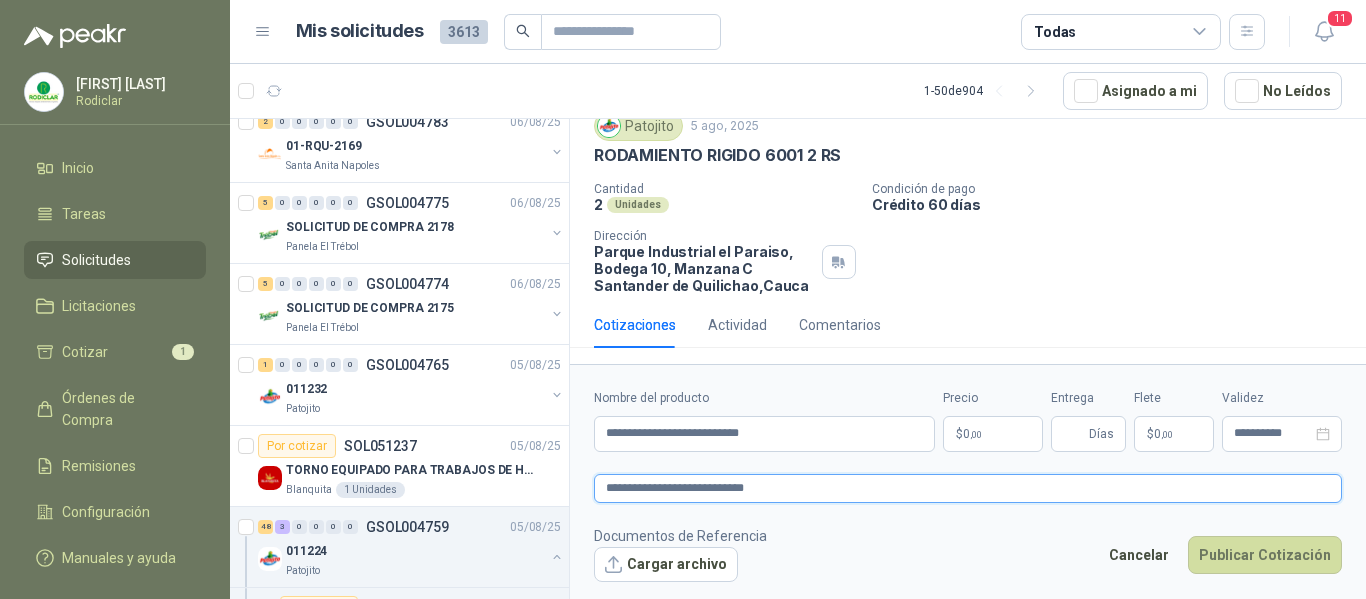 type 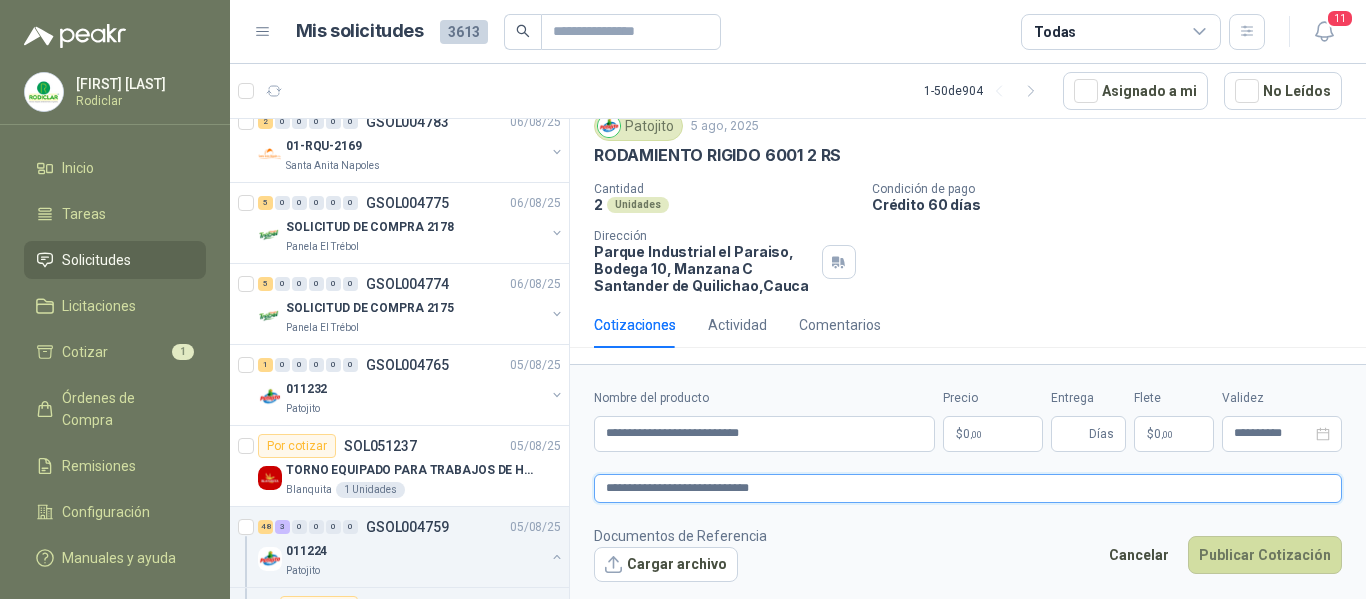 type 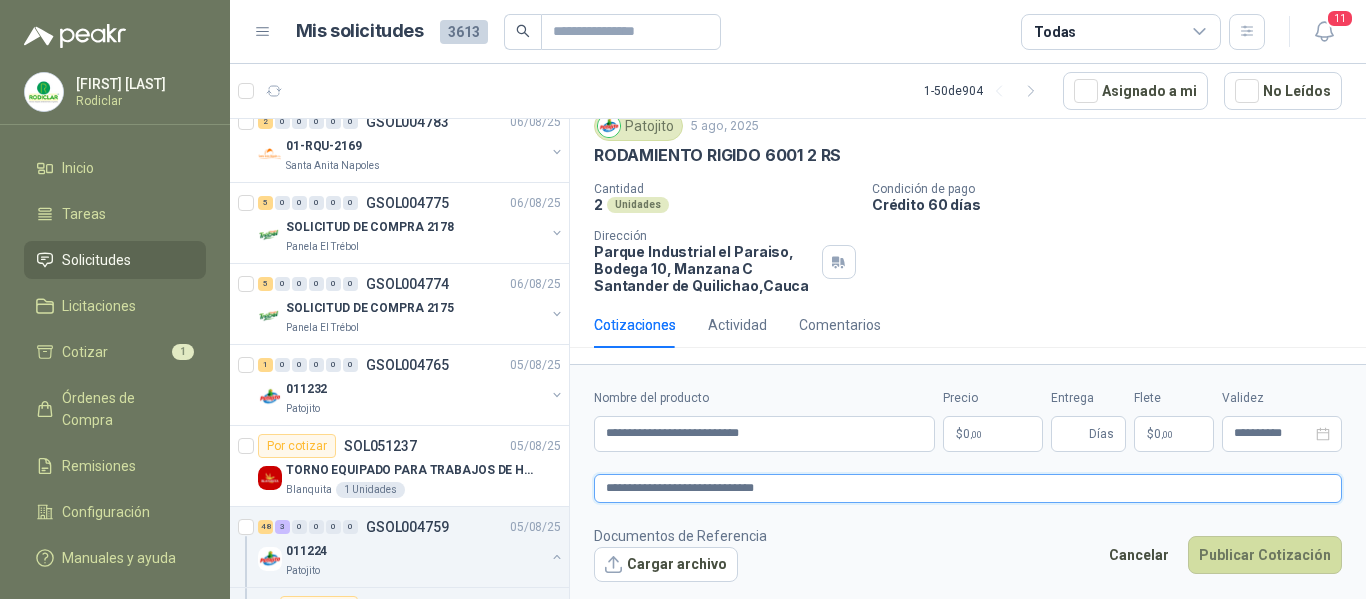 type 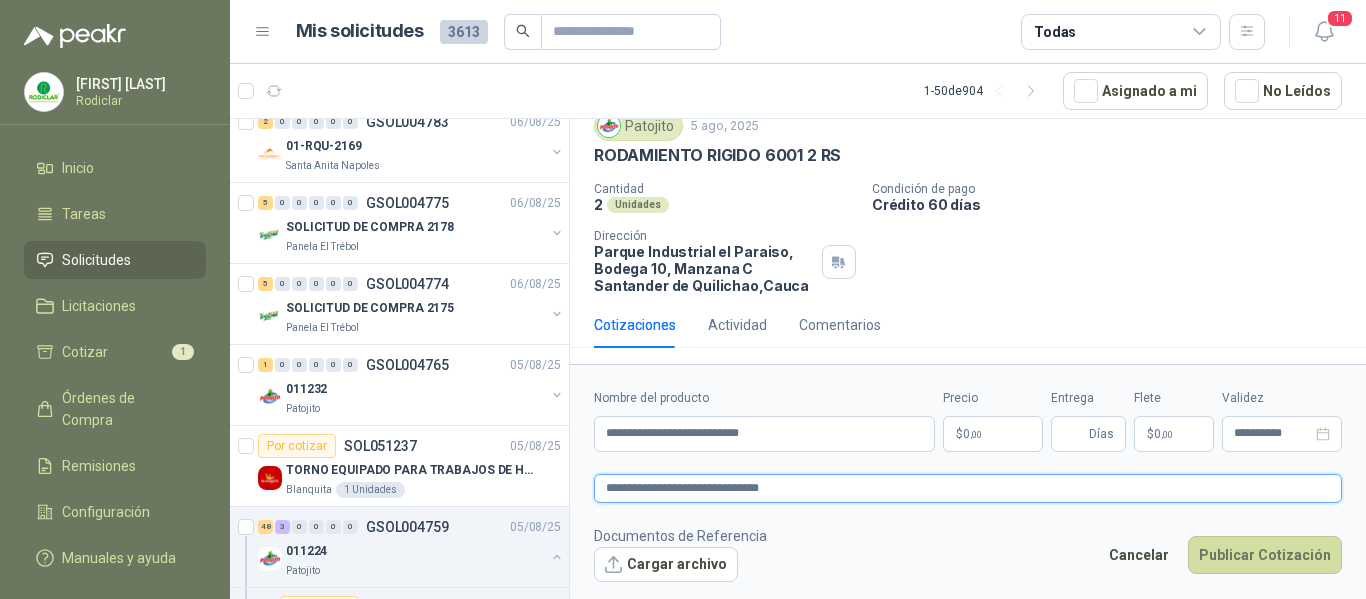 type on "**********" 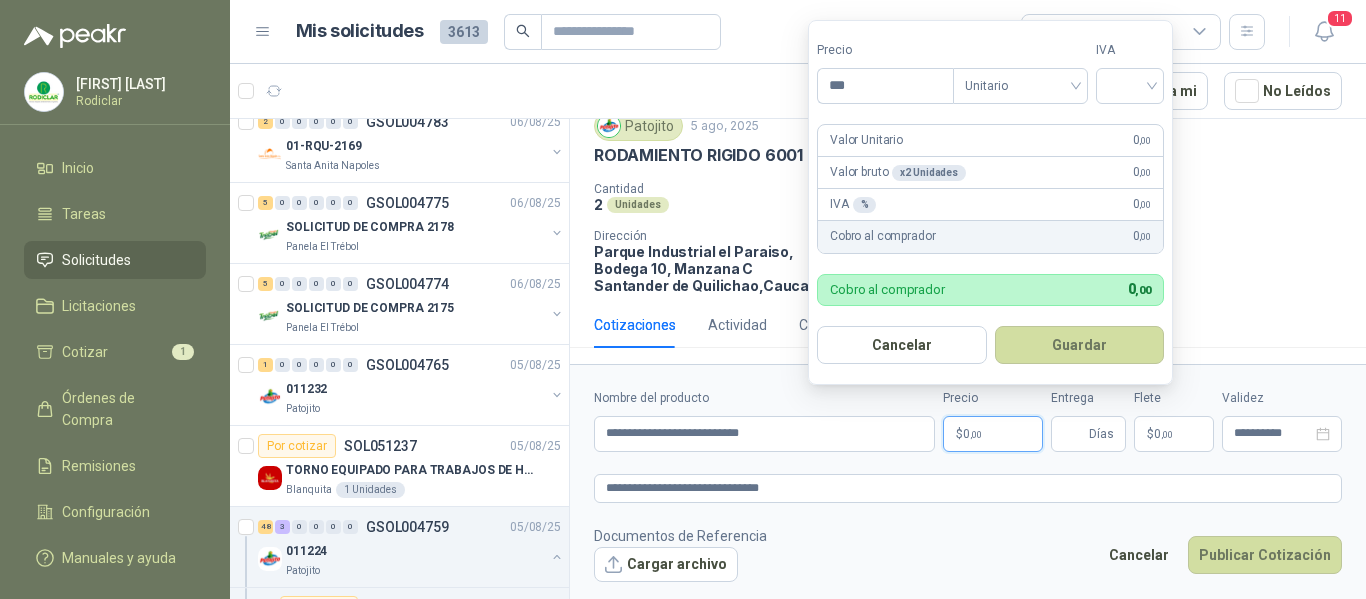 click on ",00" at bounding box center (976, 434) 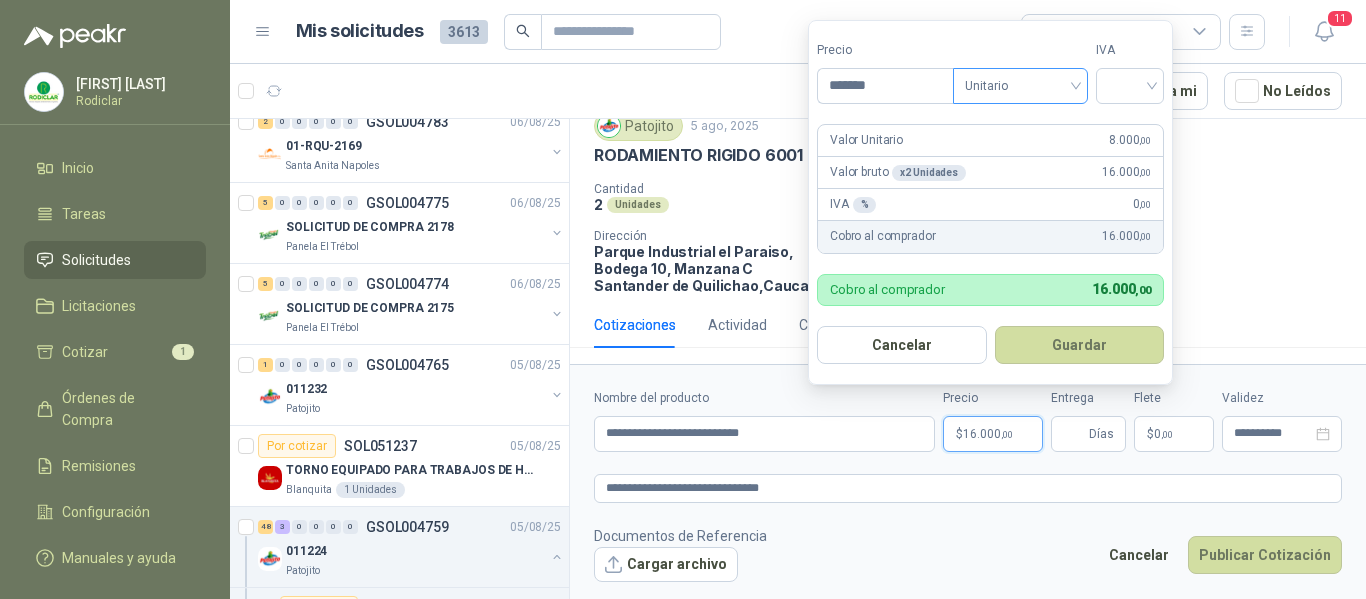 click on "Unitario" at bounding box center (1020, 86) 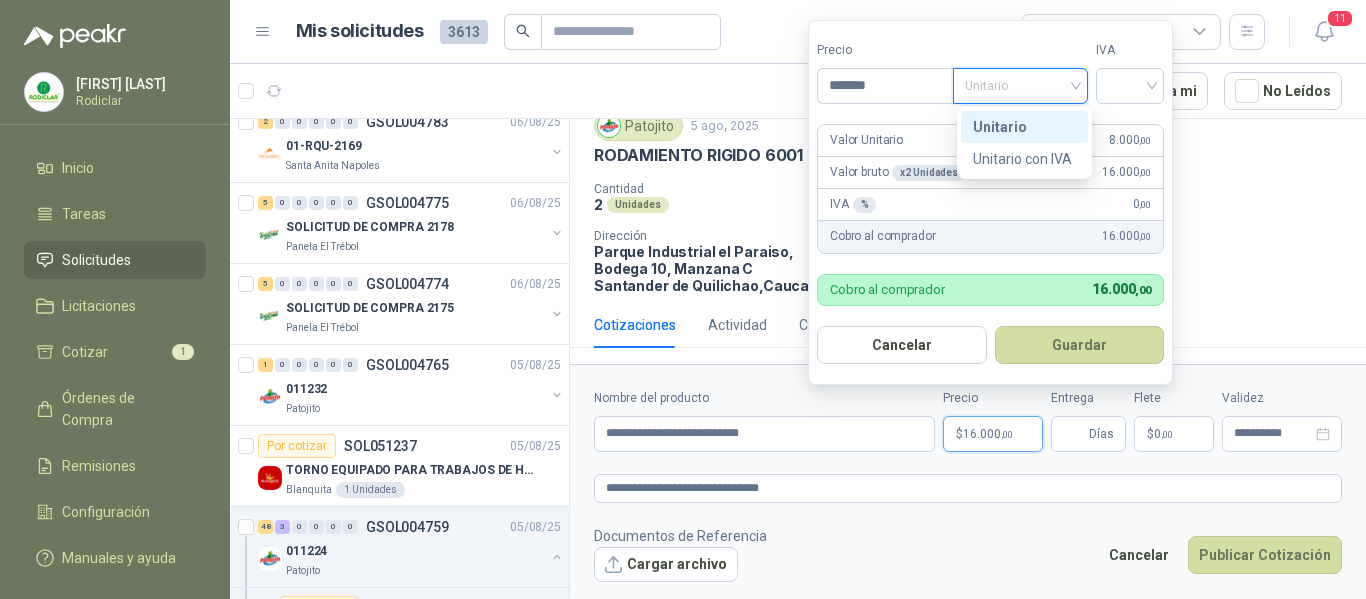 drag, startPoint x: 1035, startPoint y: 125, endPoint x: 1116, endPoint y: 111, distance: 82.20097 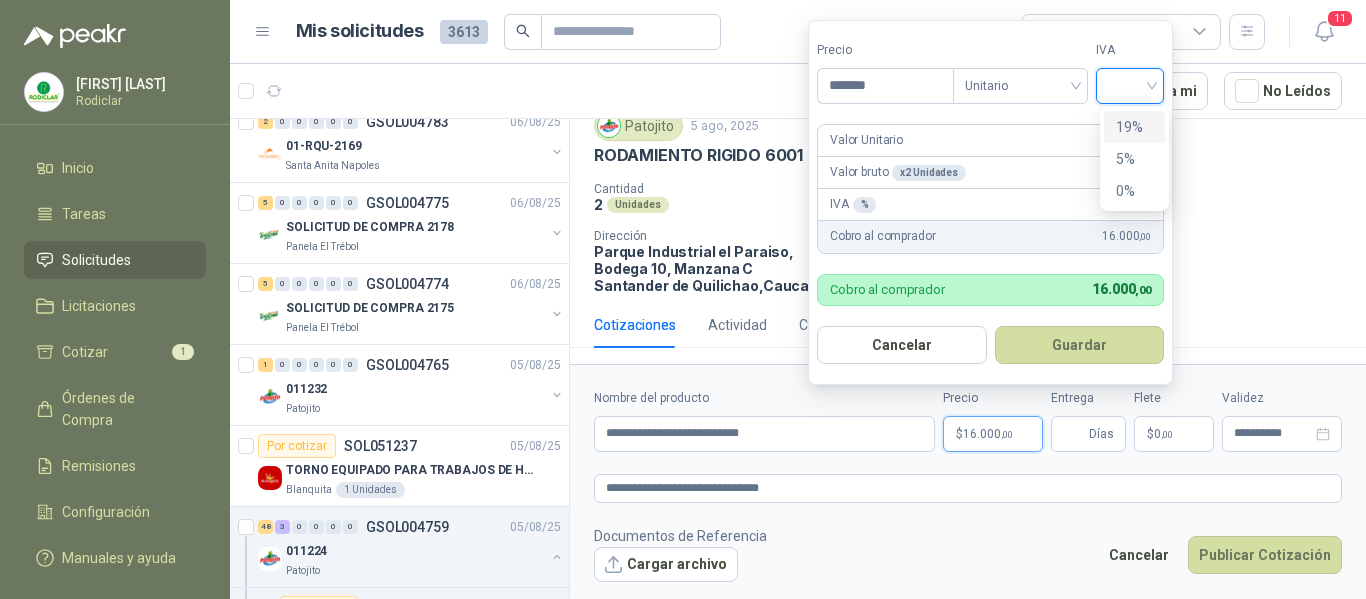 click at bounding box center [1130, 84] 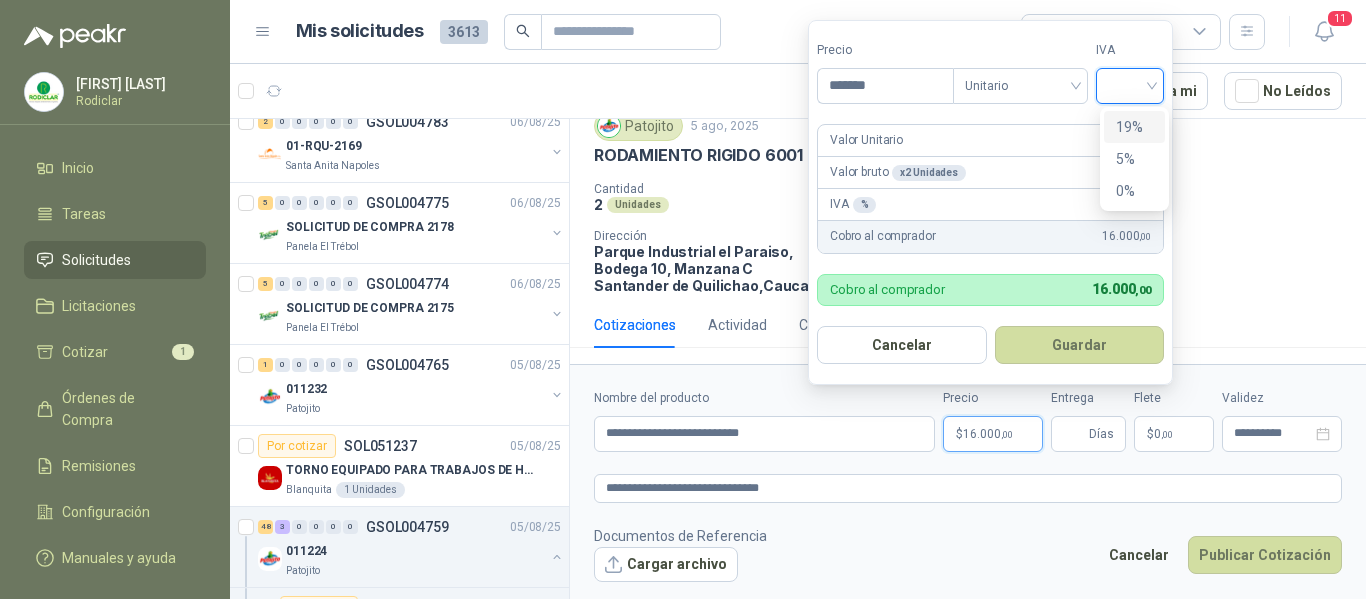 click on "19%" at bounding box center (1134, 127) 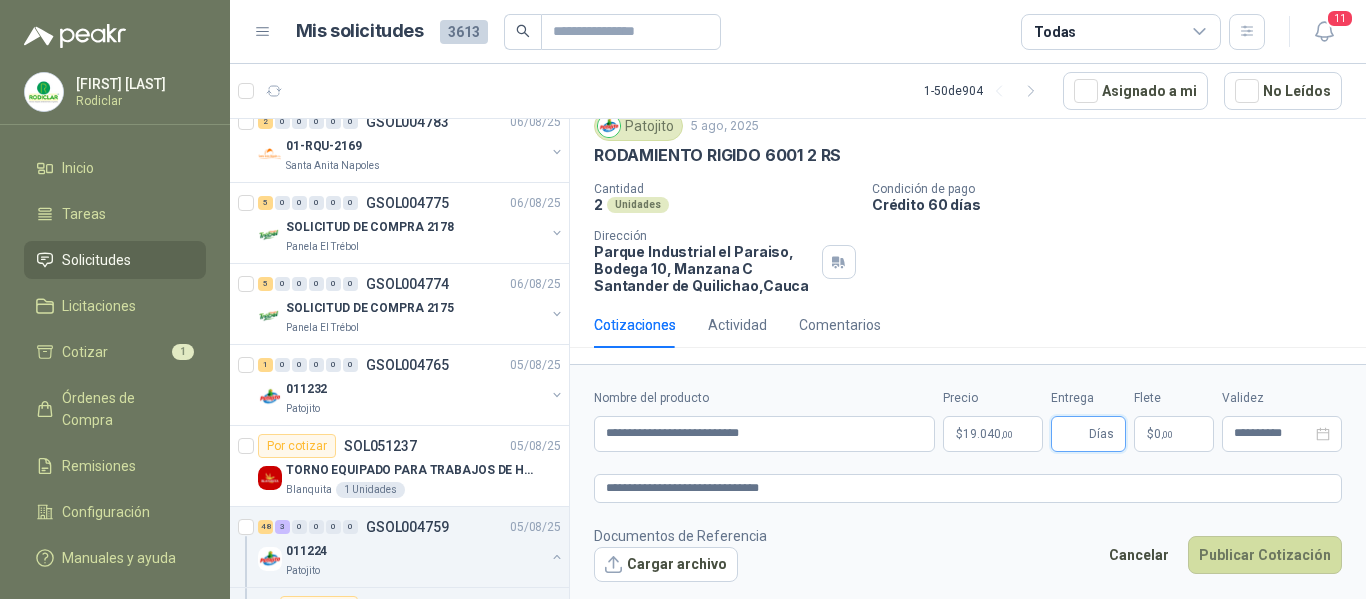 click on "Entrega" at bounding box center (1074, 434) 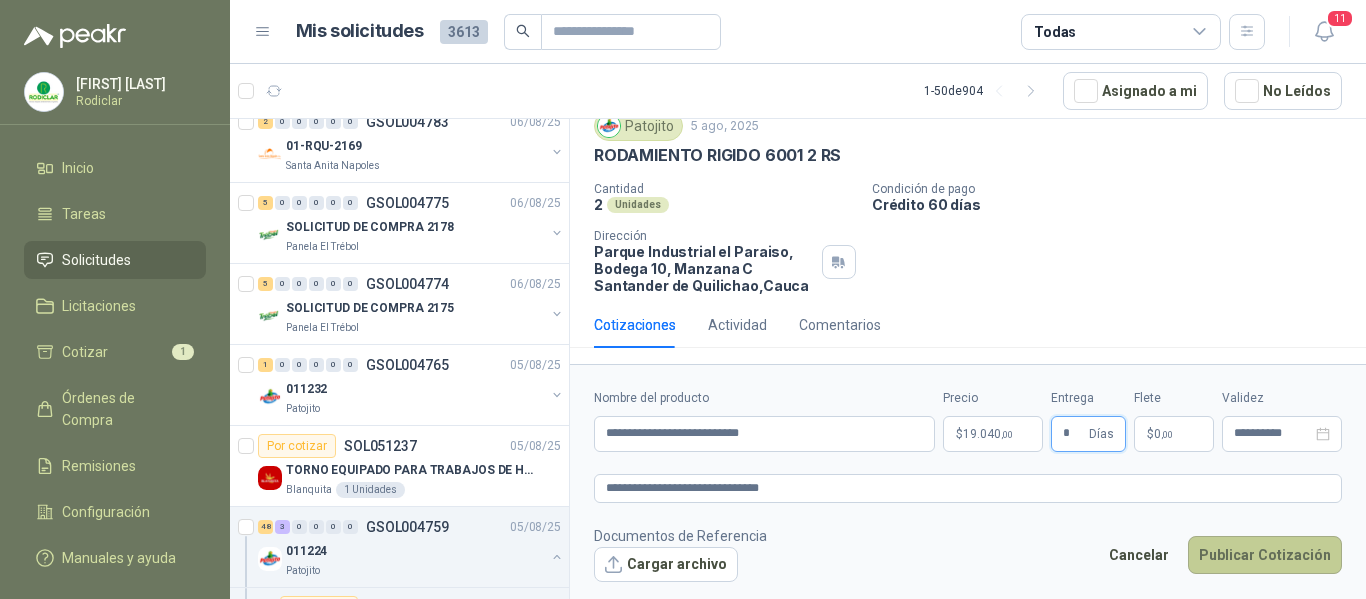 type on "*" 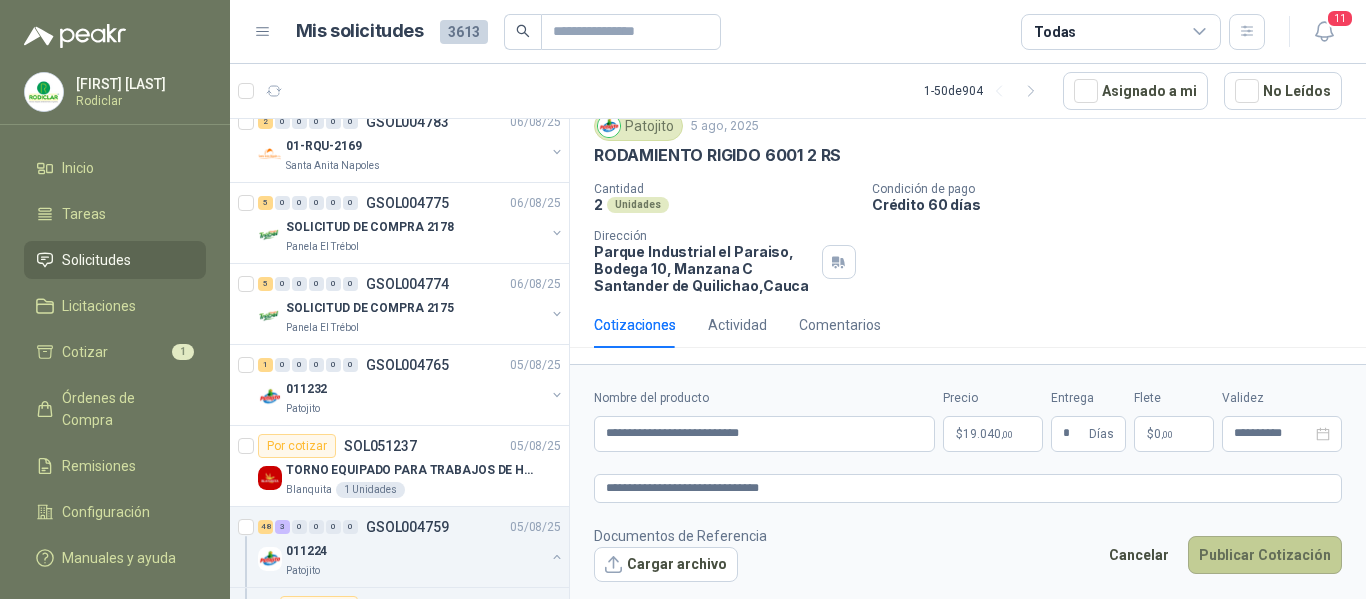 click on "Publicar Cotización" at bounding box center [1265, 555] 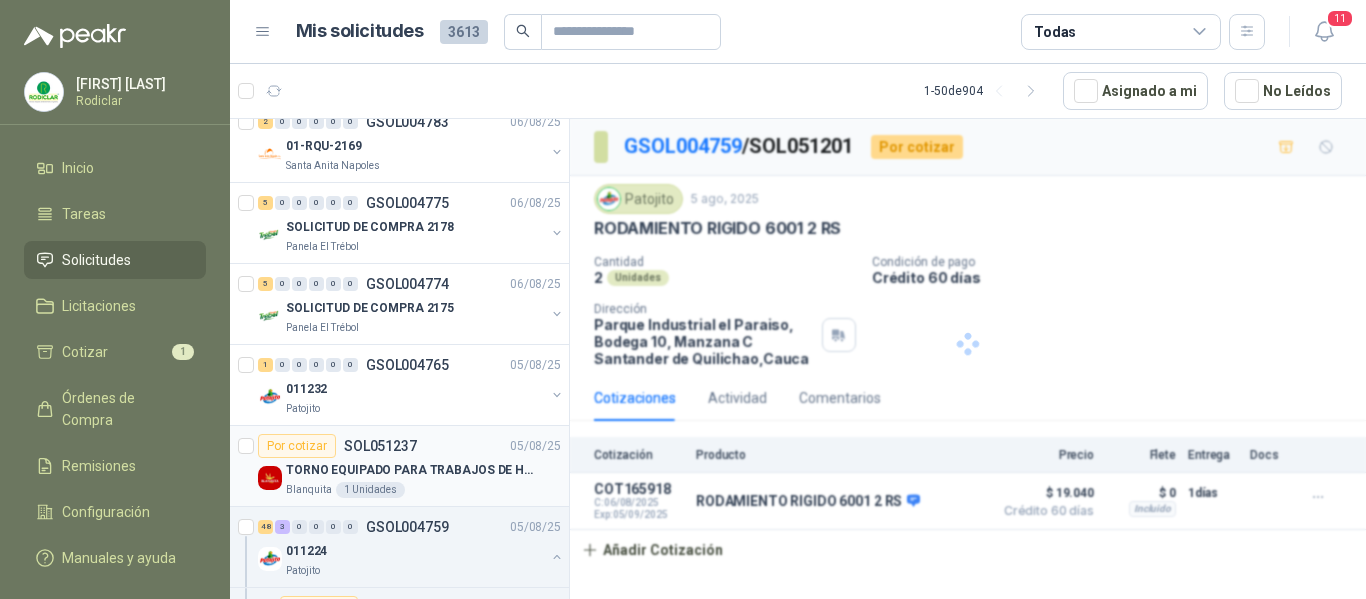 scroll, scrollTop: 0, scrollLeft: 0, axis: both 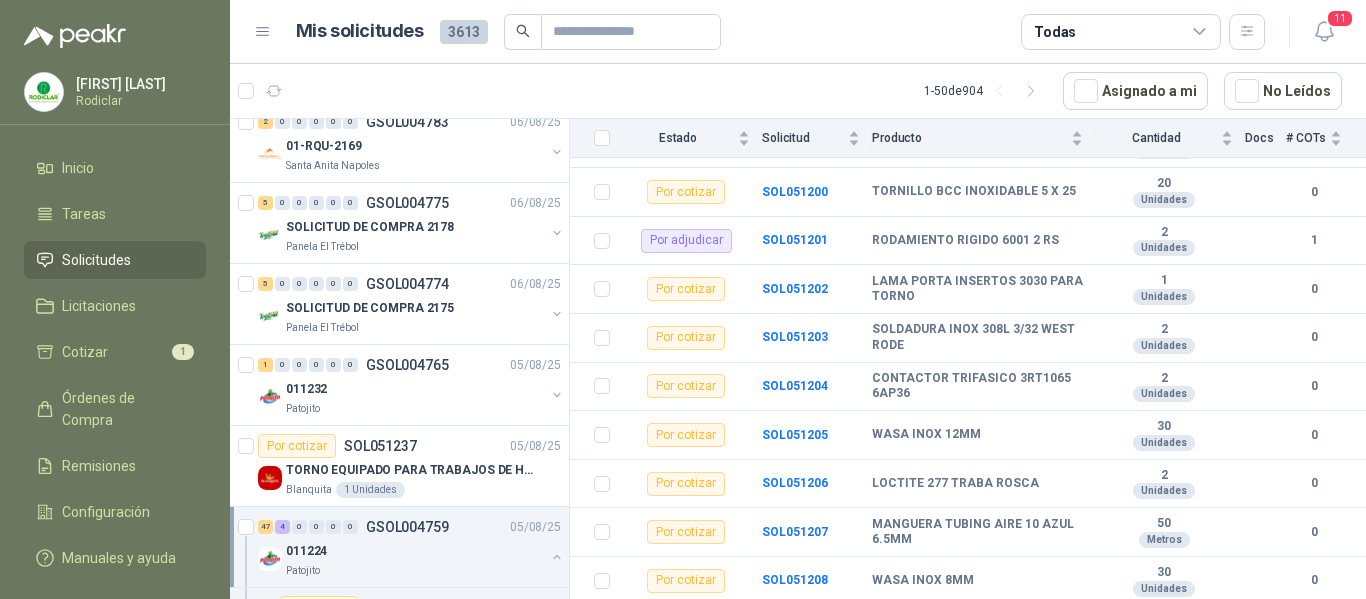 click on "Solicitudes" at bounding box center [96, 260] 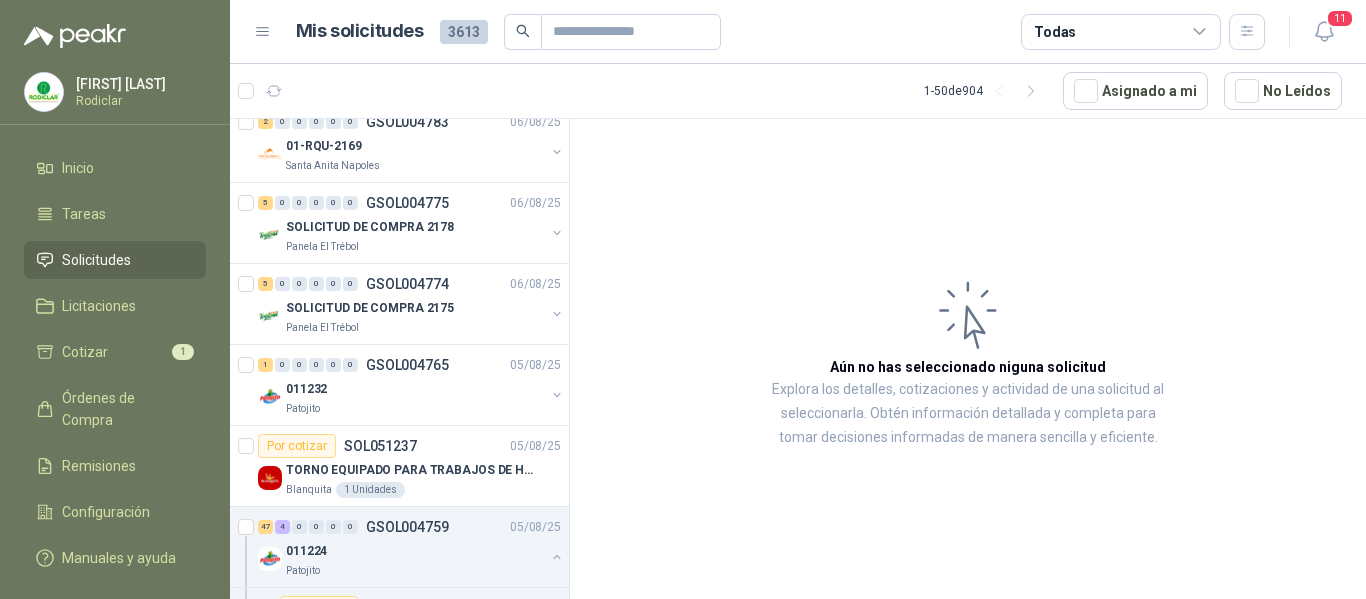 scroll, scrollTop: 300, scrollLeft: 0, axis: vertical 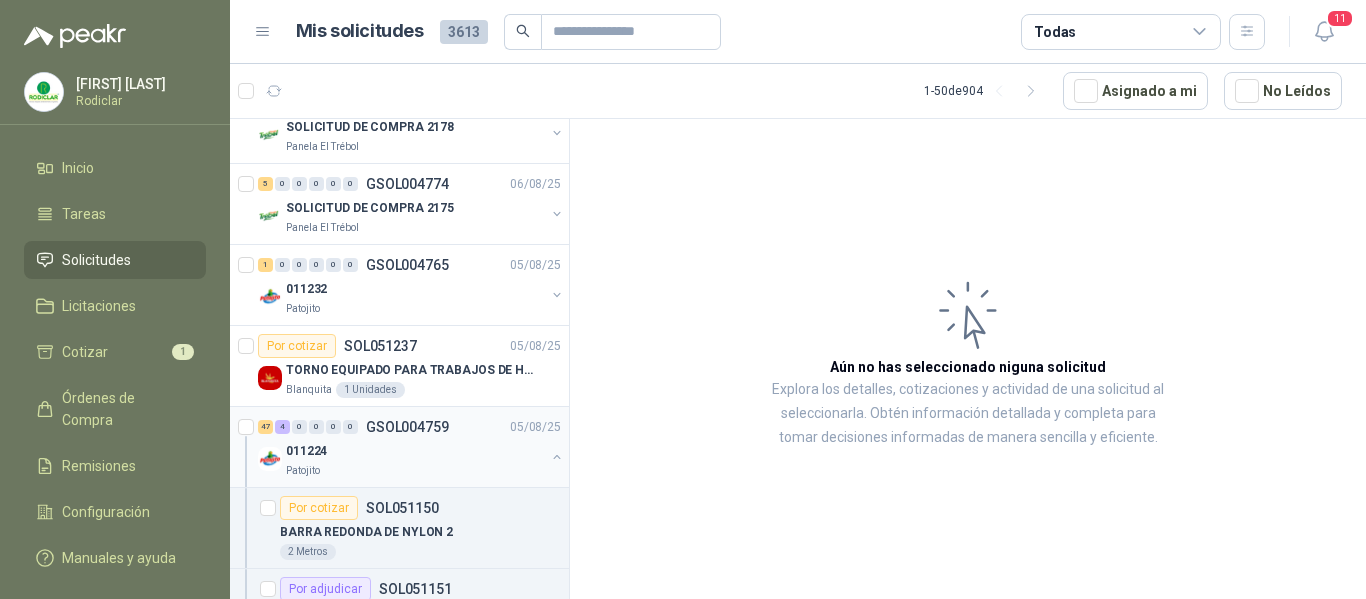 click on "011224" at bounding box center (415, 451) 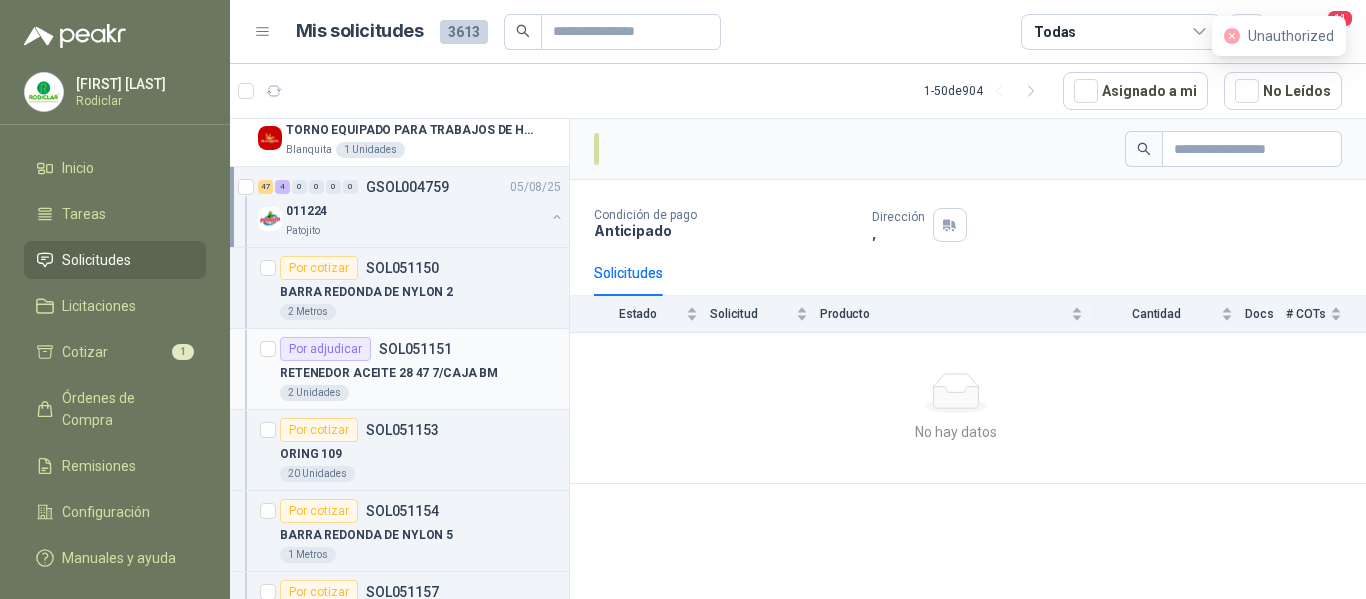 scroll, scrollTop: 600, scrollLeft: 0, axis: vertical 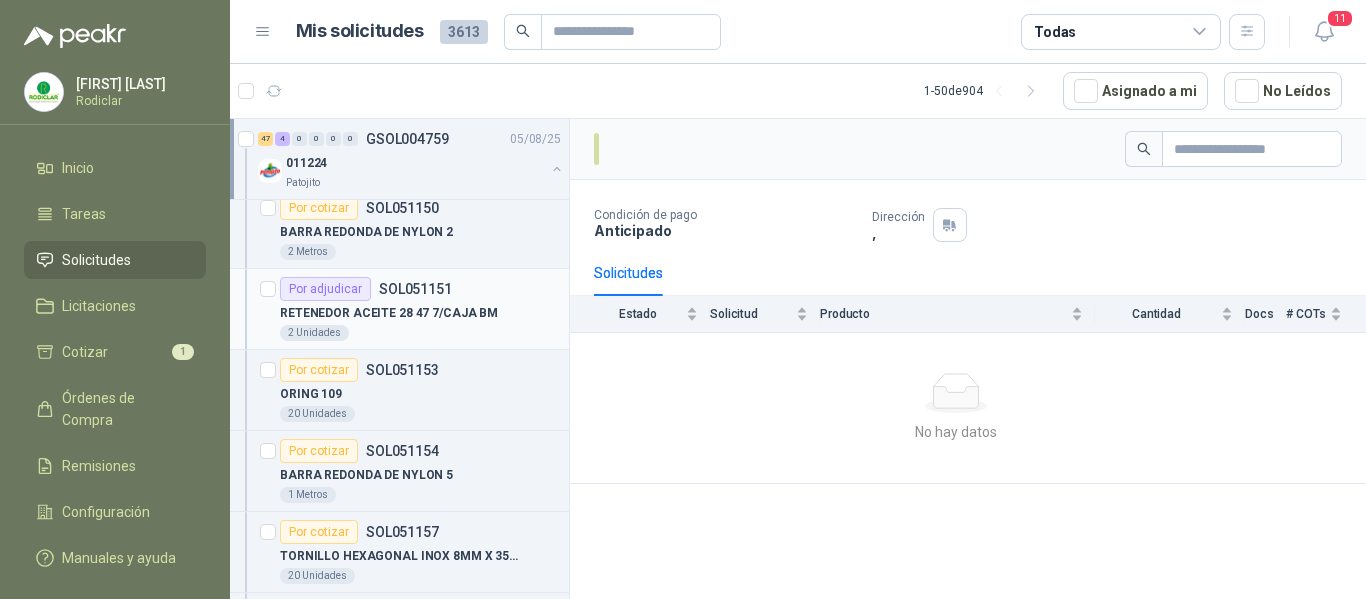 click on "2   Unidades" at bounding box center (420, 333) 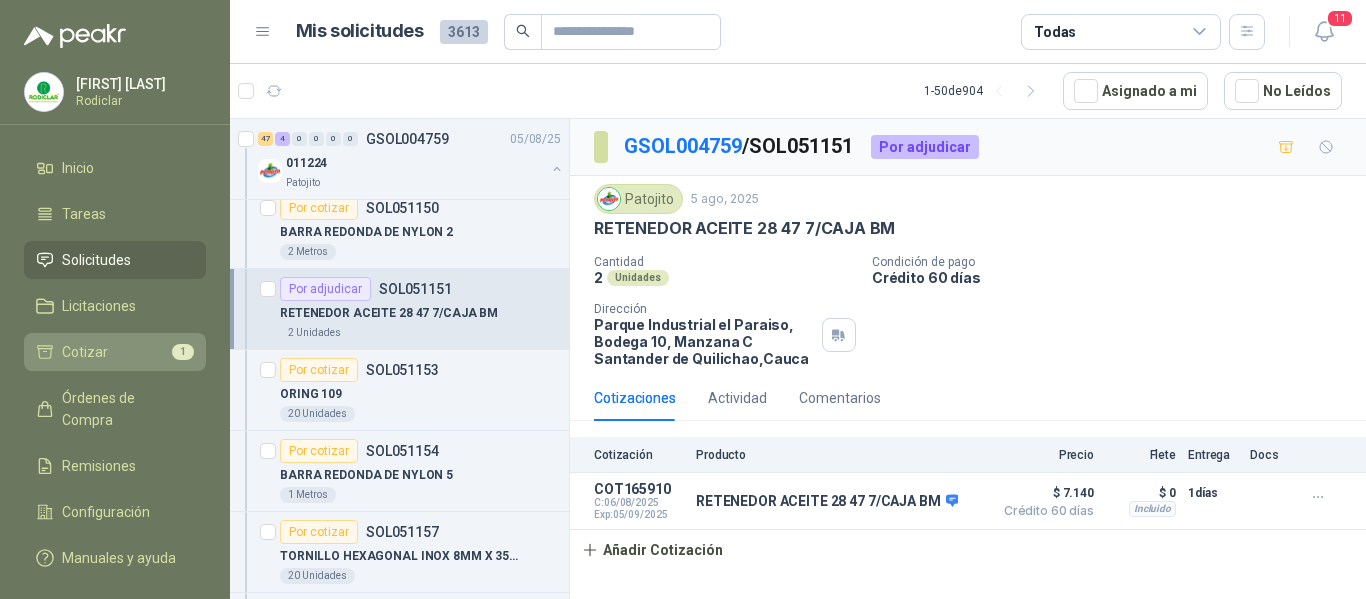 click on "Cotizar" at bounding box center [85, 352] 